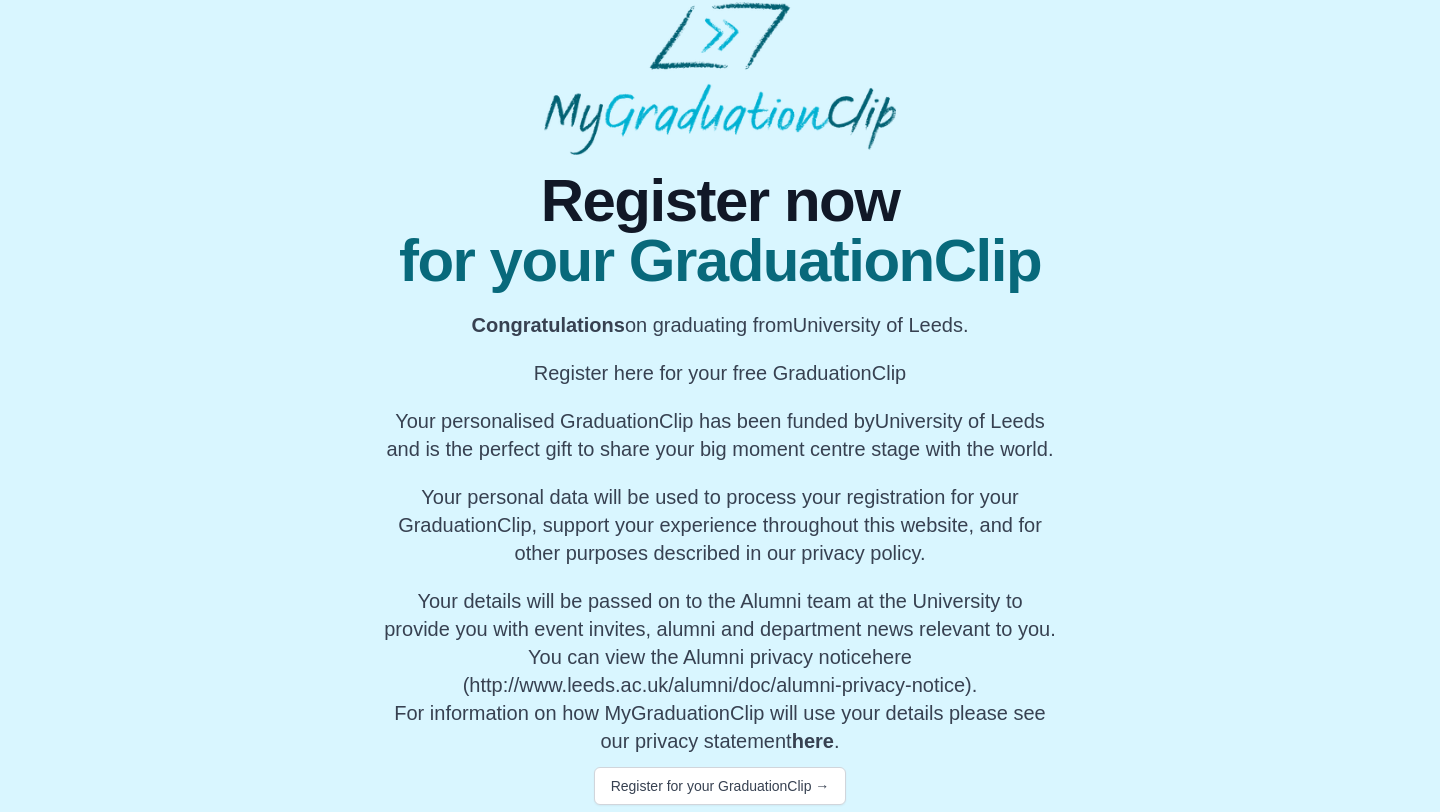 scroll, scrollTop: 51, scrollLeft: 0, axis: vertical 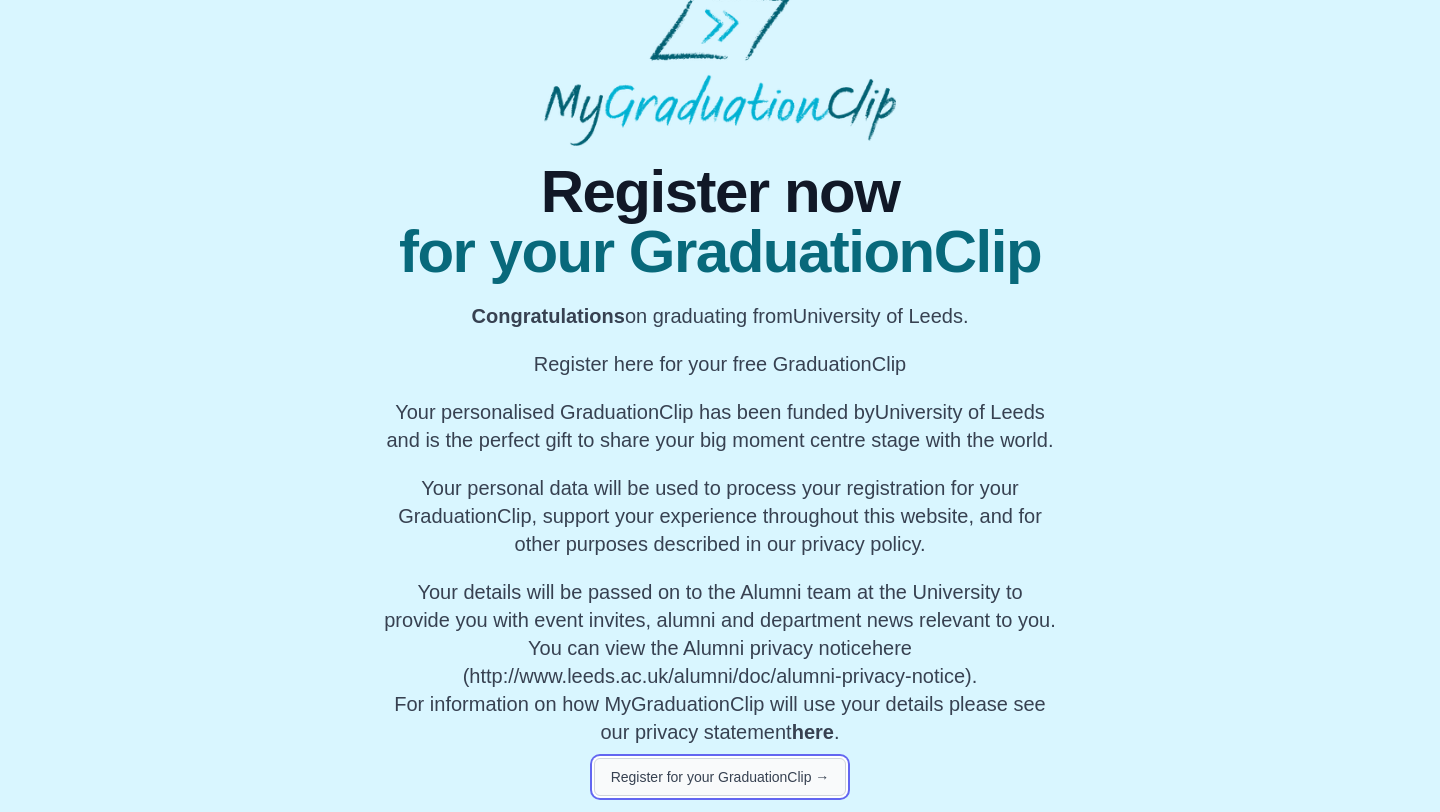 click on "Register for your GraduationClip →" at bounding box center [720, 777] 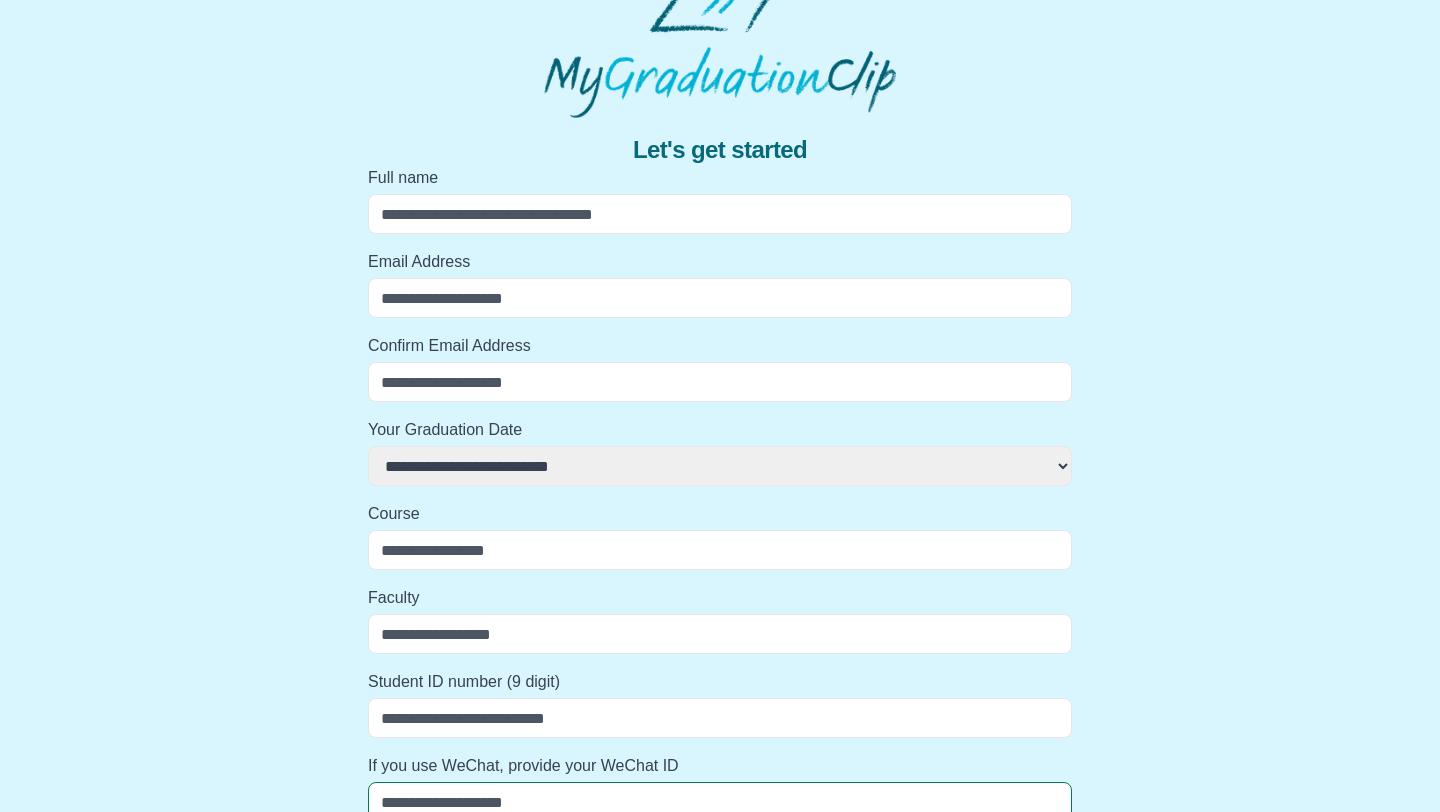 click on "Full name" at bounding box center (720, 214) 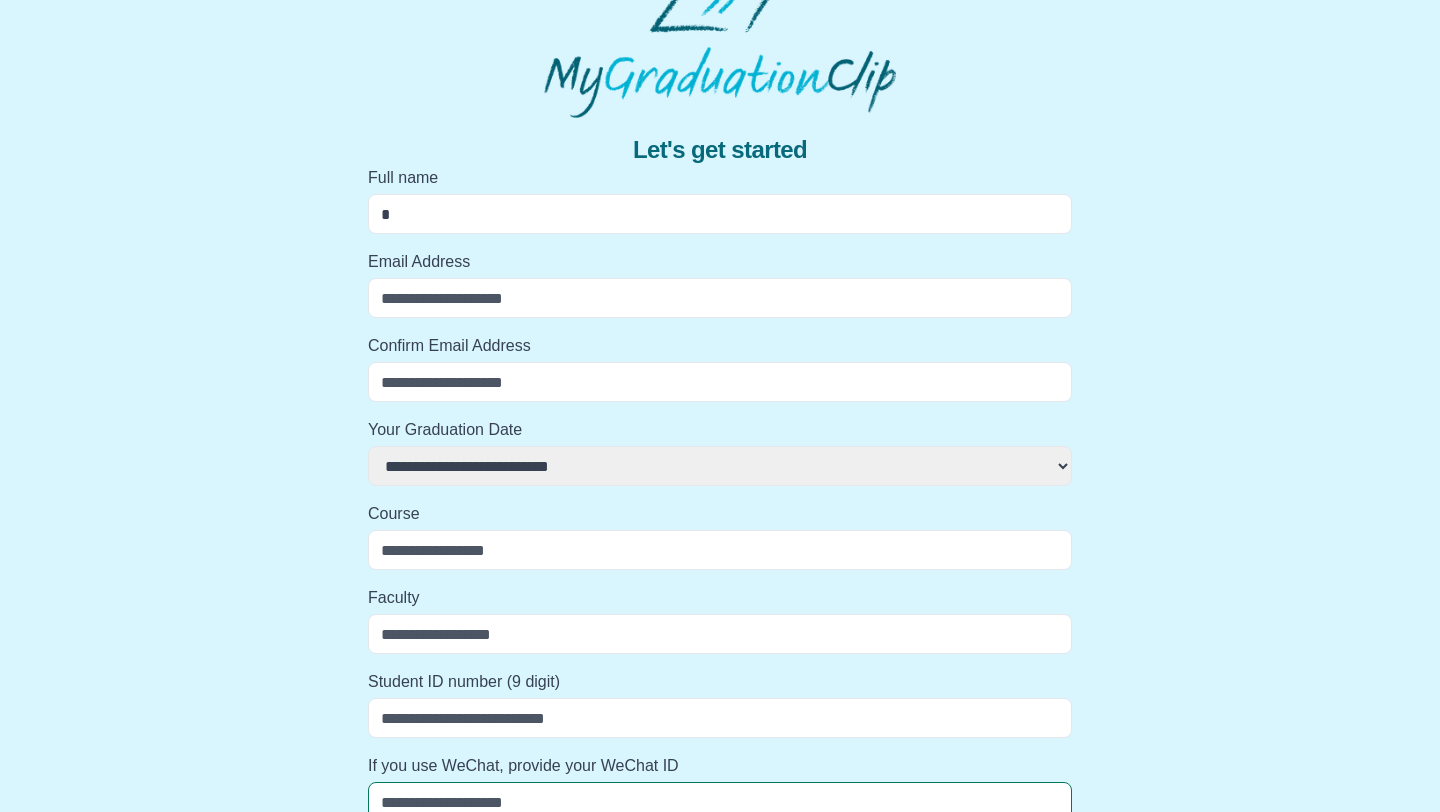 select 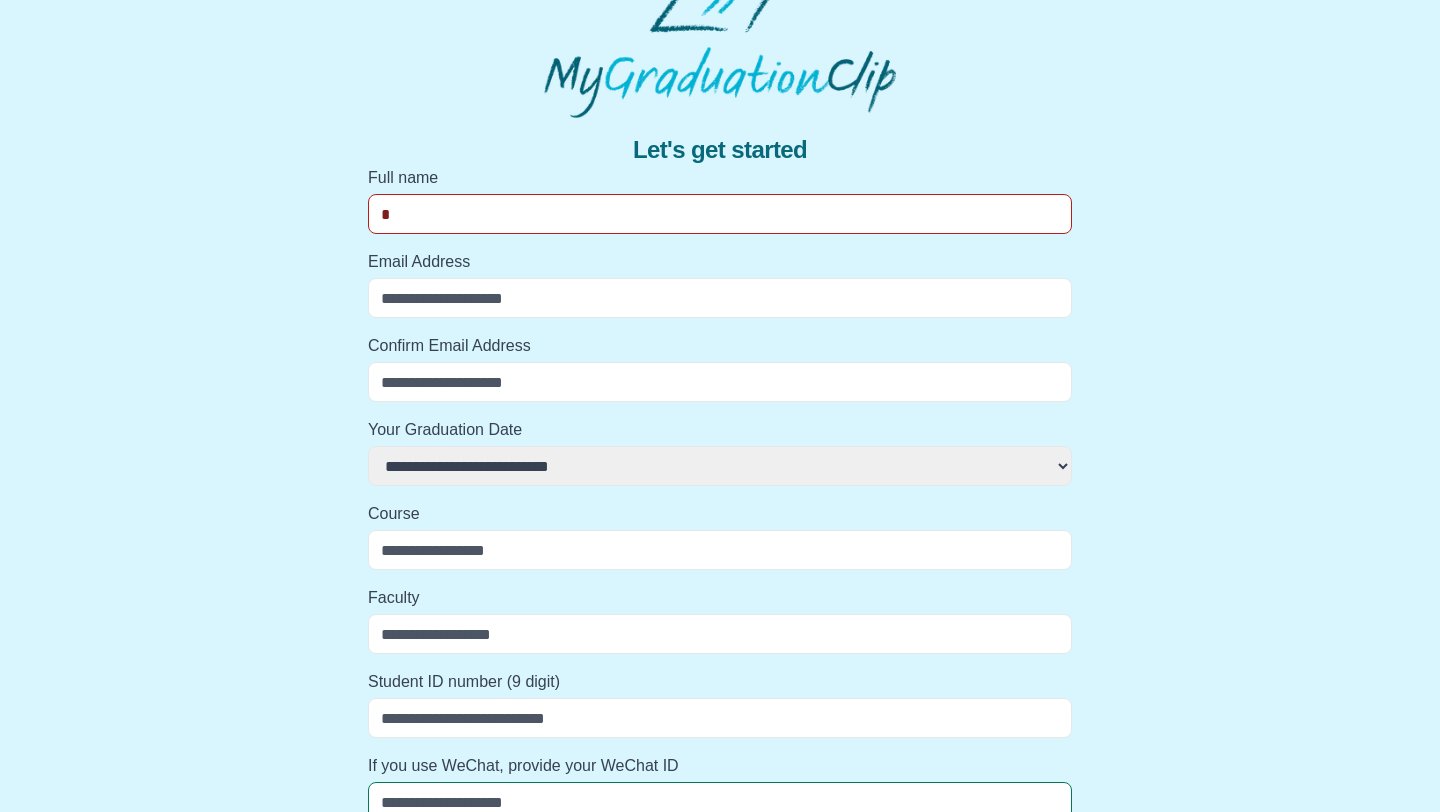 type on "**" 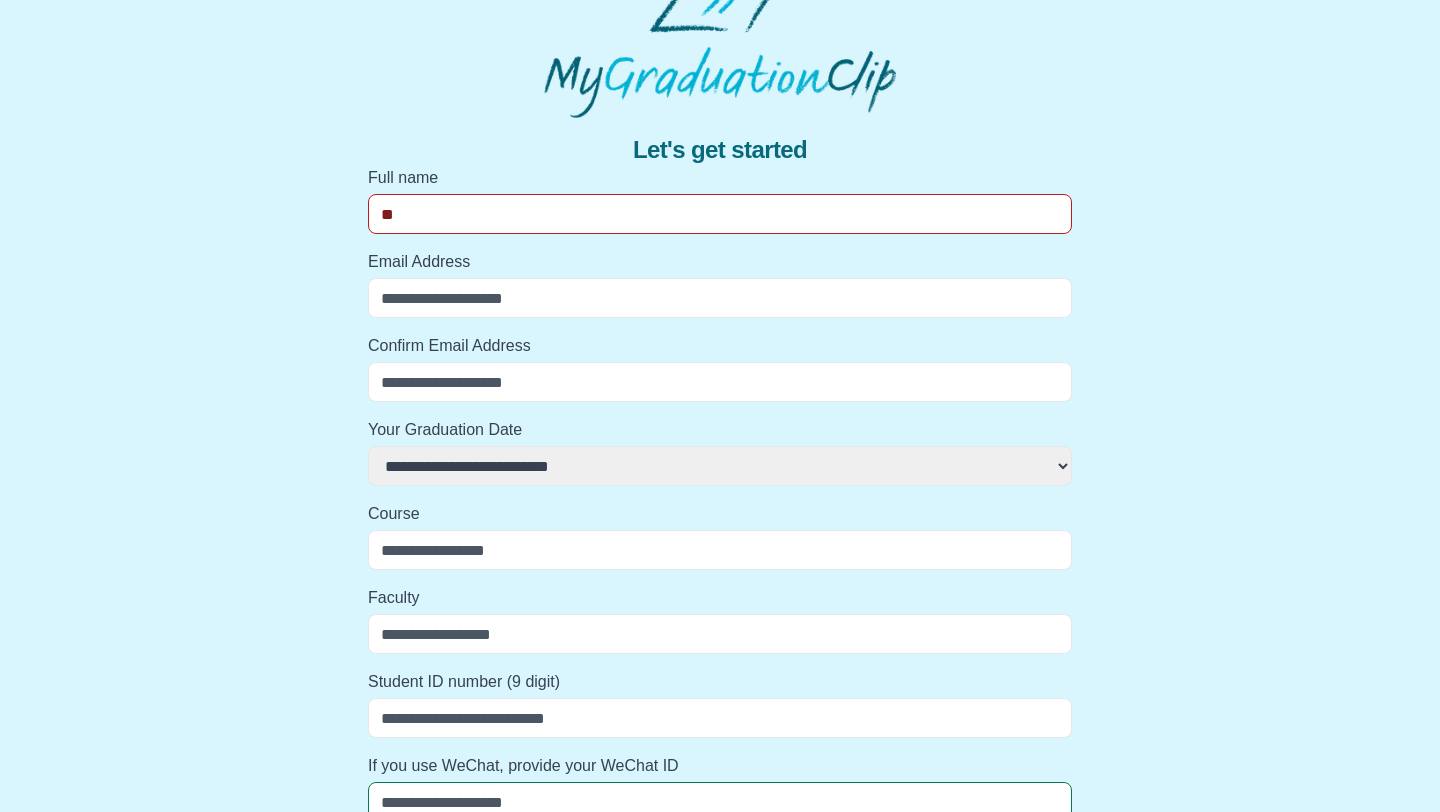 select 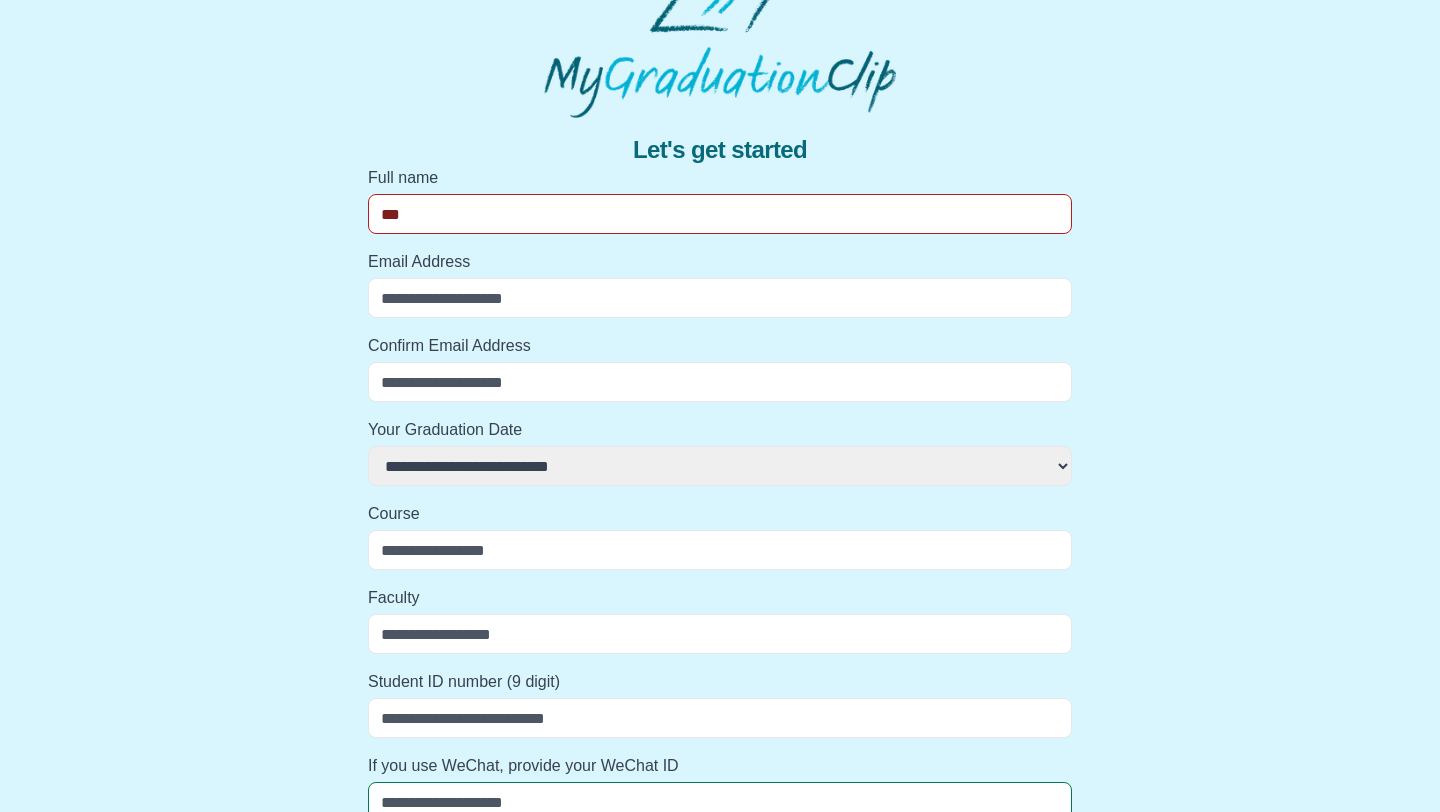 select 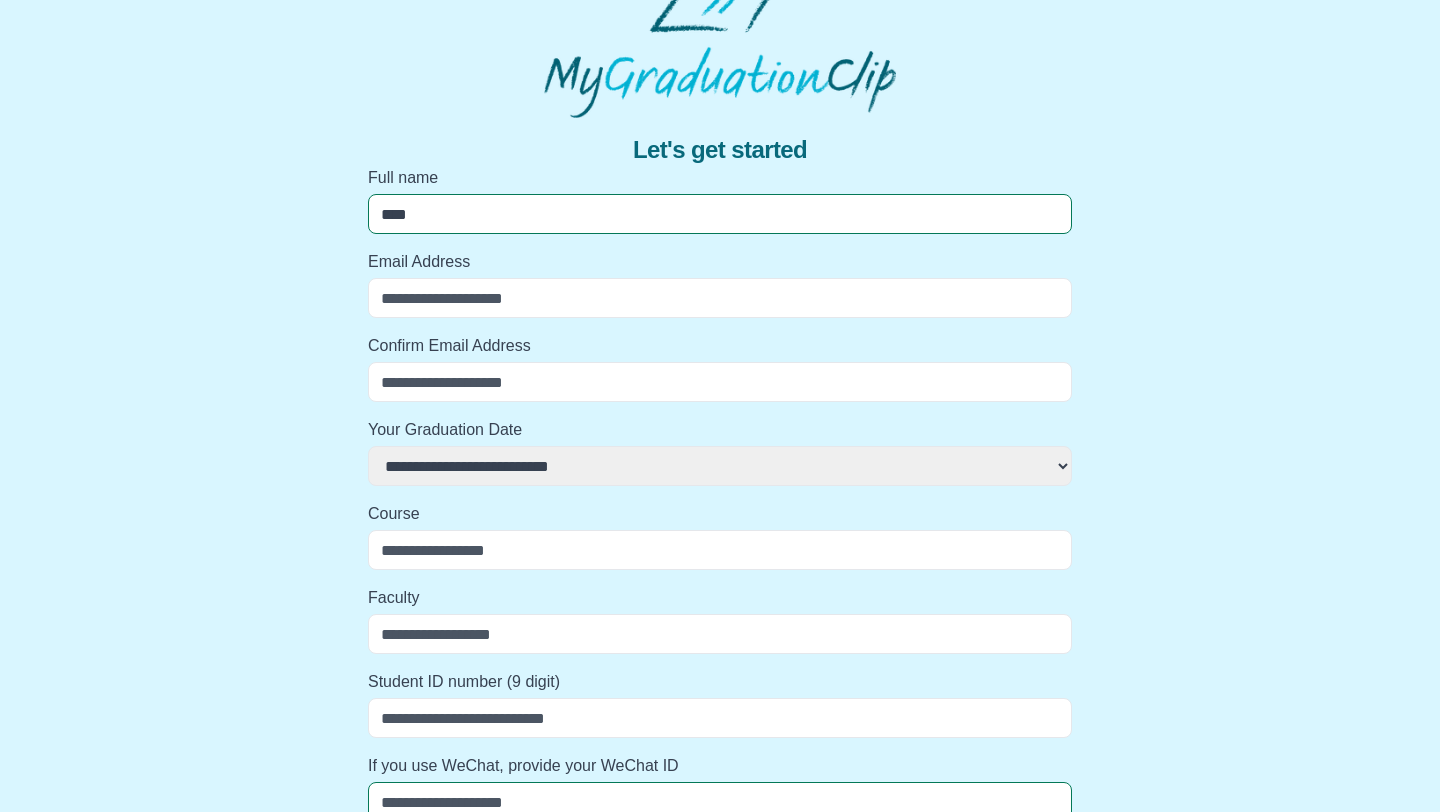select 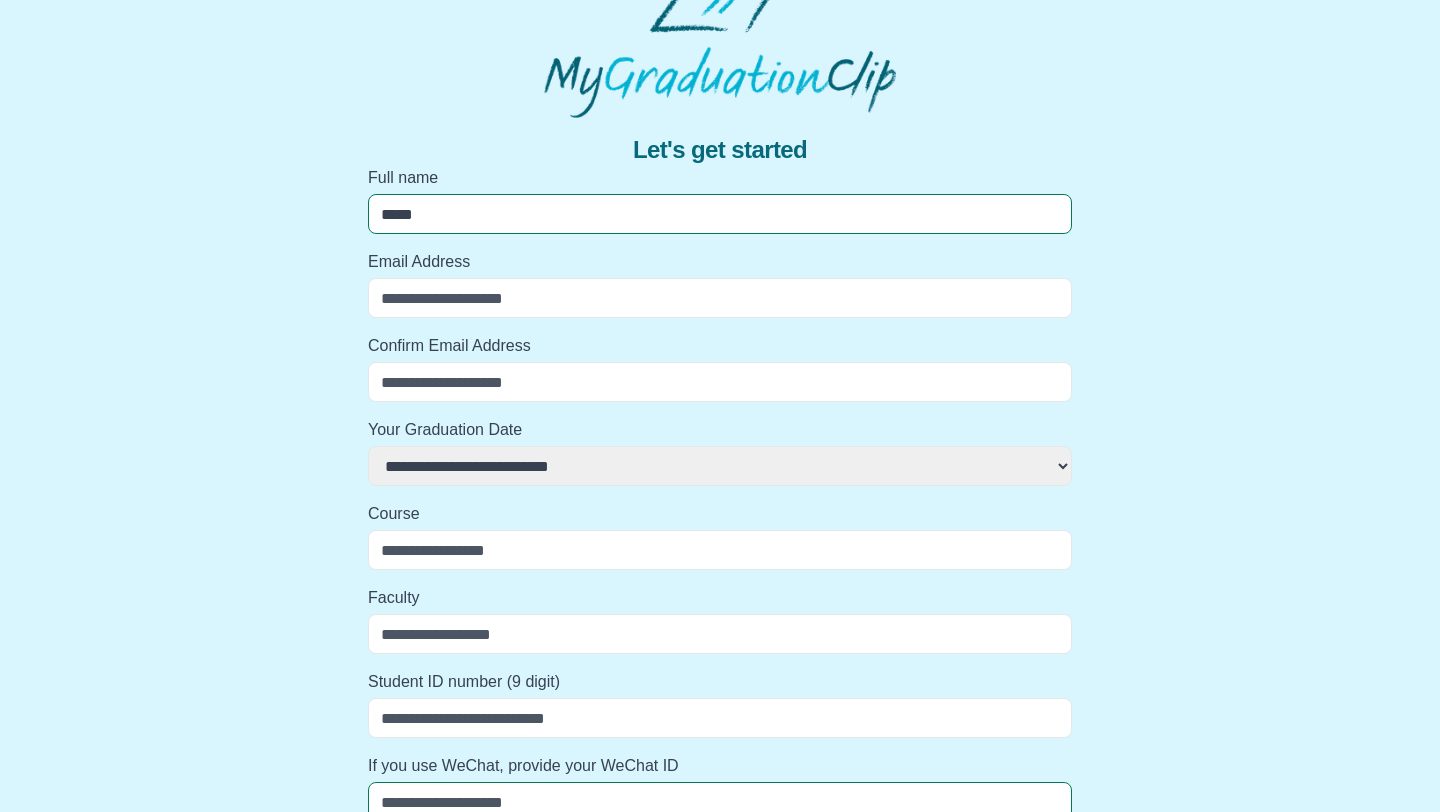 select 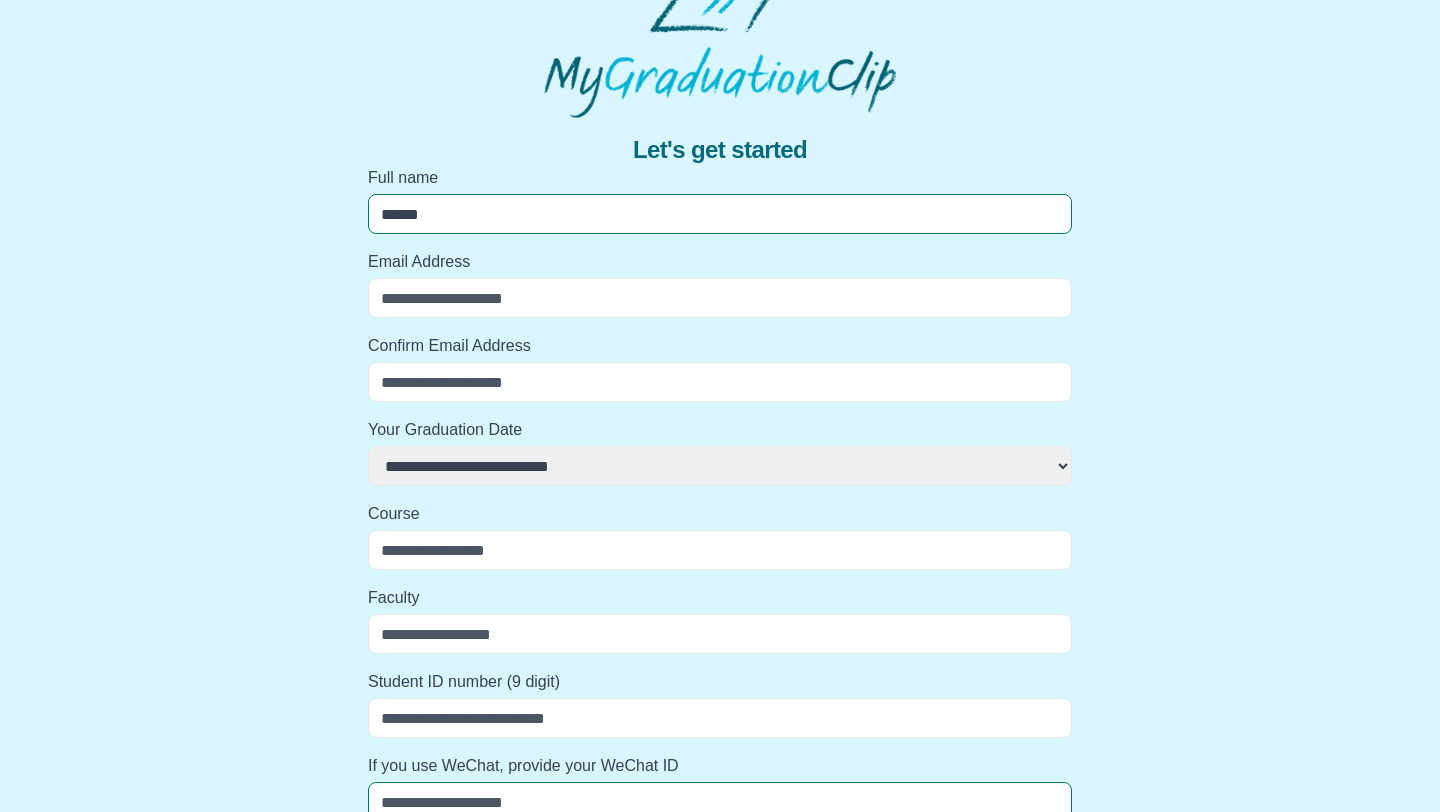 select 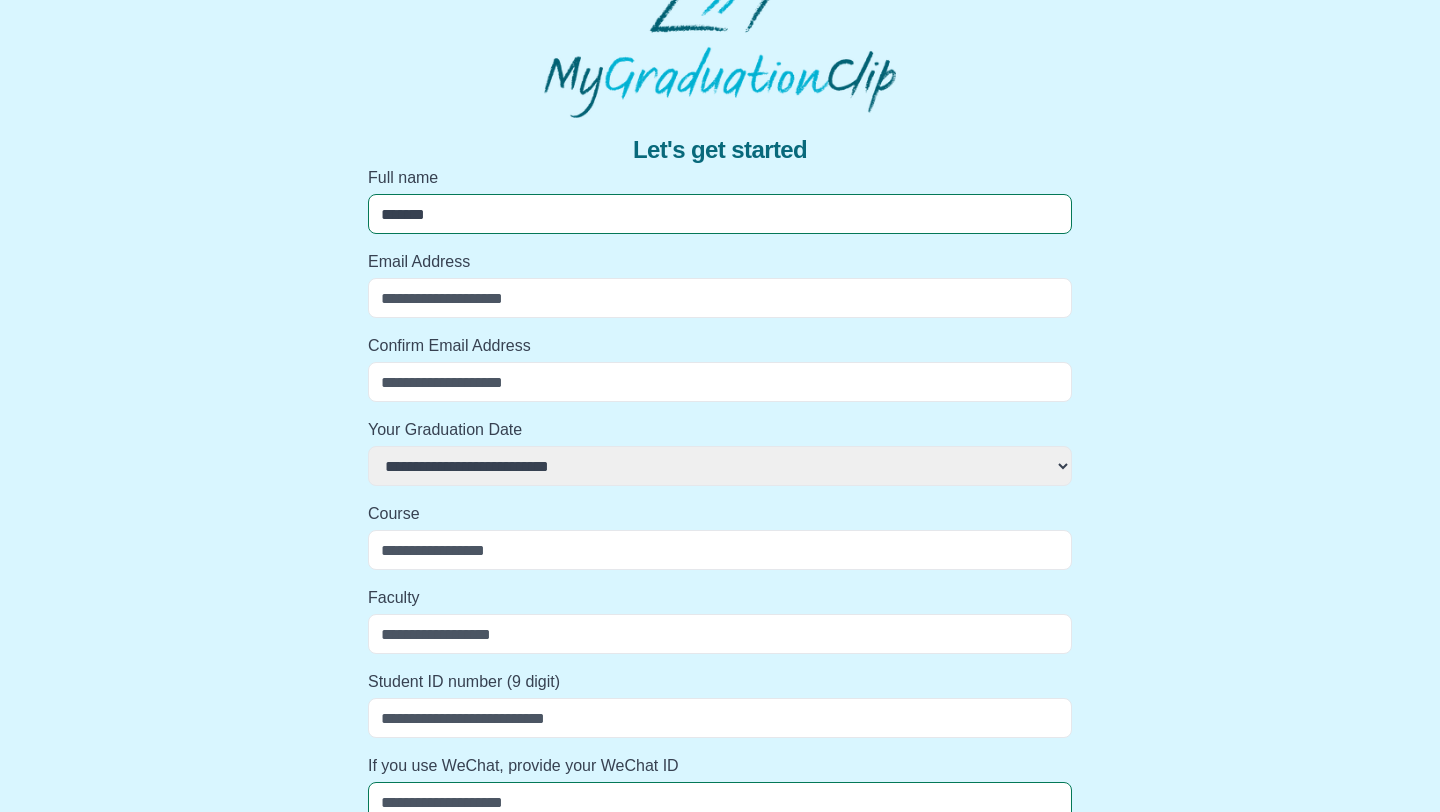 select 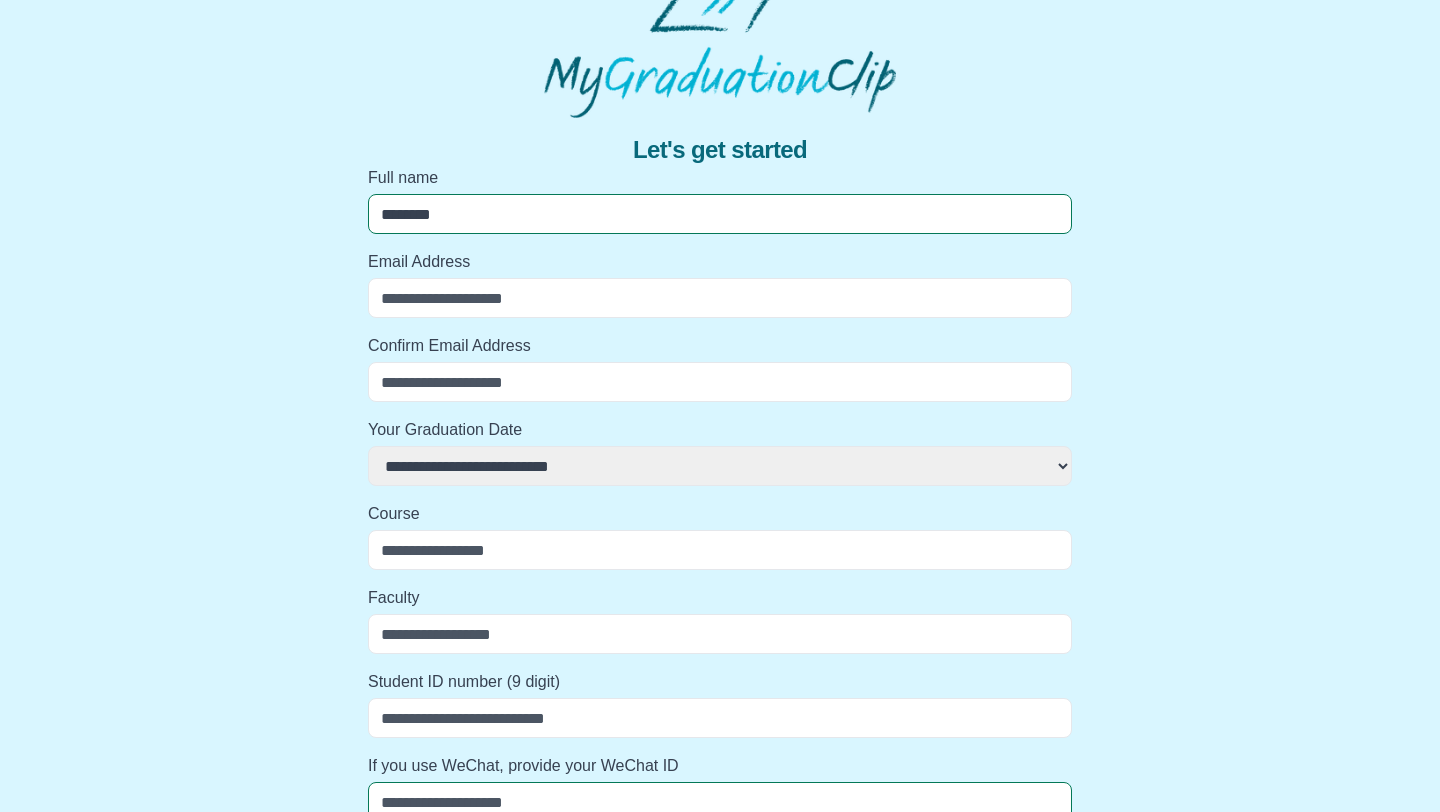 select 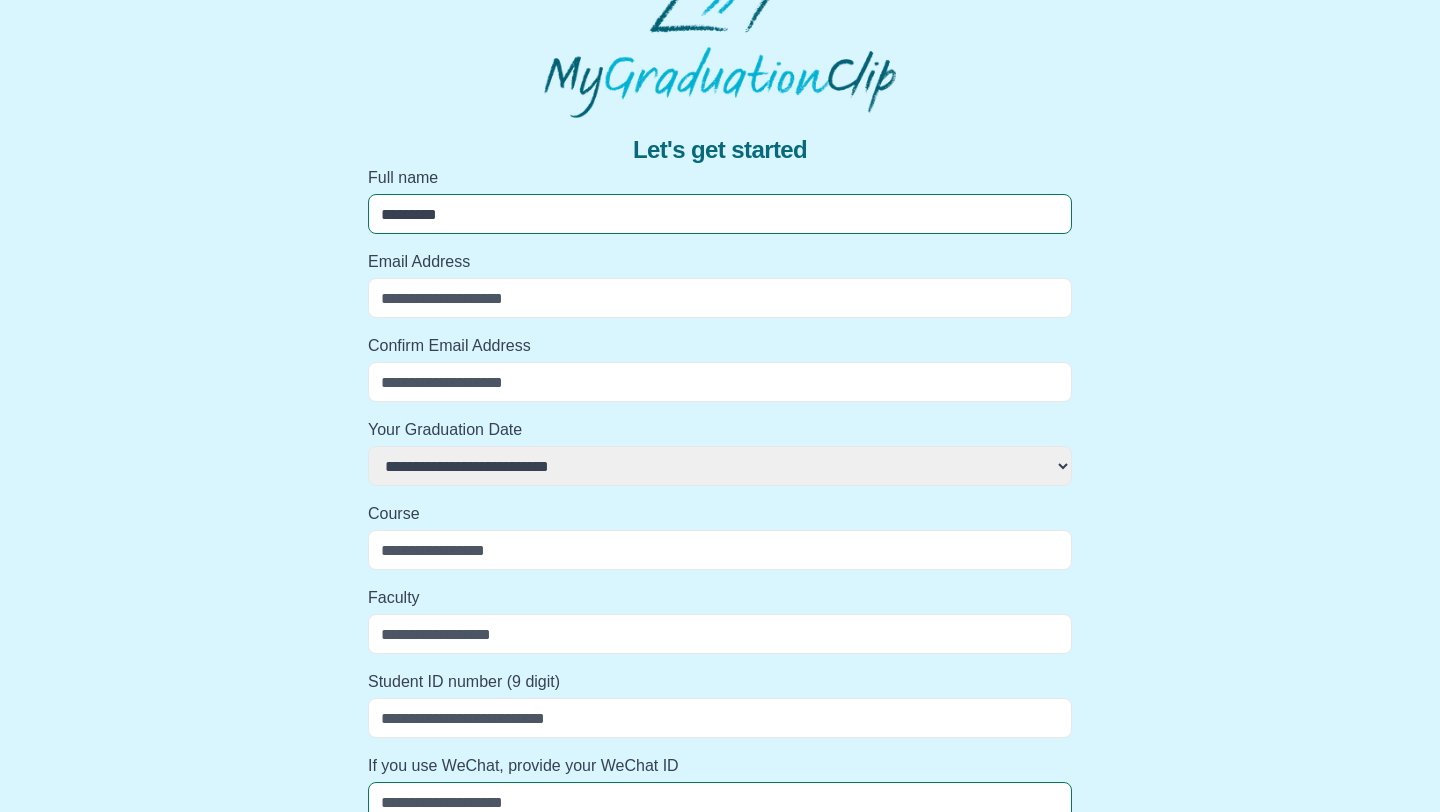 select 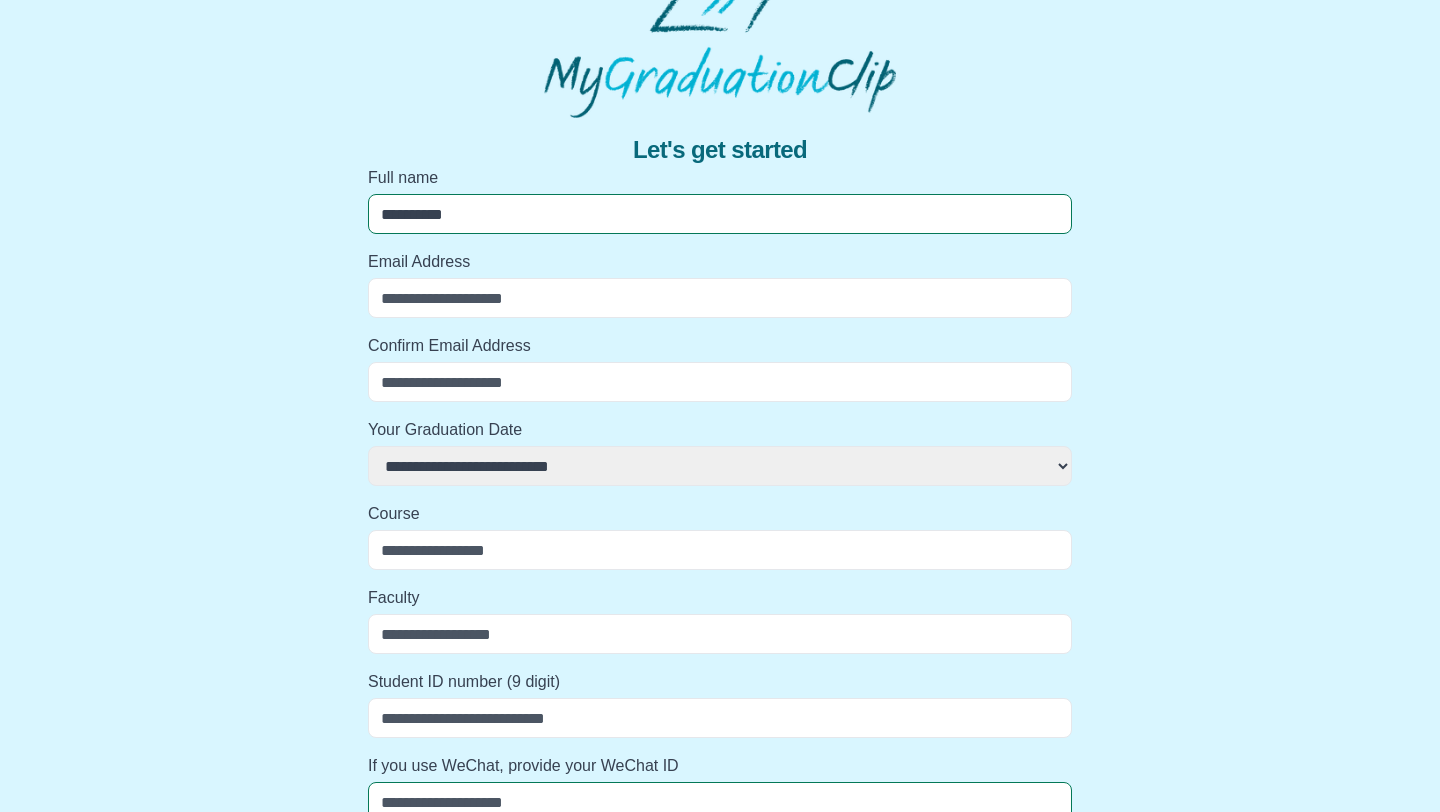 select 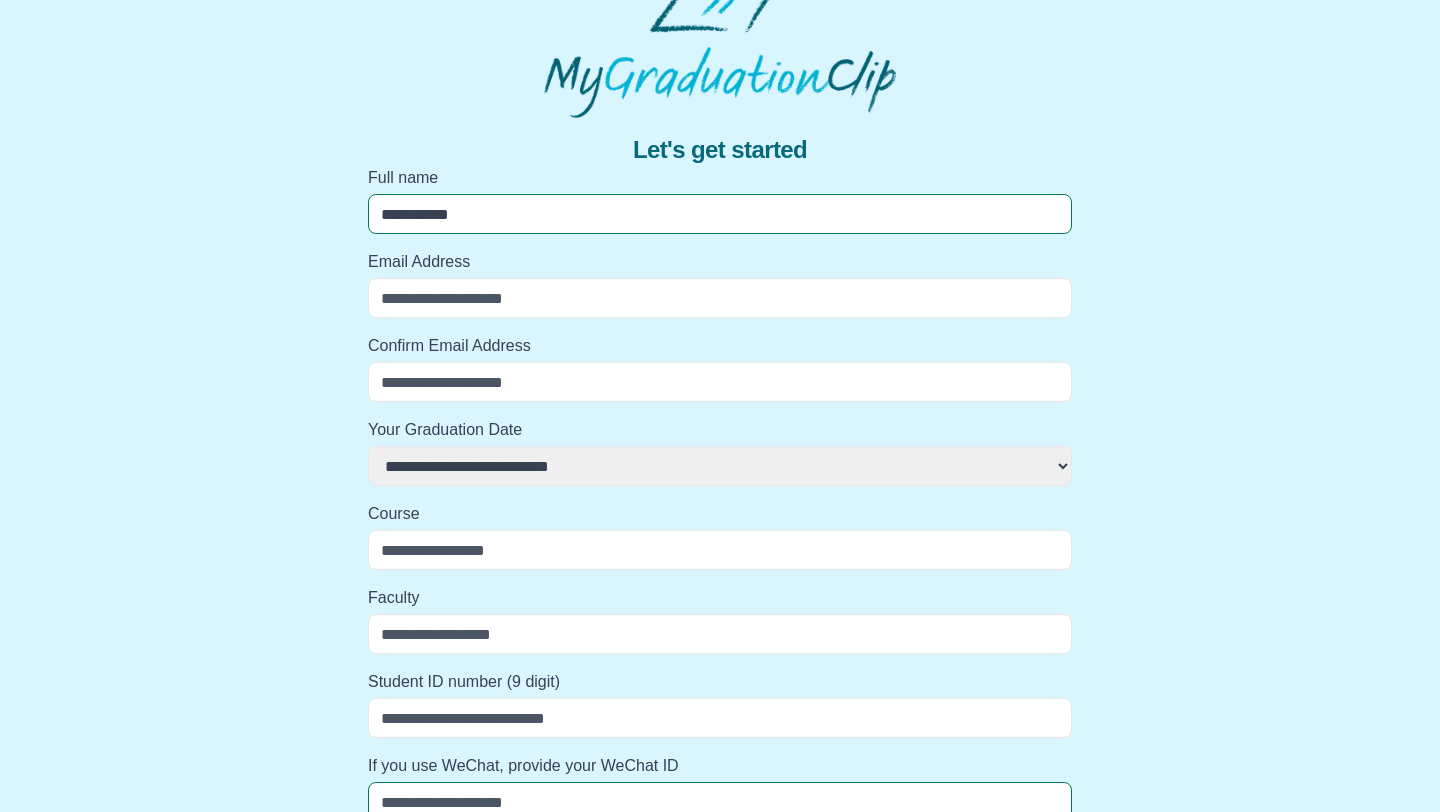 select 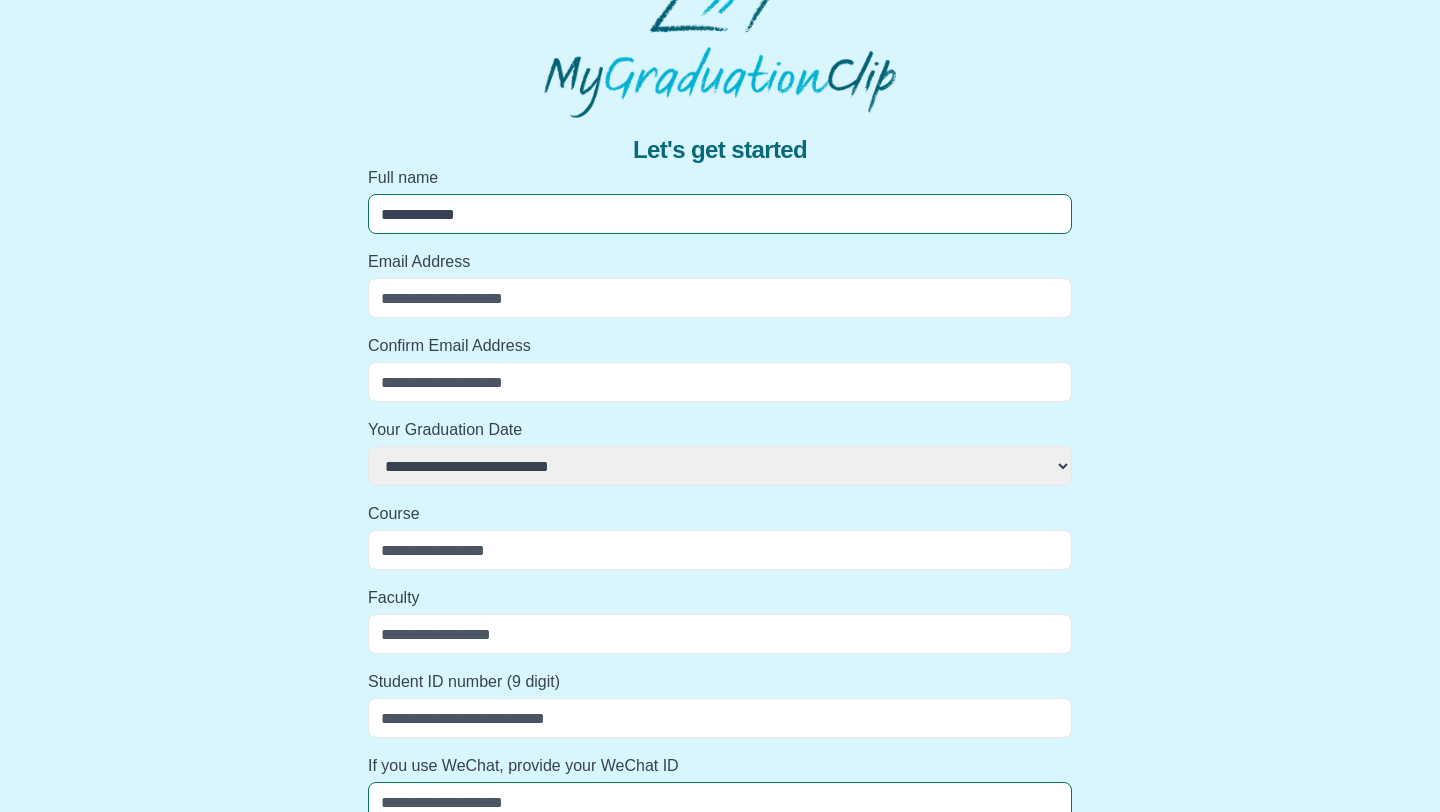 select 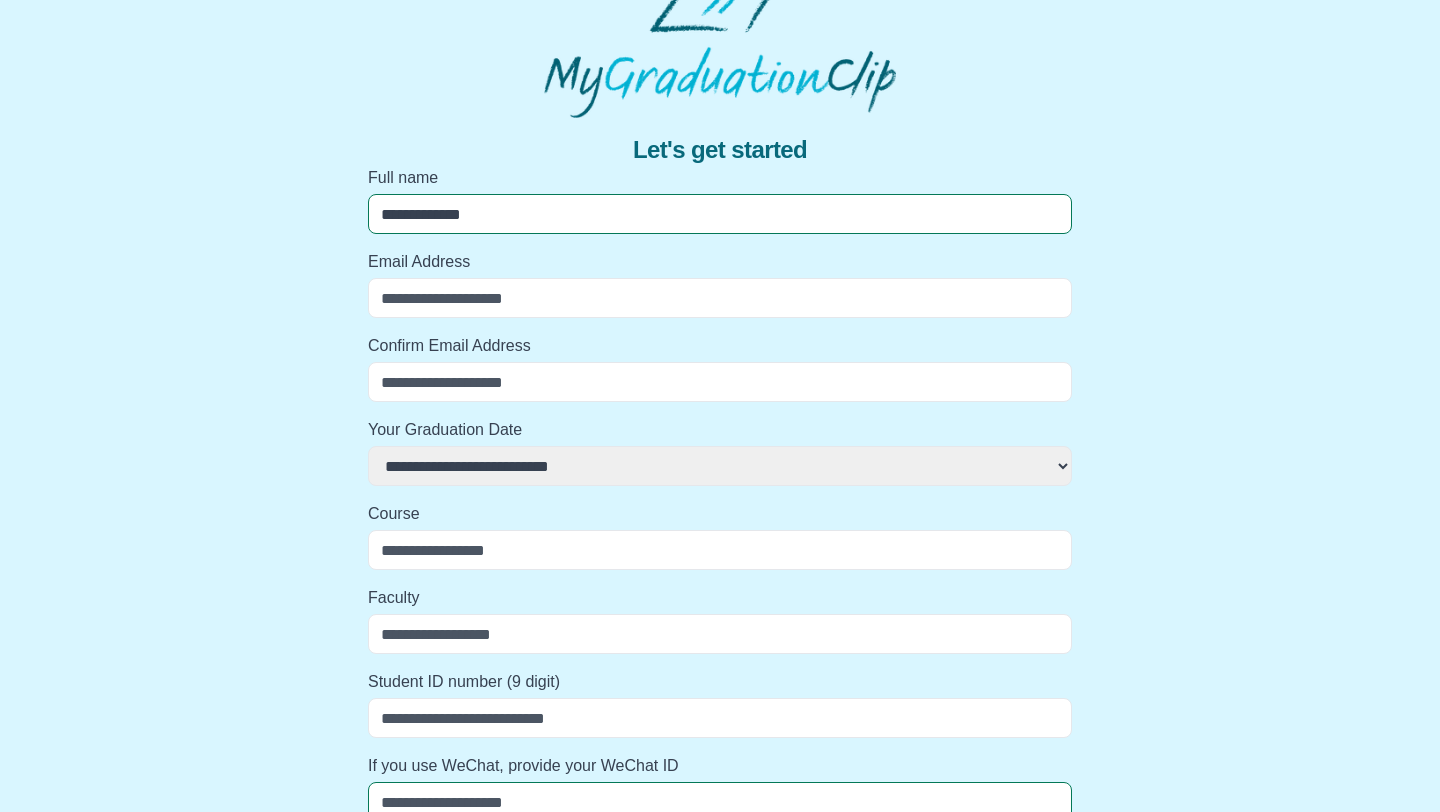 select 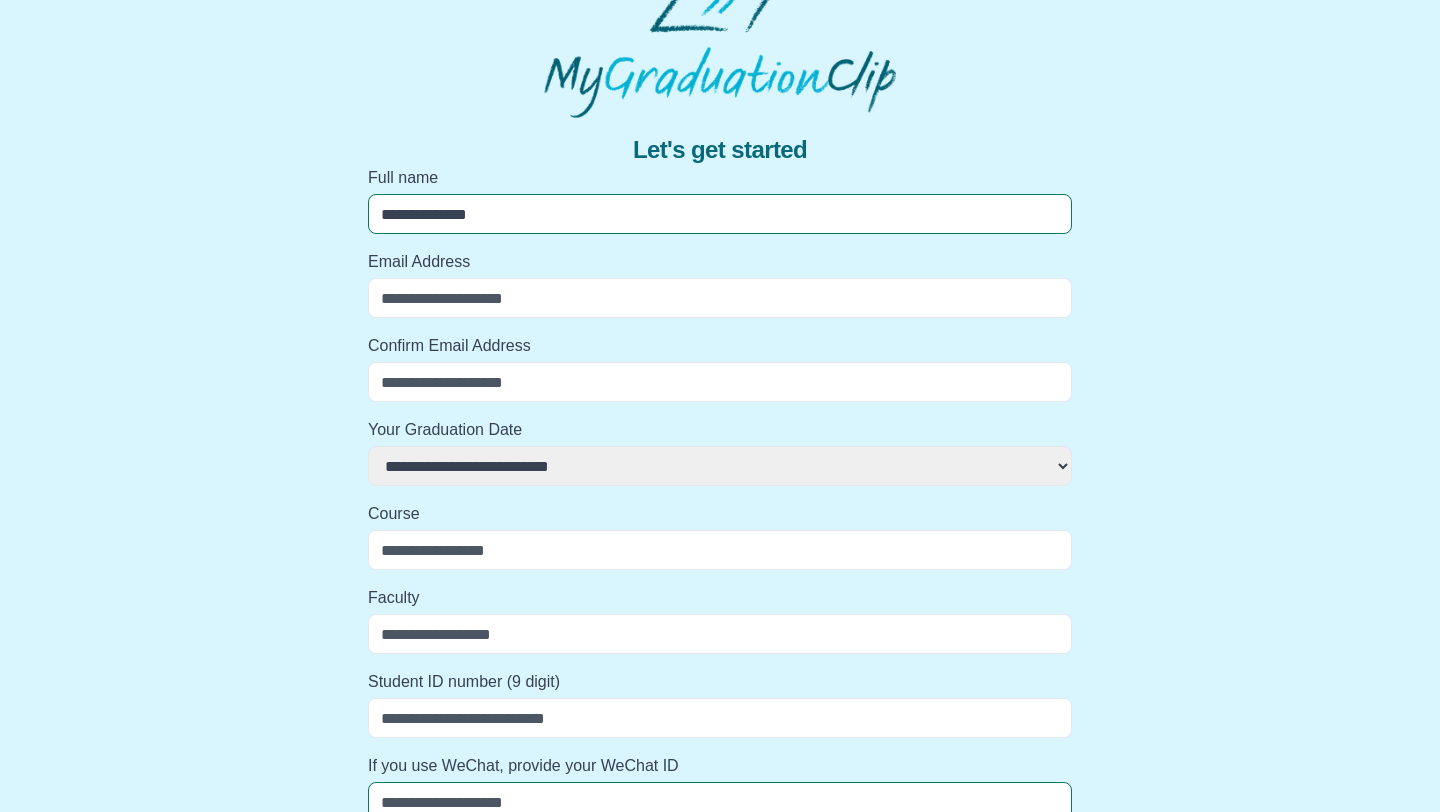 select 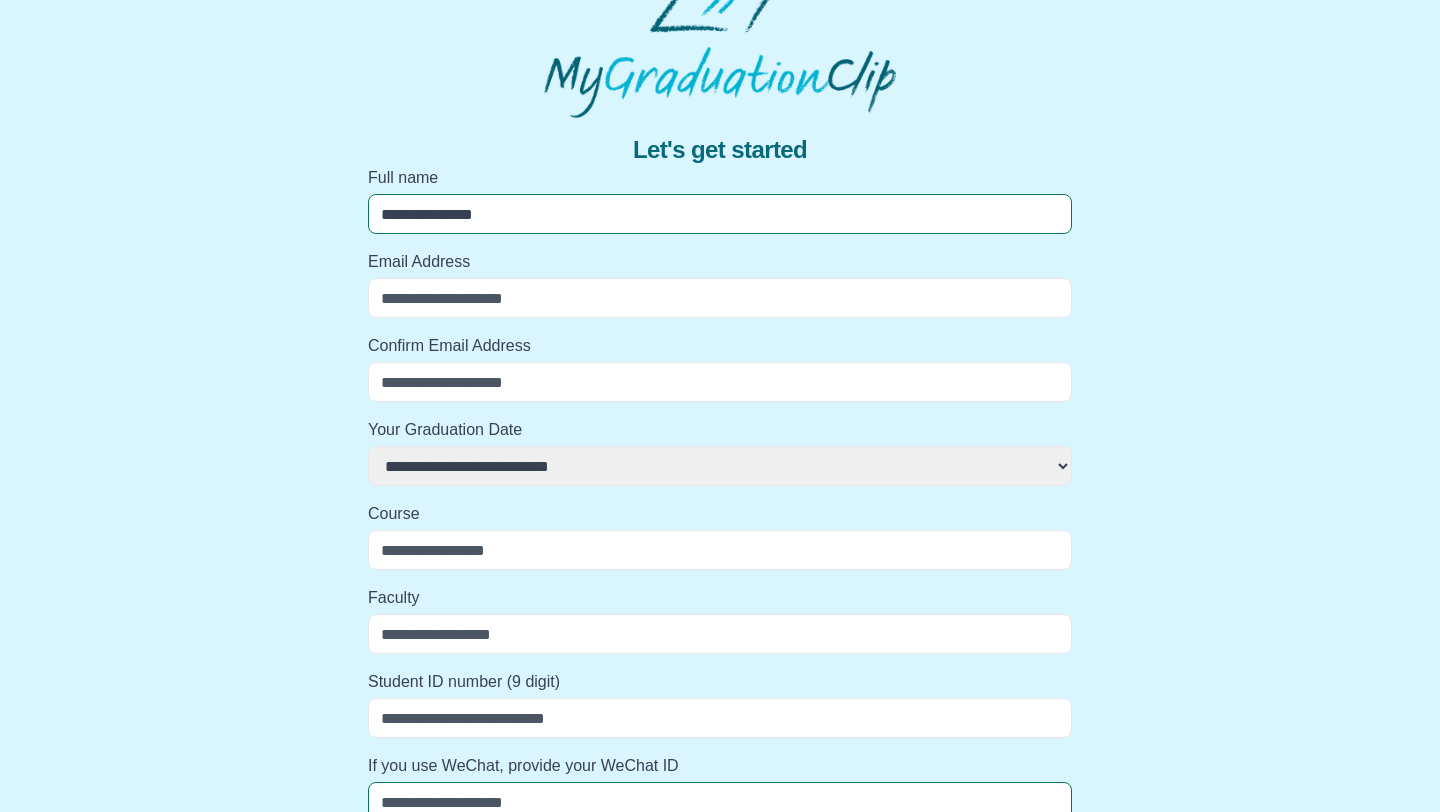 select 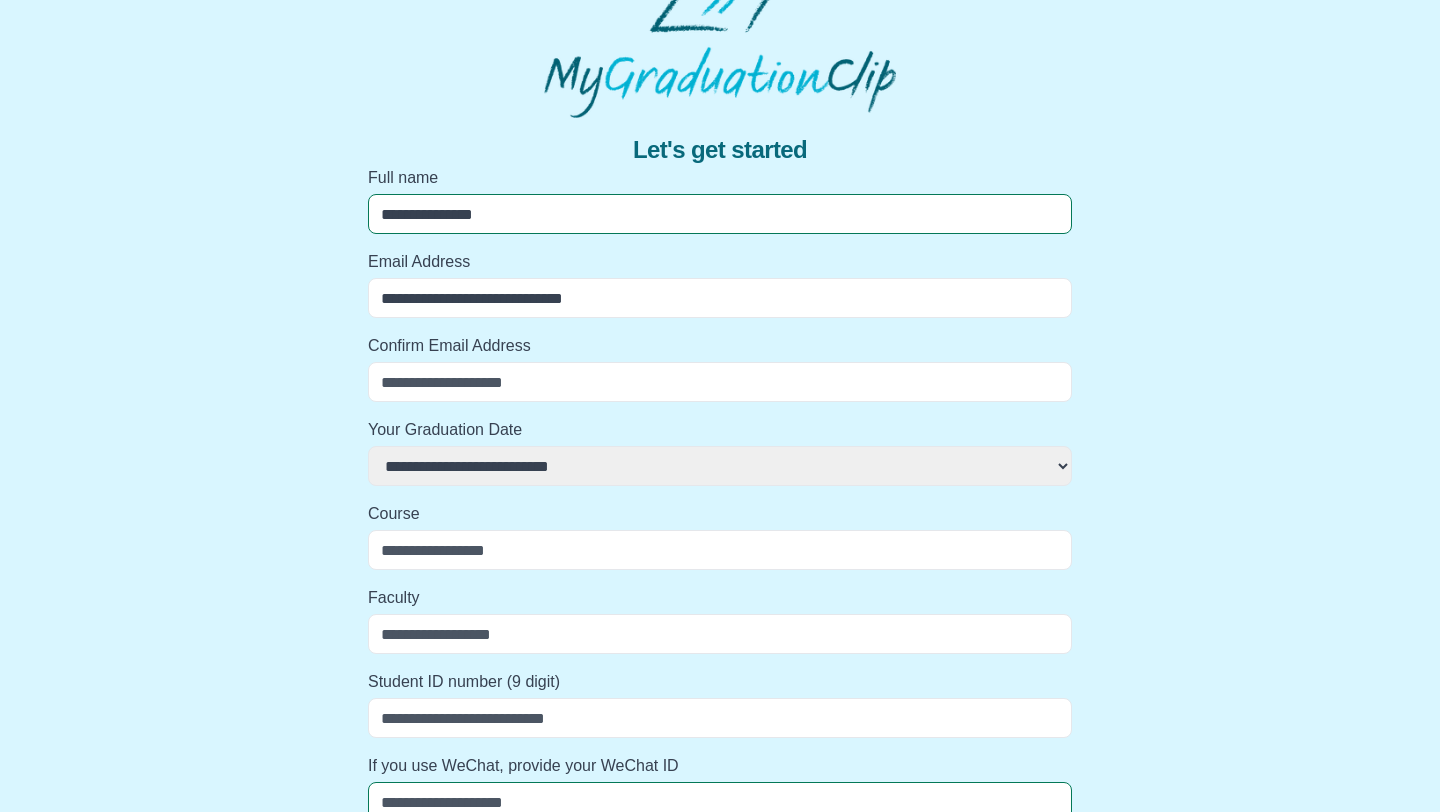 select 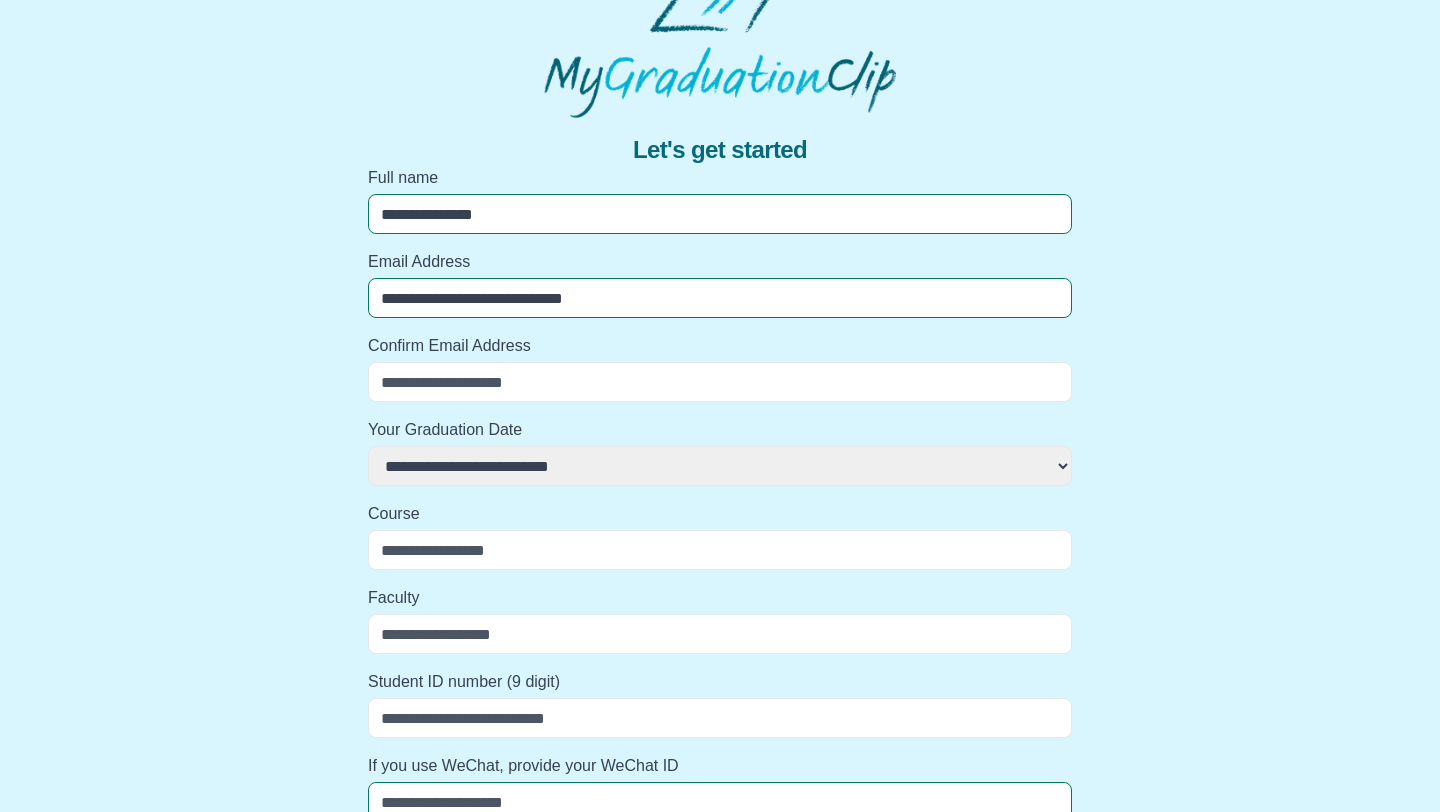 select 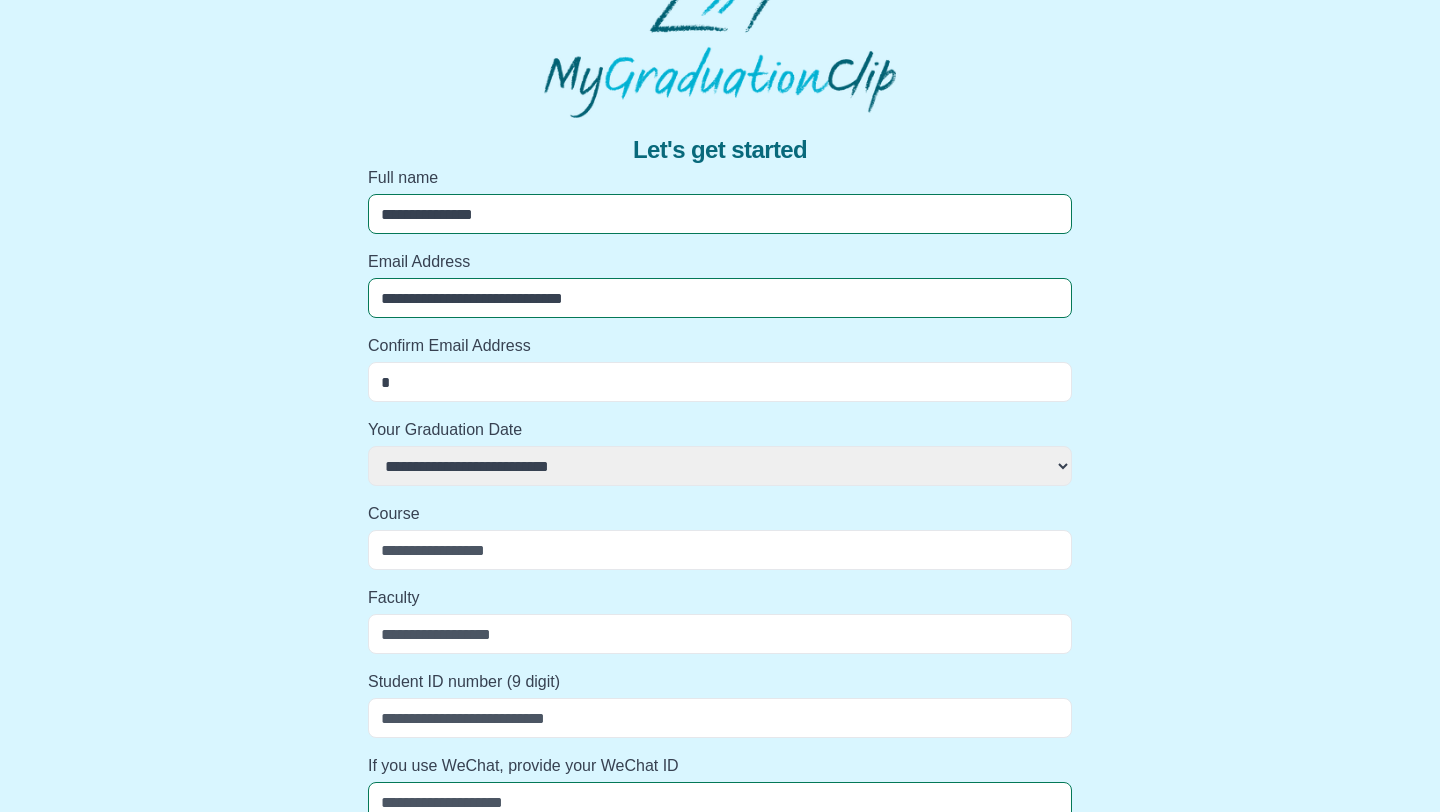 select 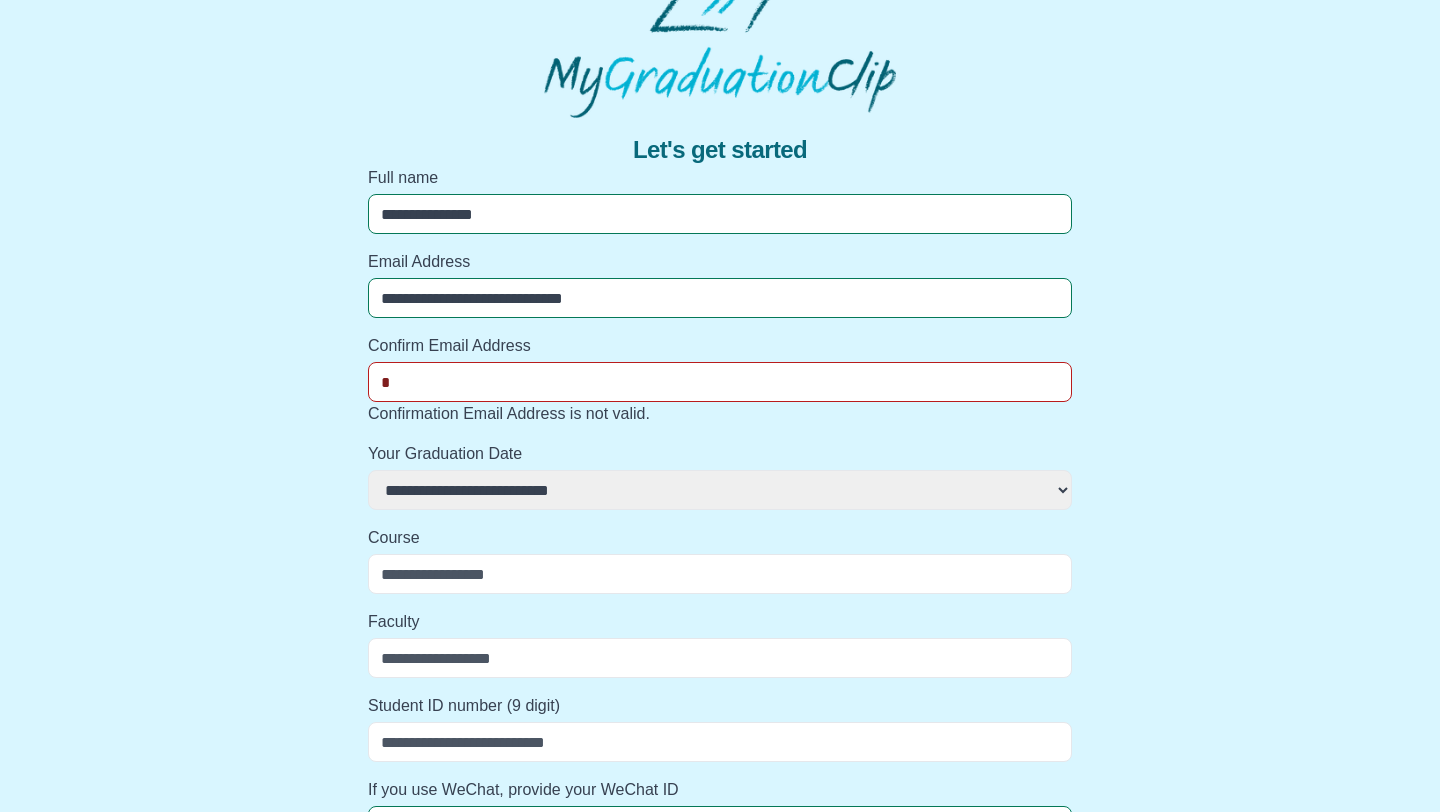 type on "**" 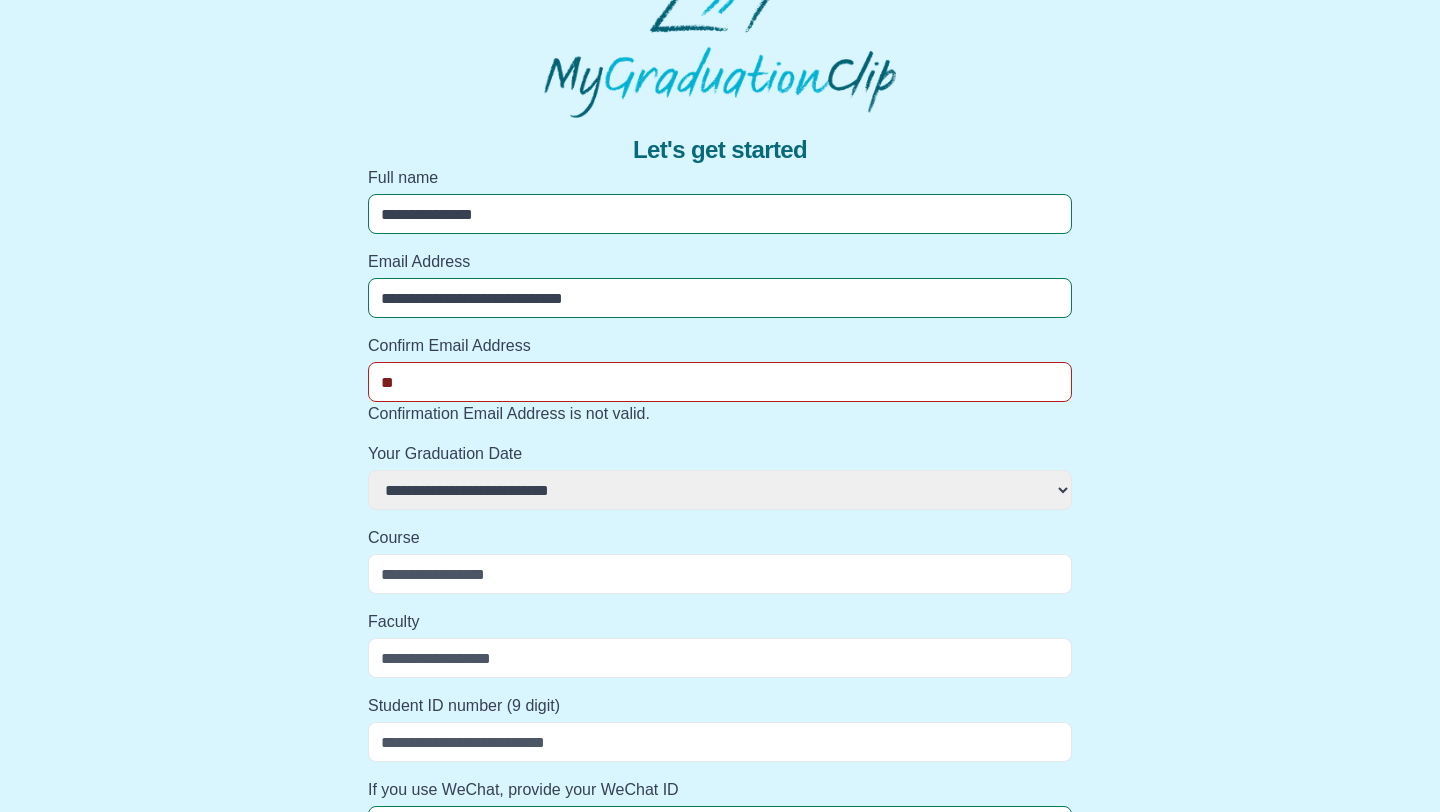 select 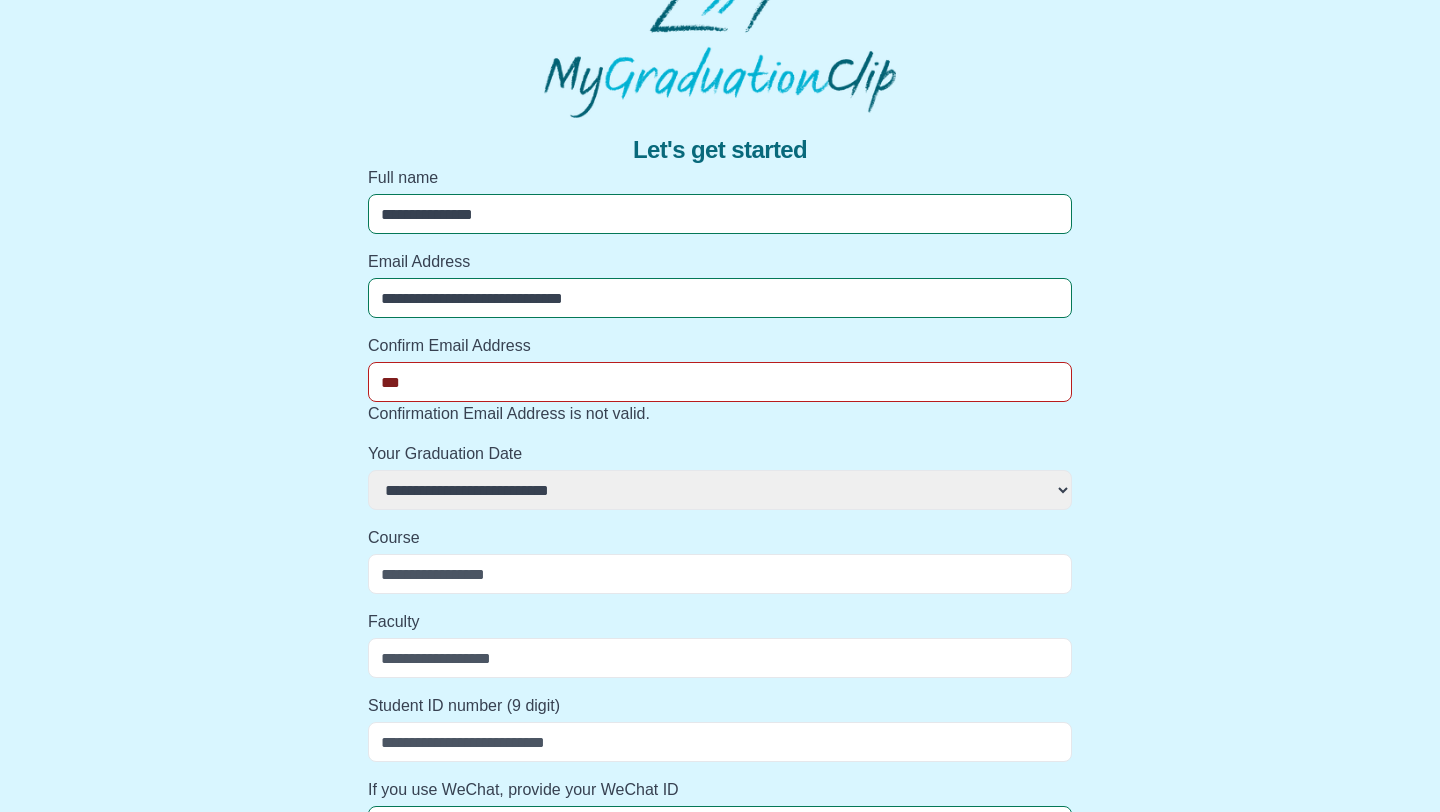 select 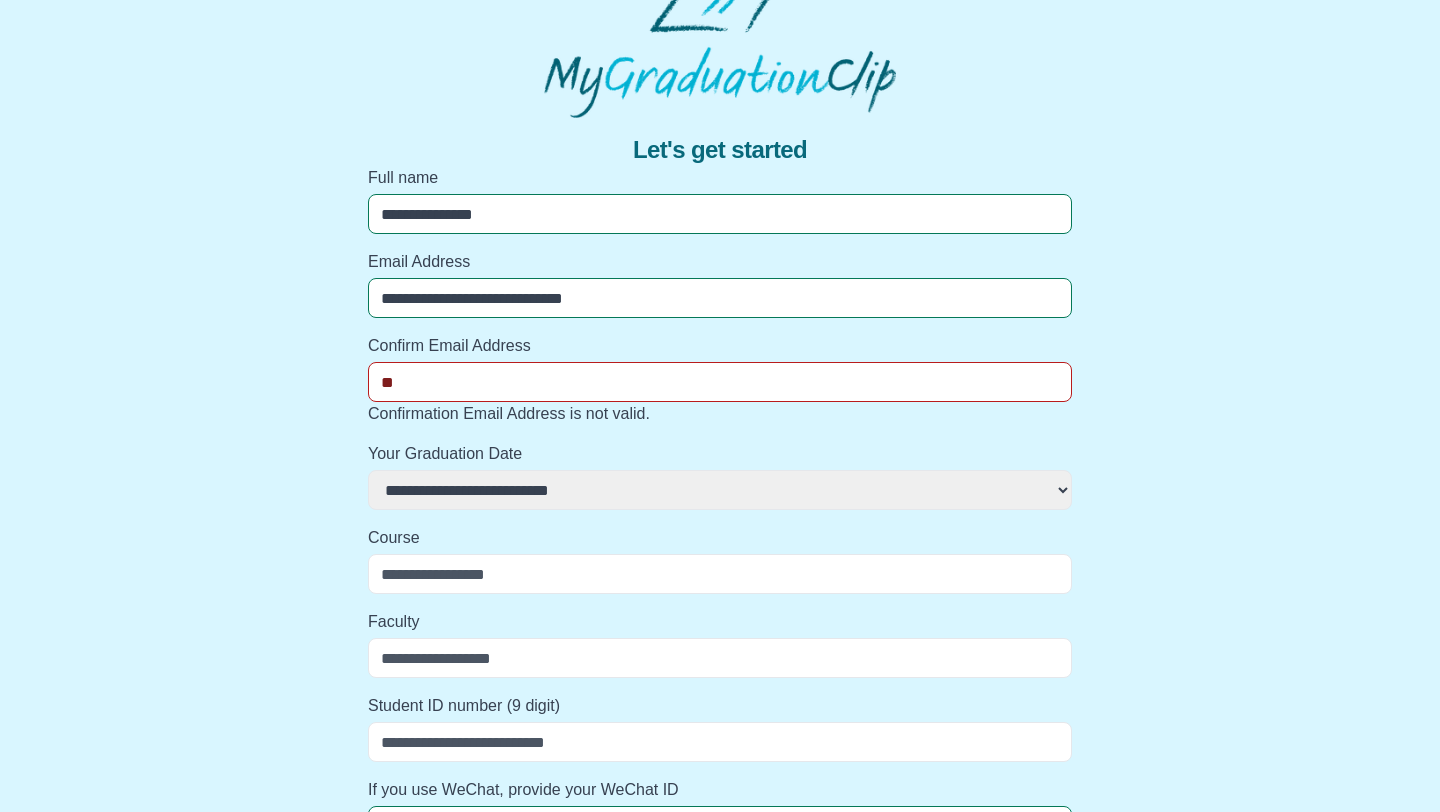 select 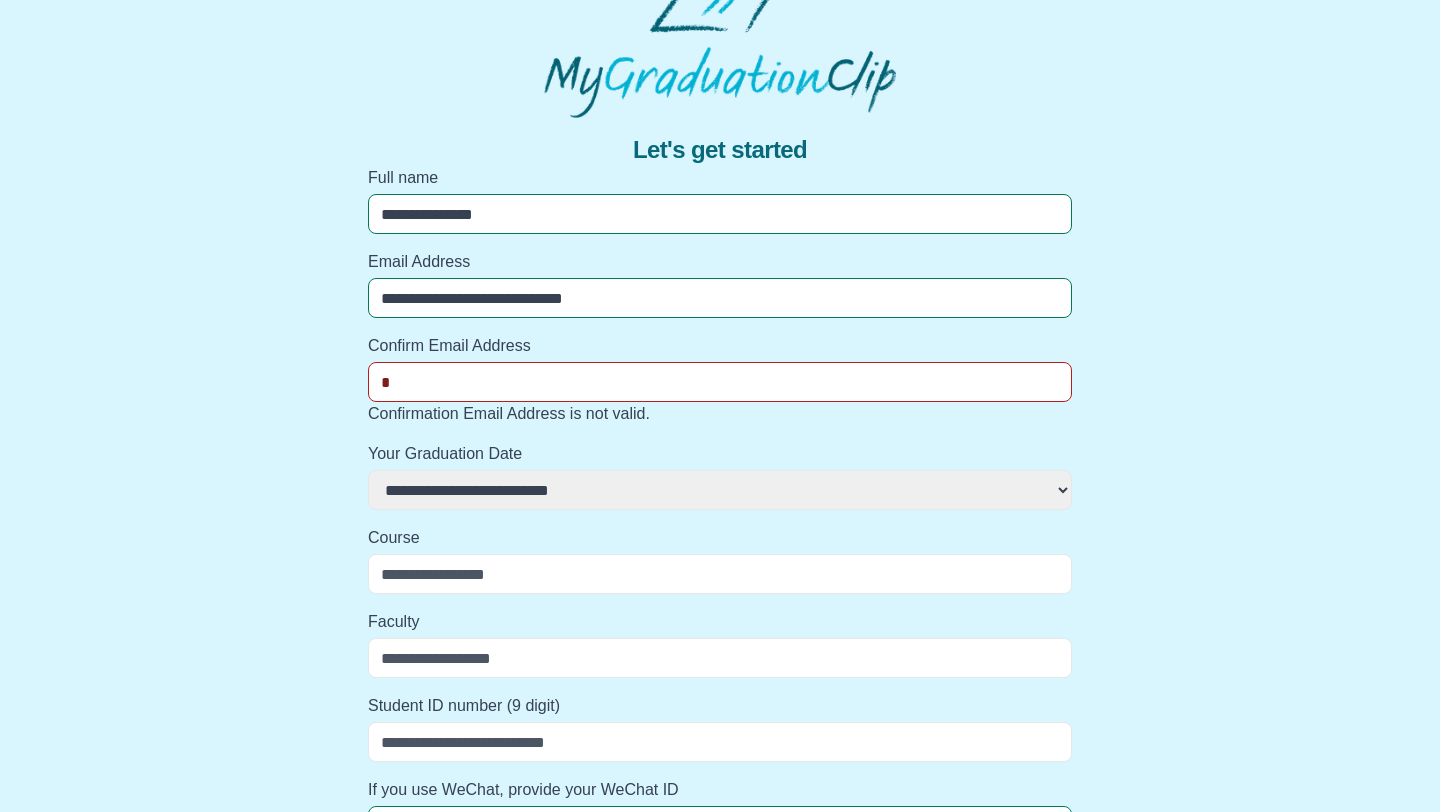select 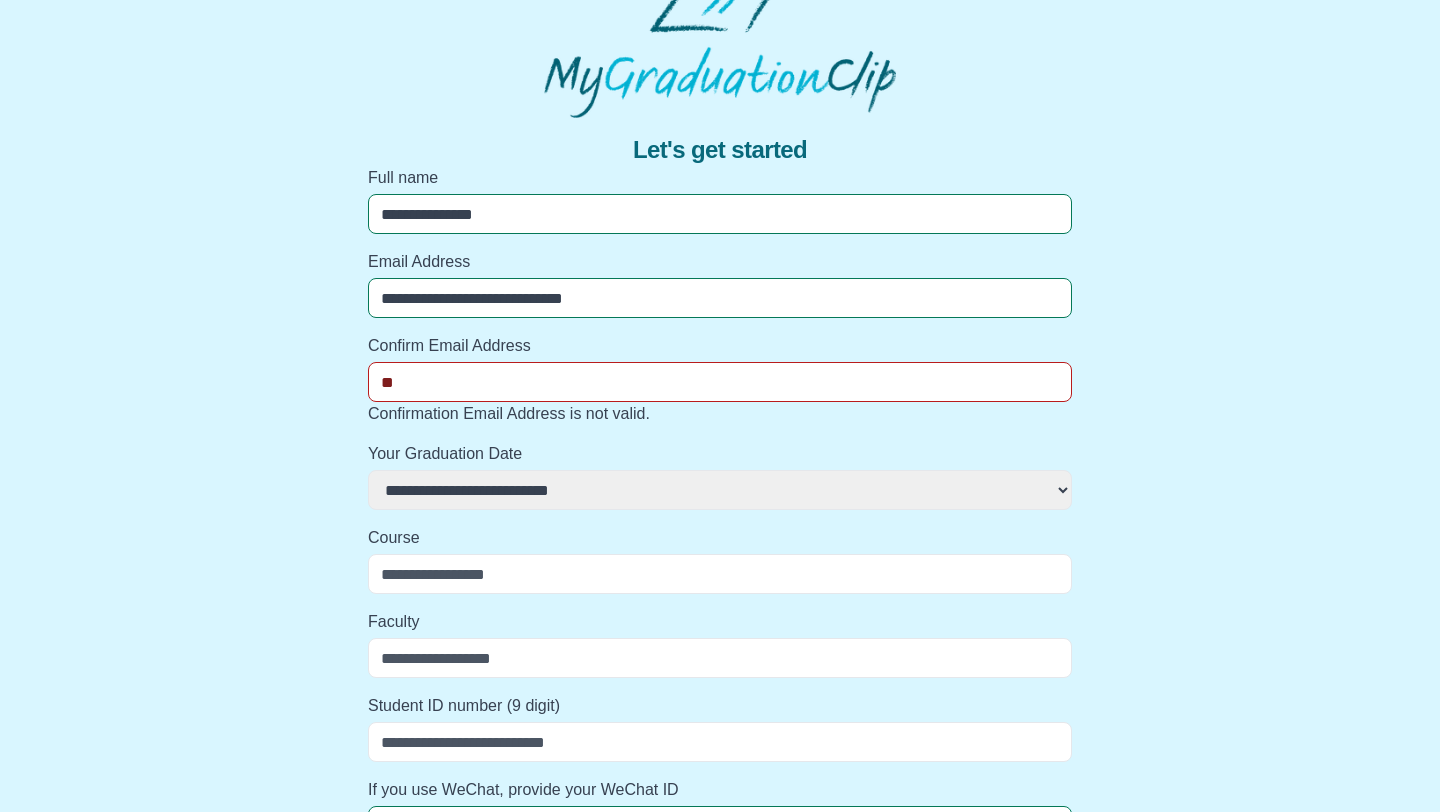 select 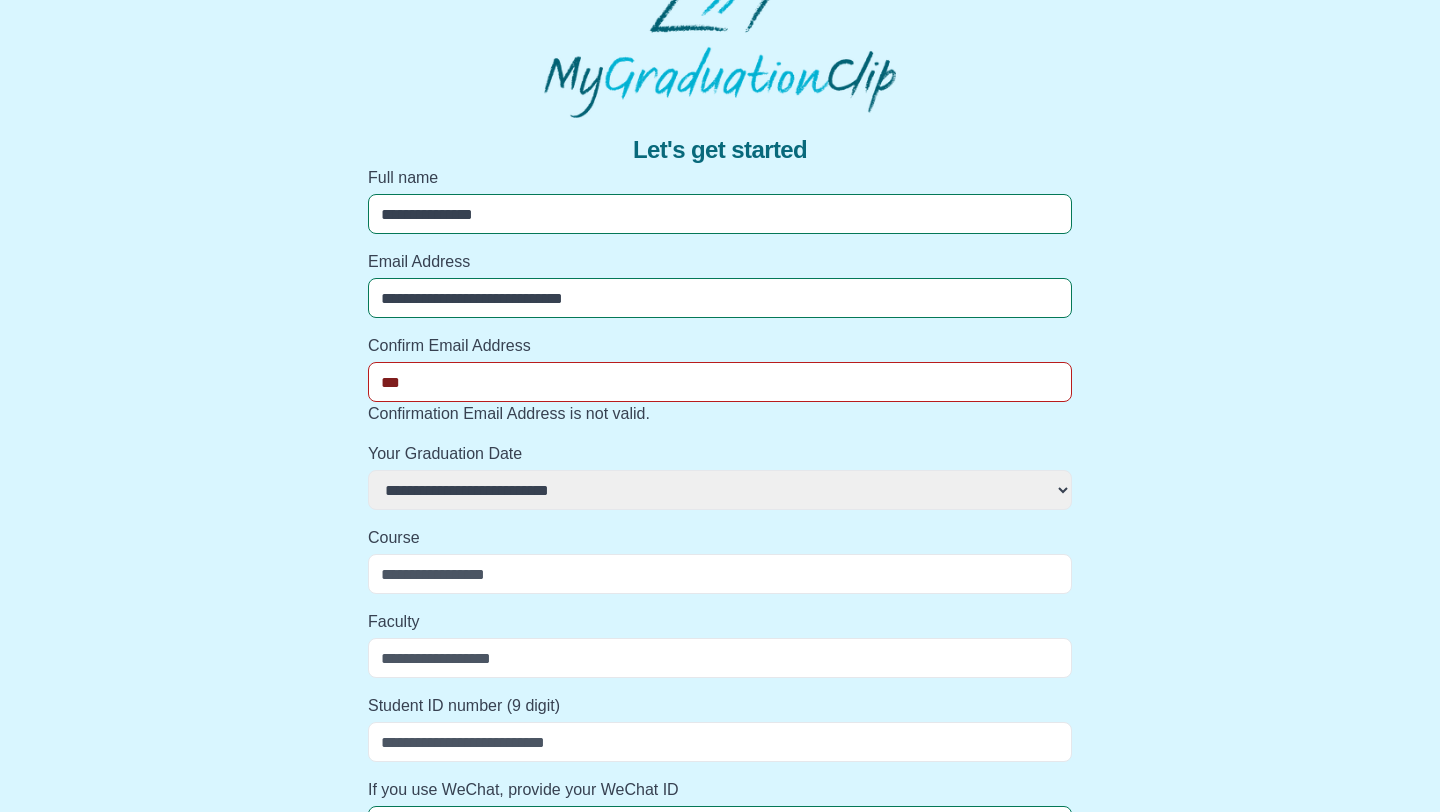 select 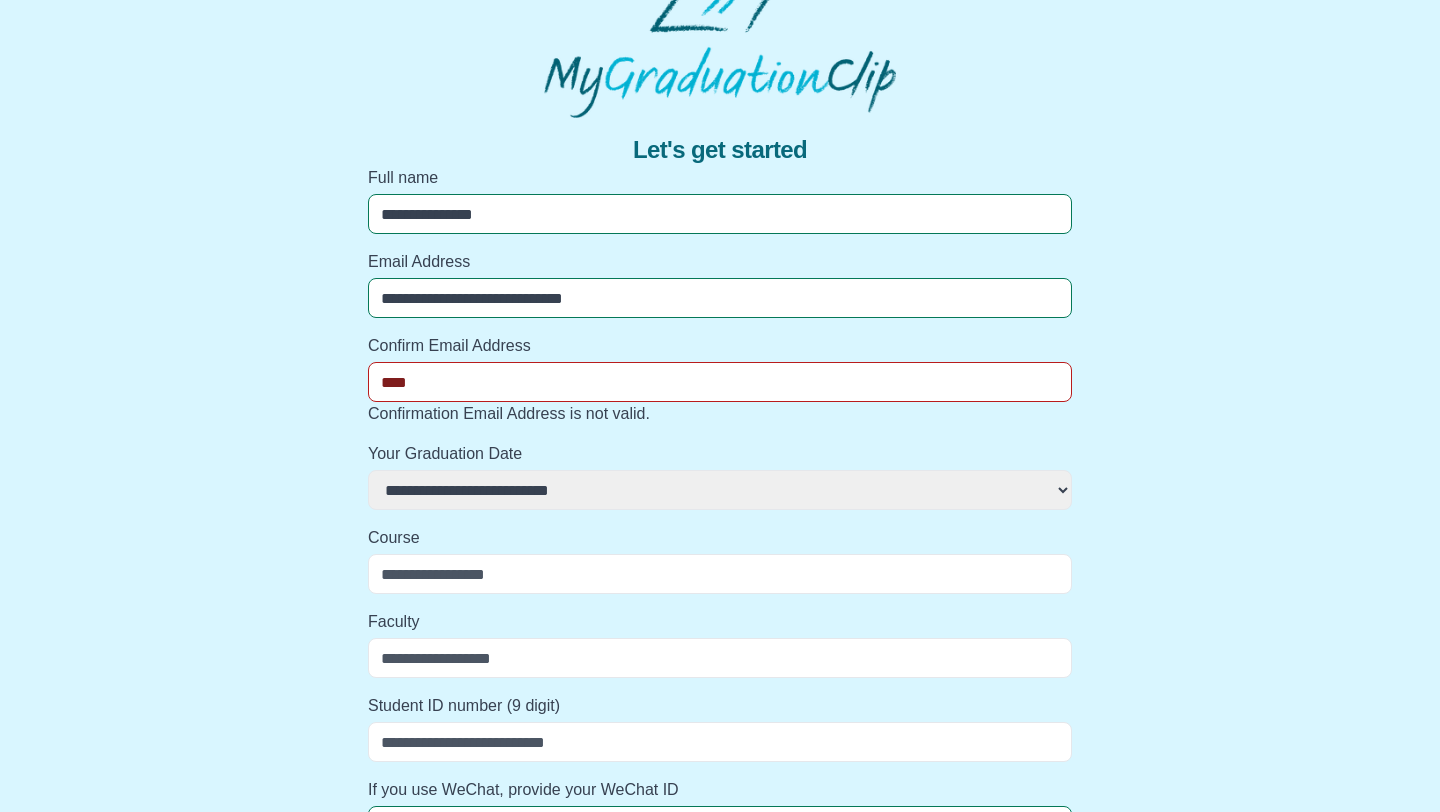 select 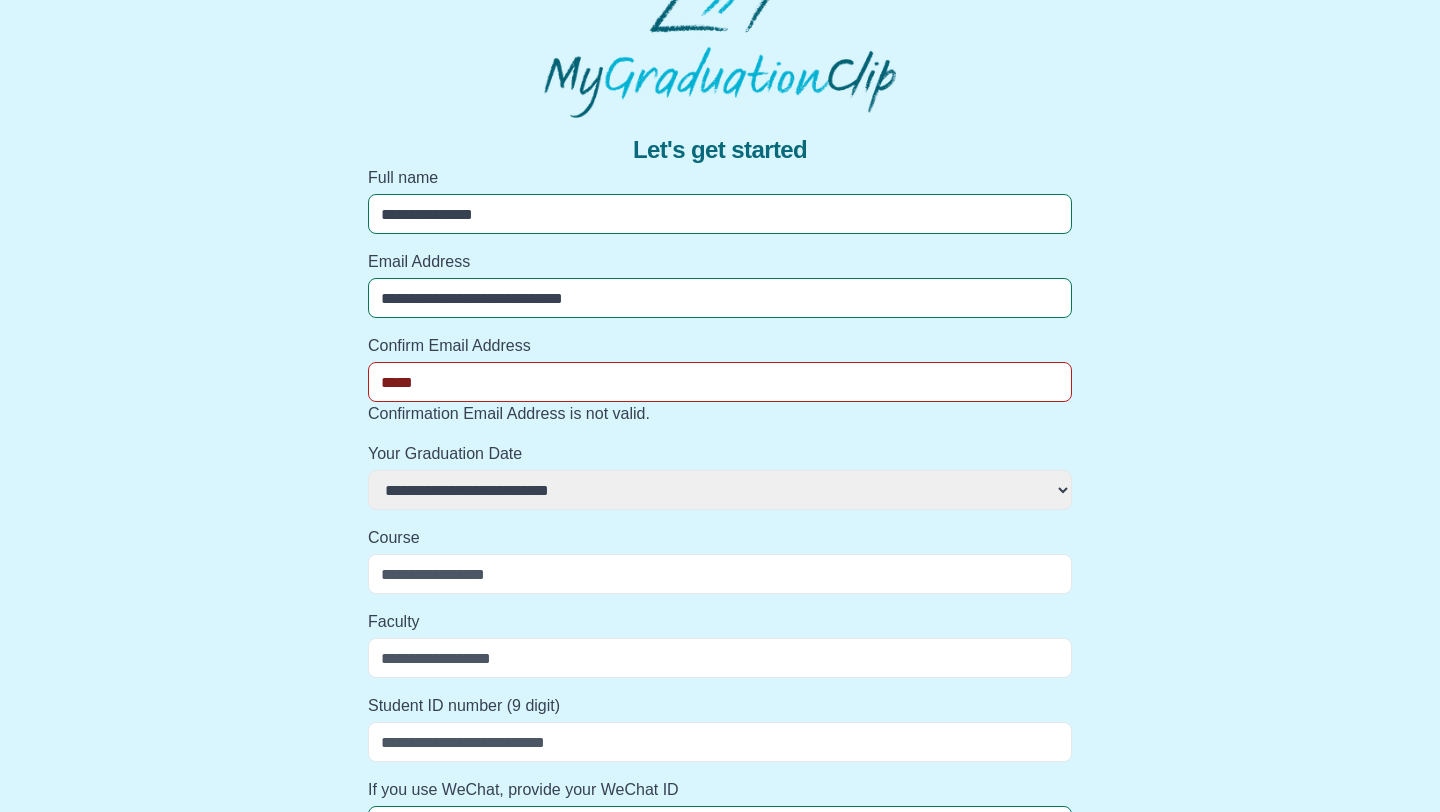 select 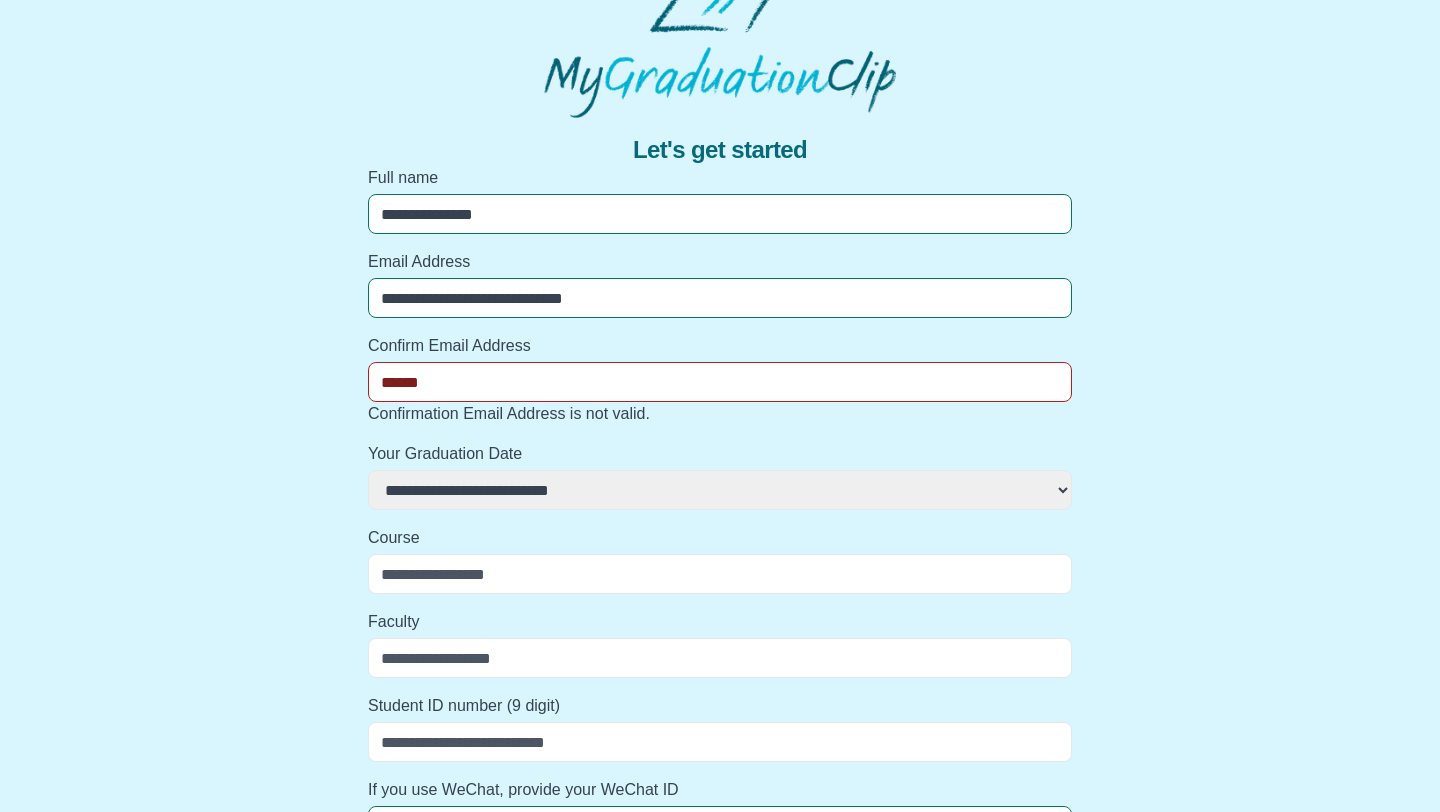 select 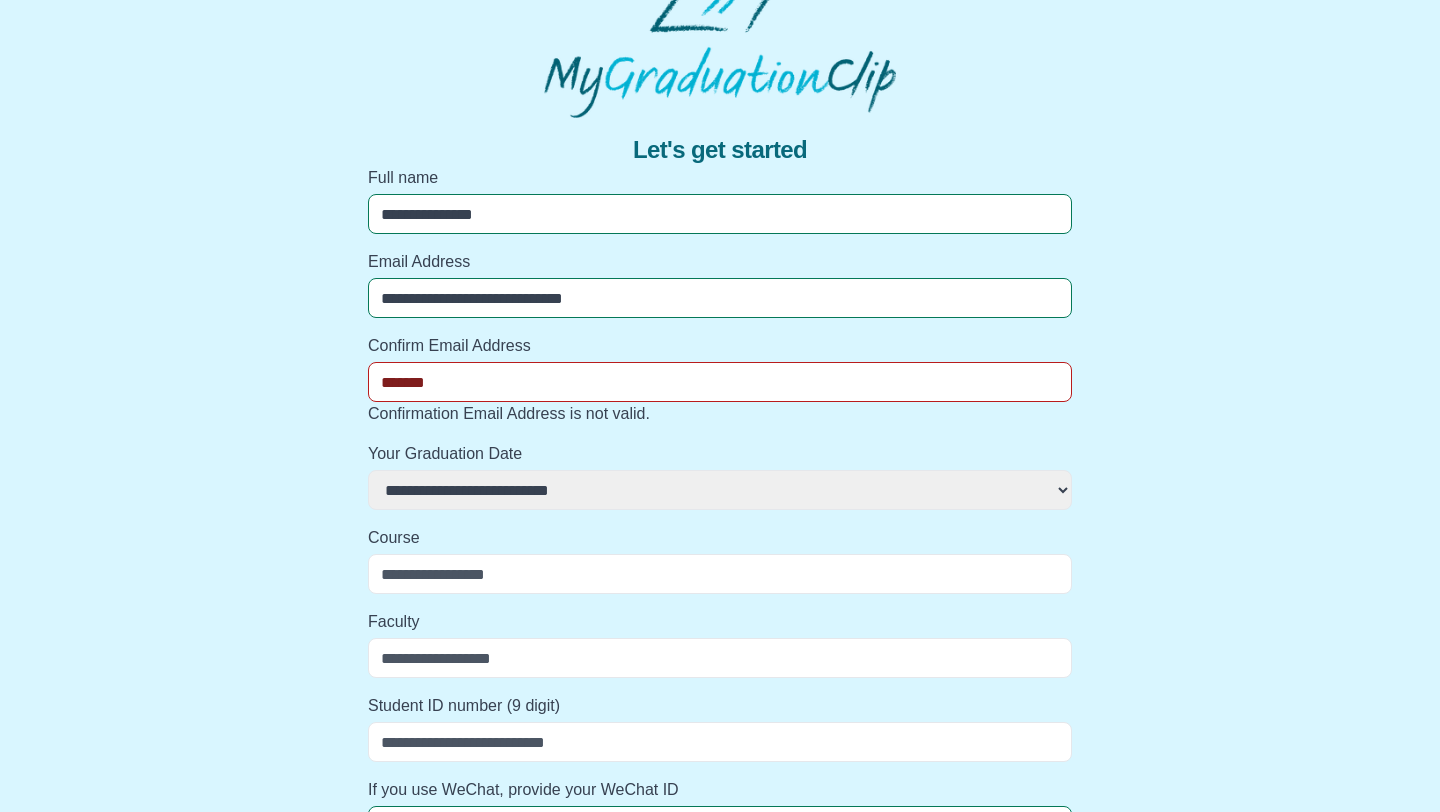 select 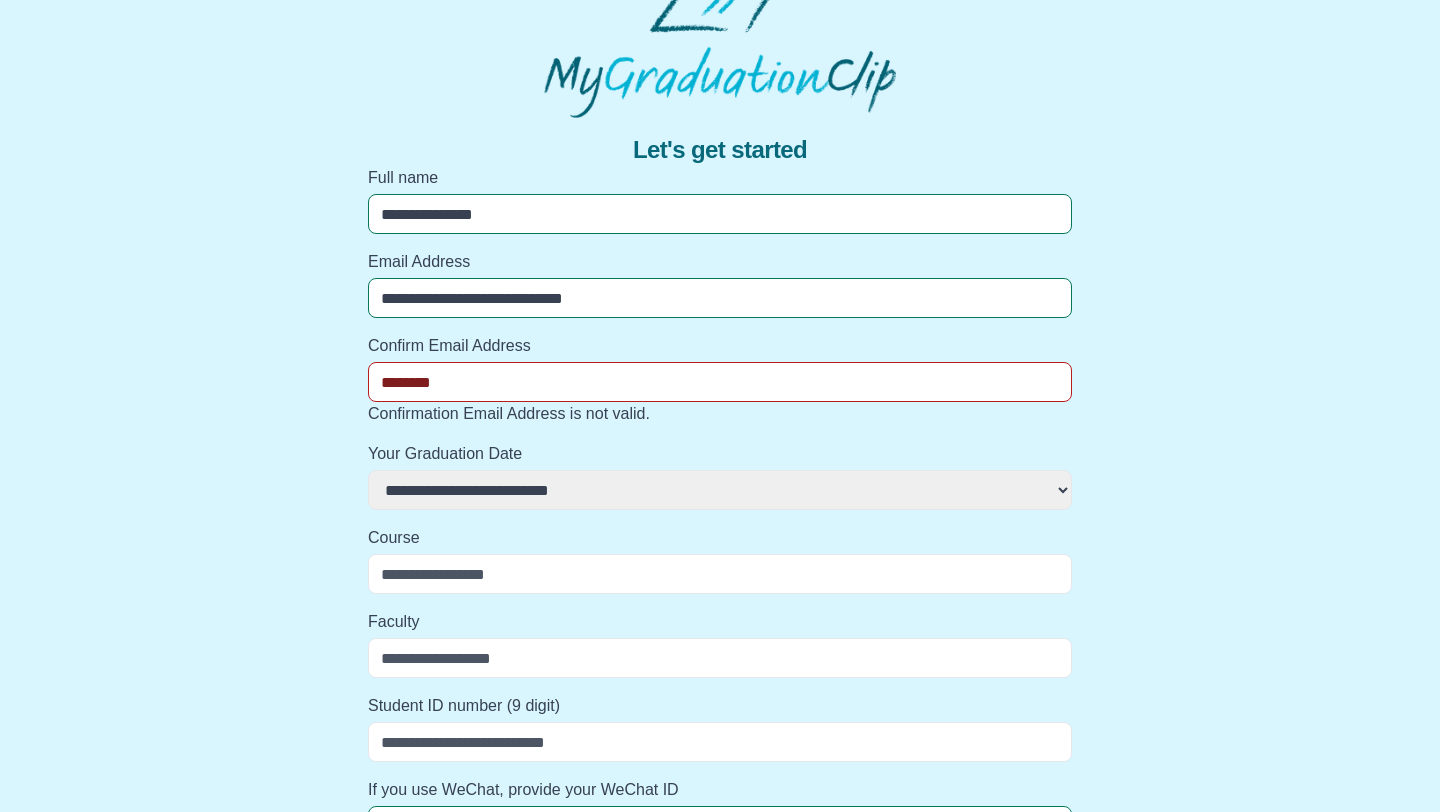 select 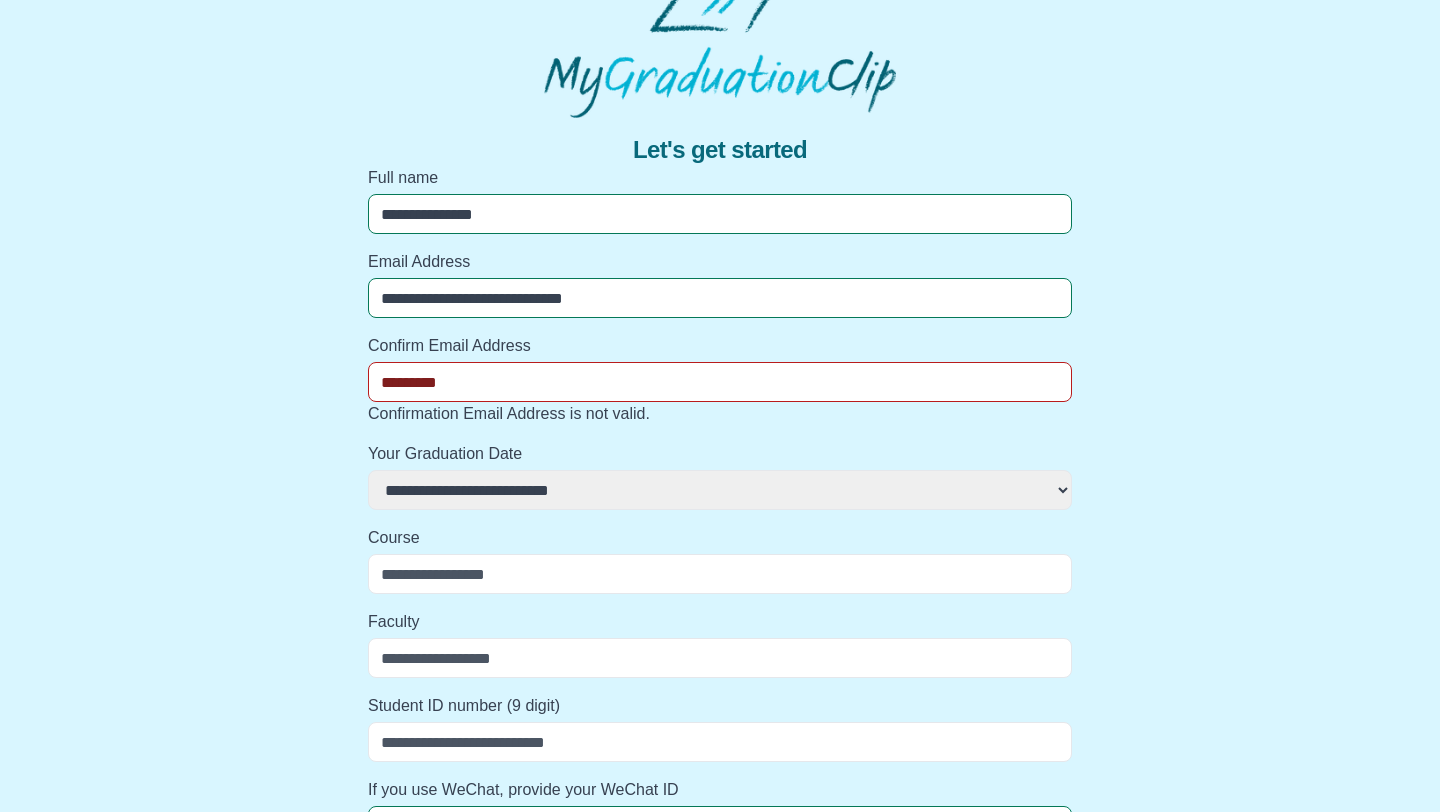select 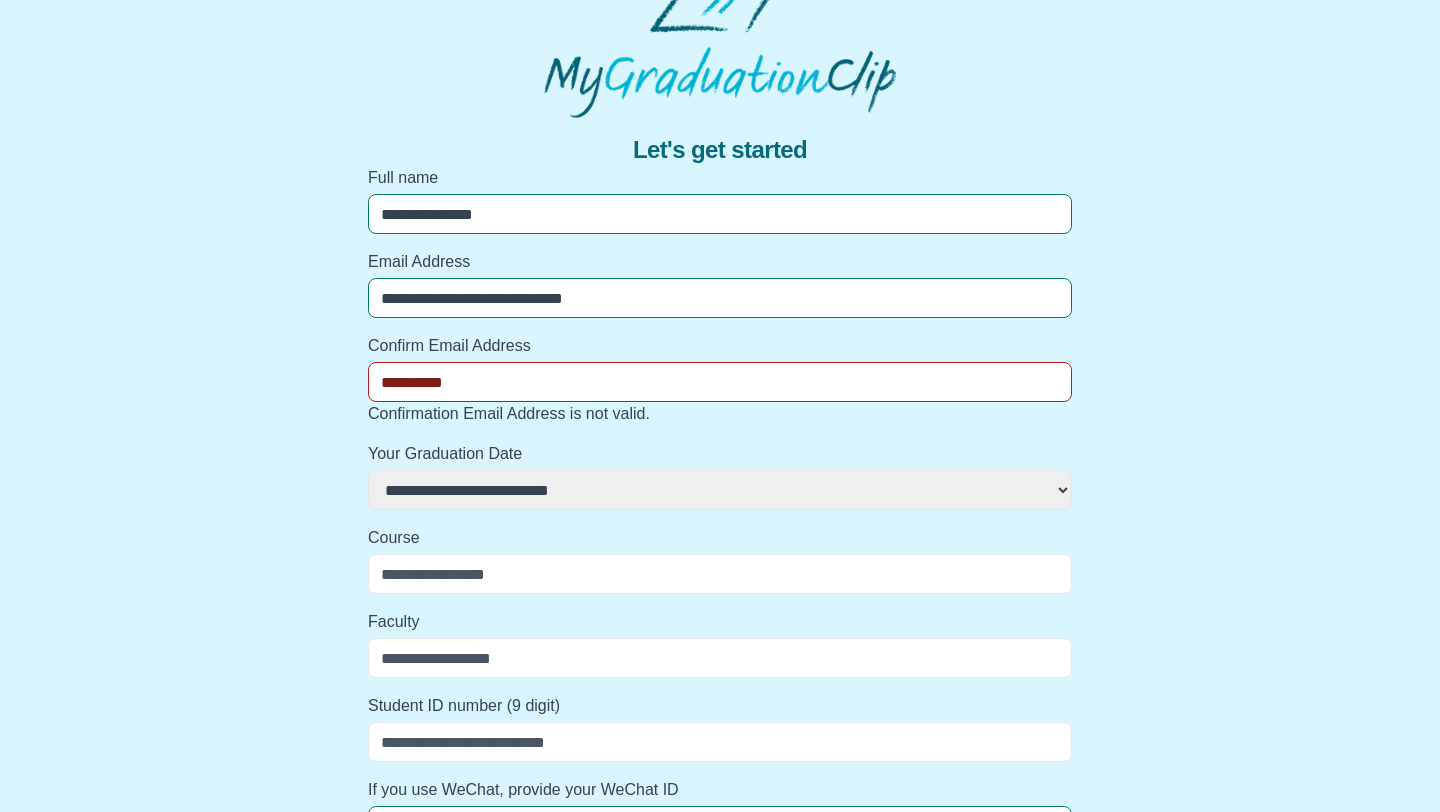 select 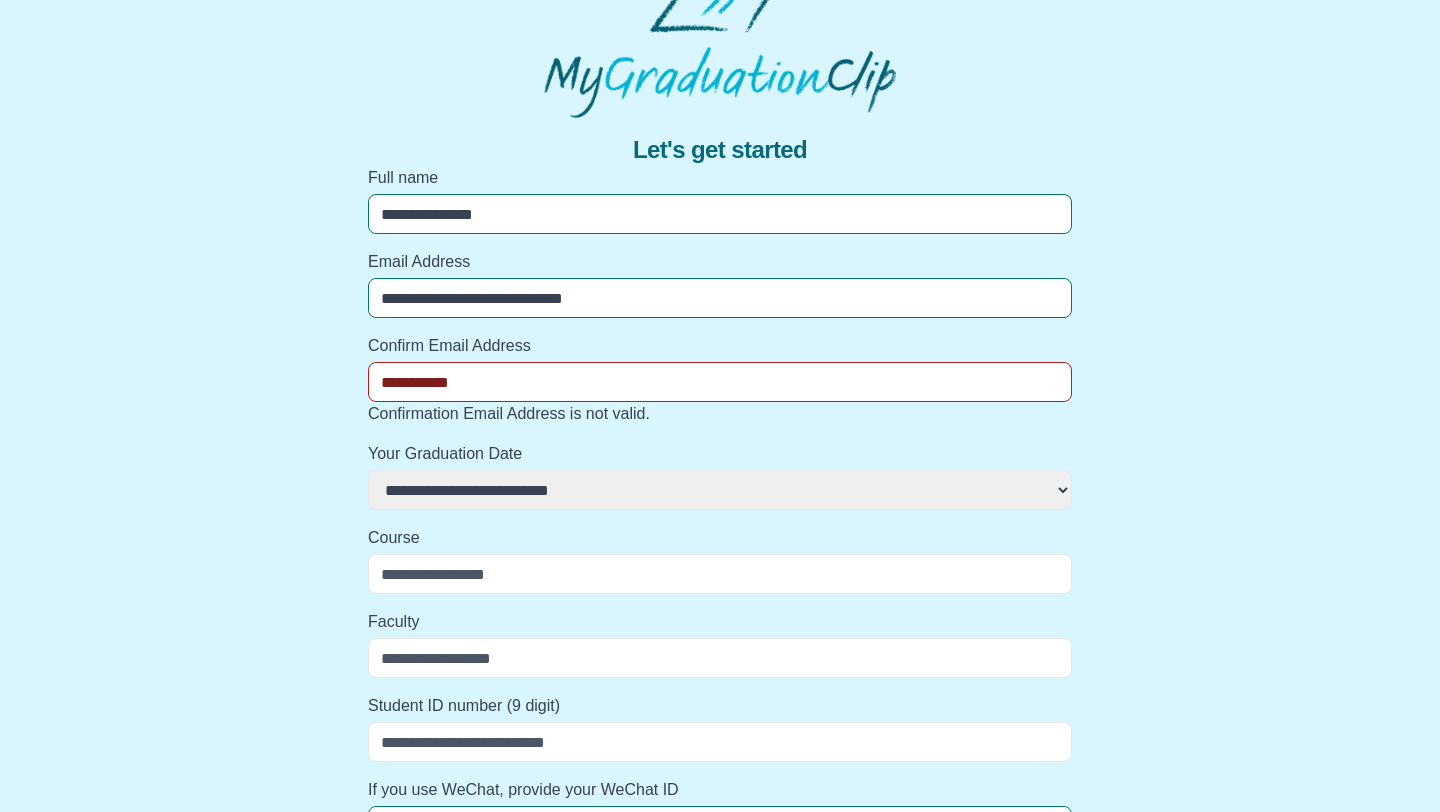 select 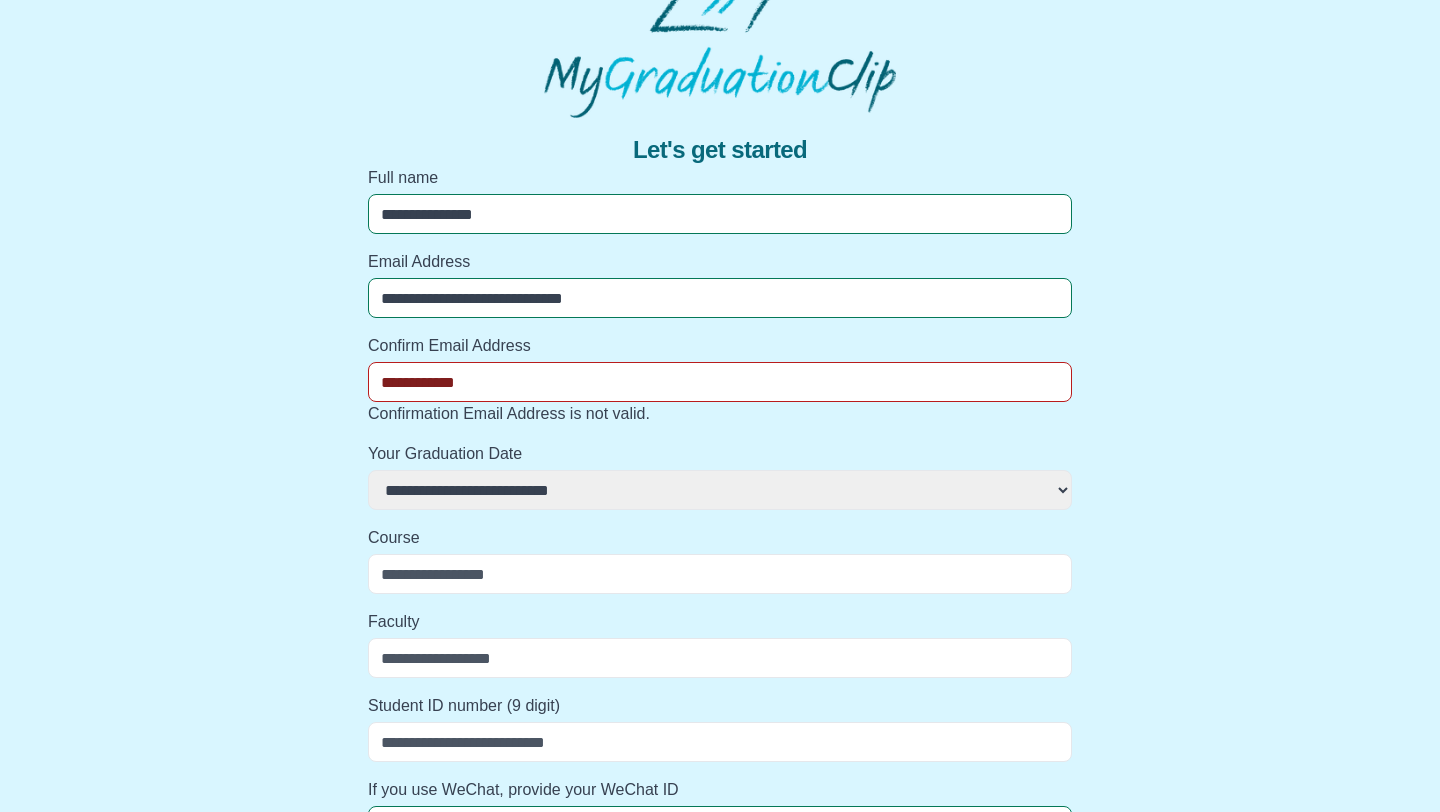 select 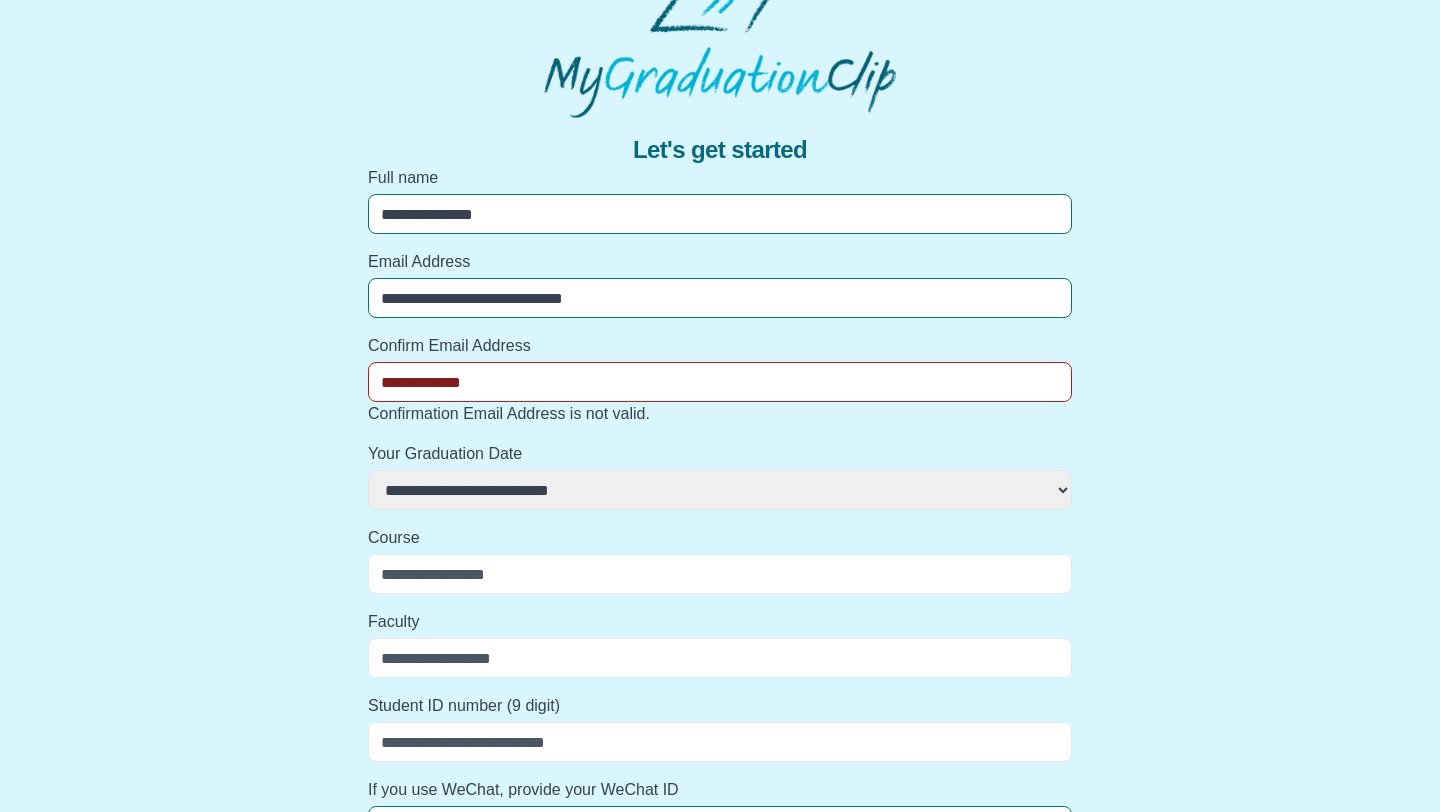 select 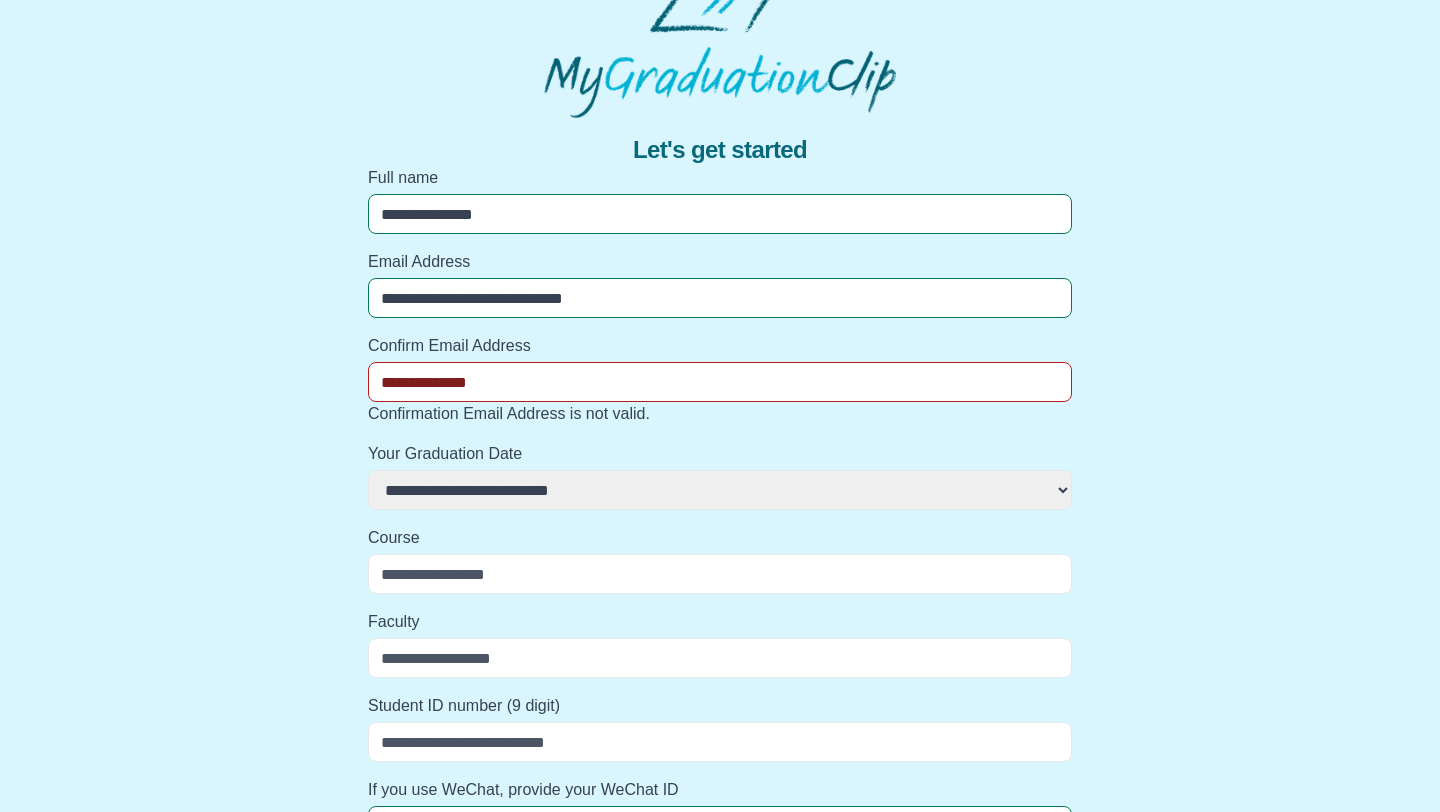 select 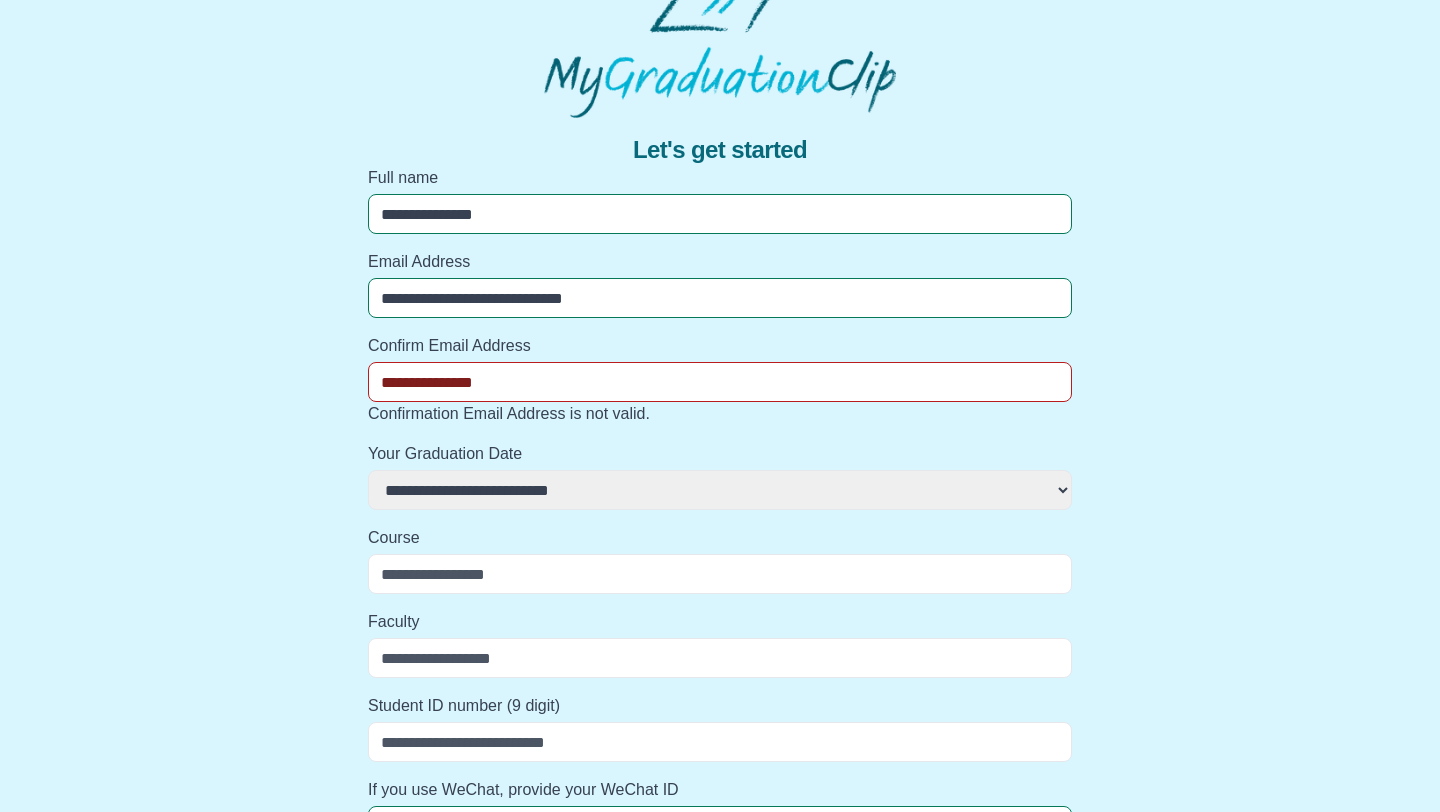 select 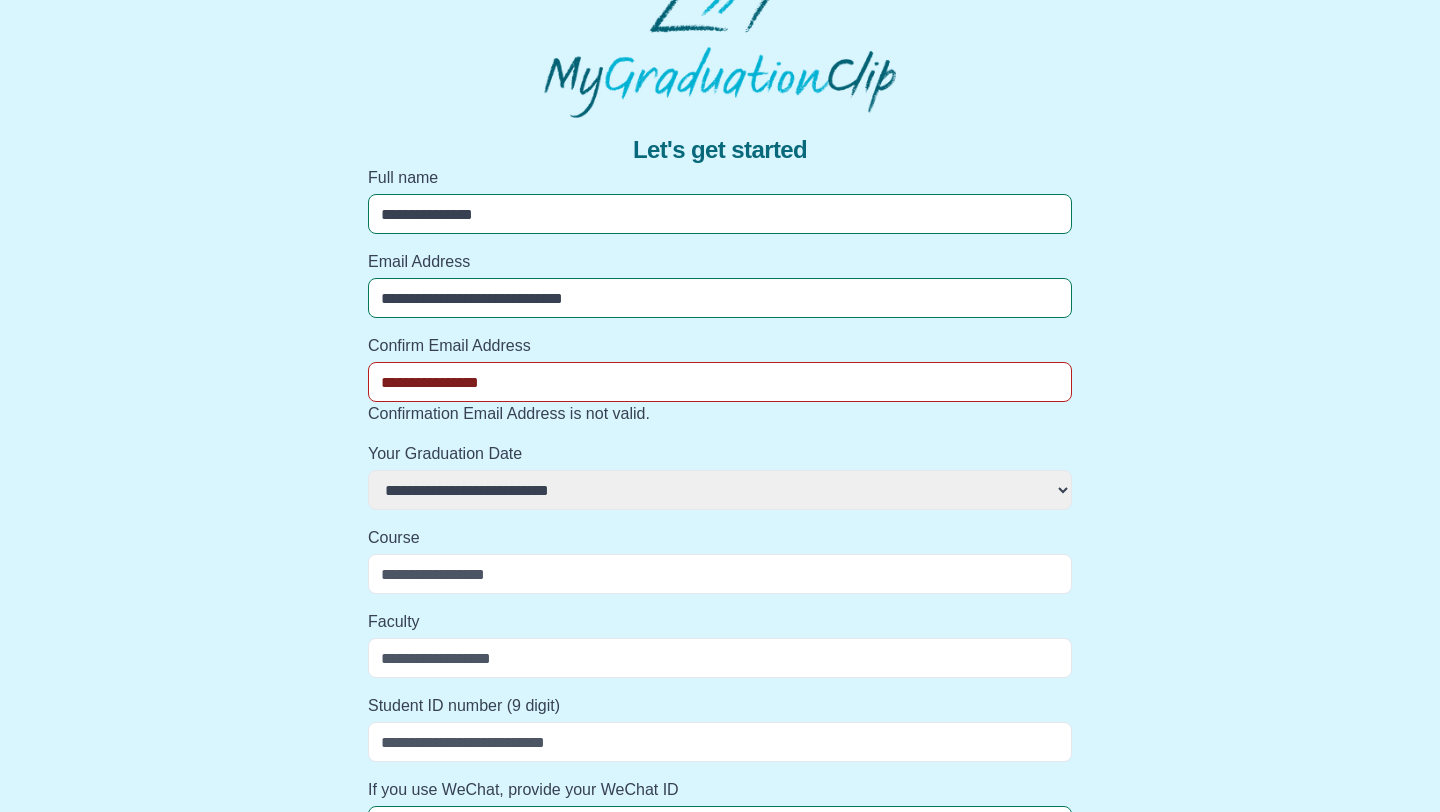 select 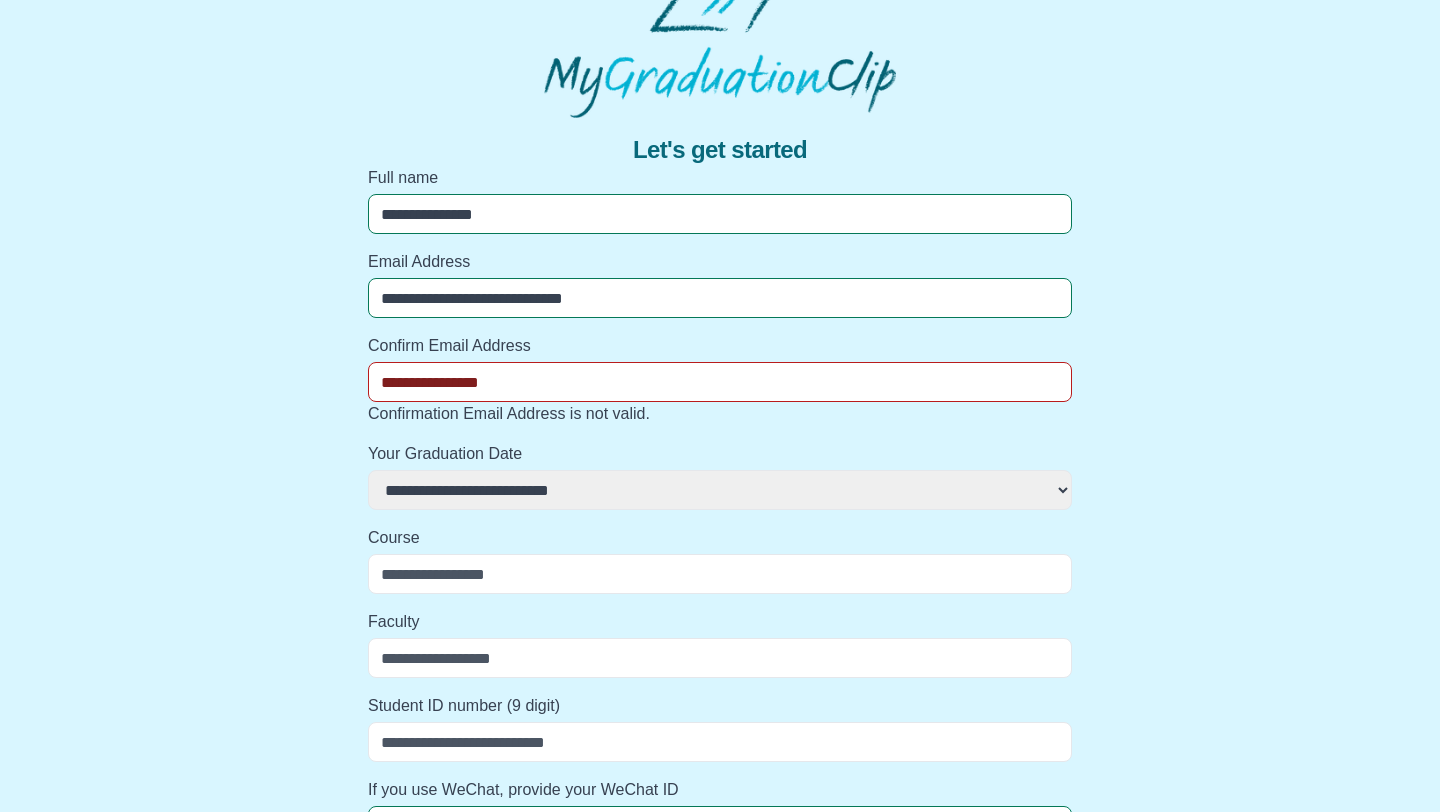 type on "**********" 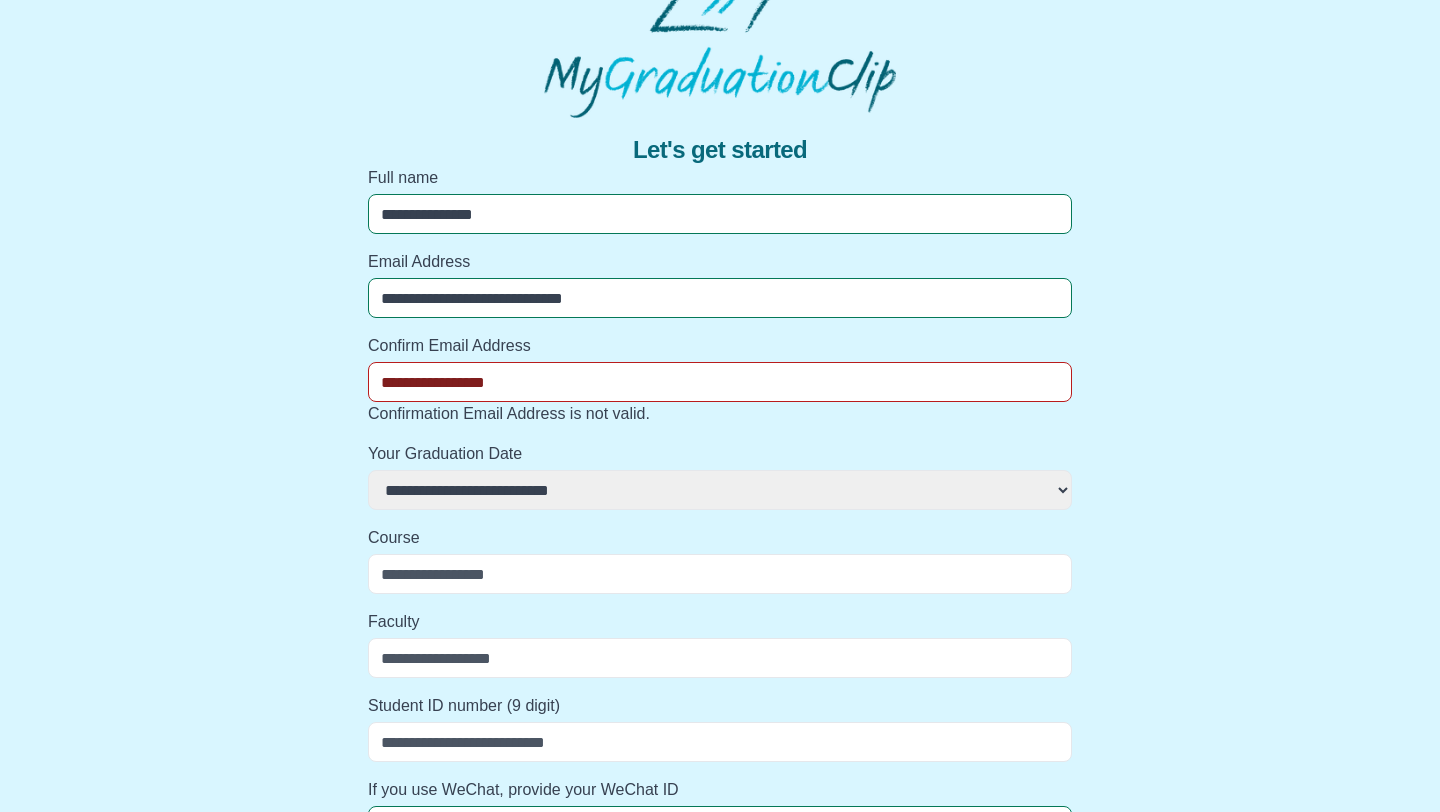 select 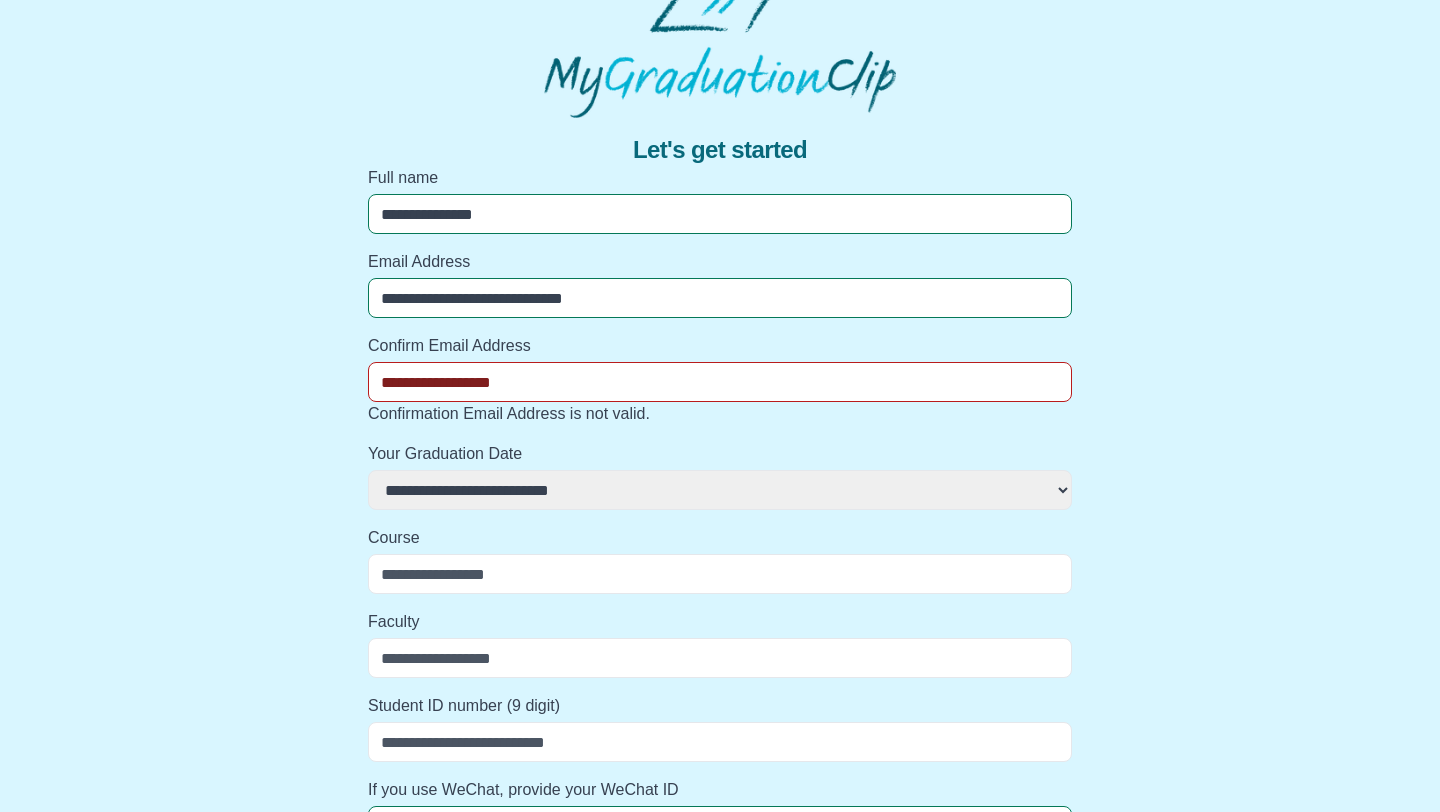 select 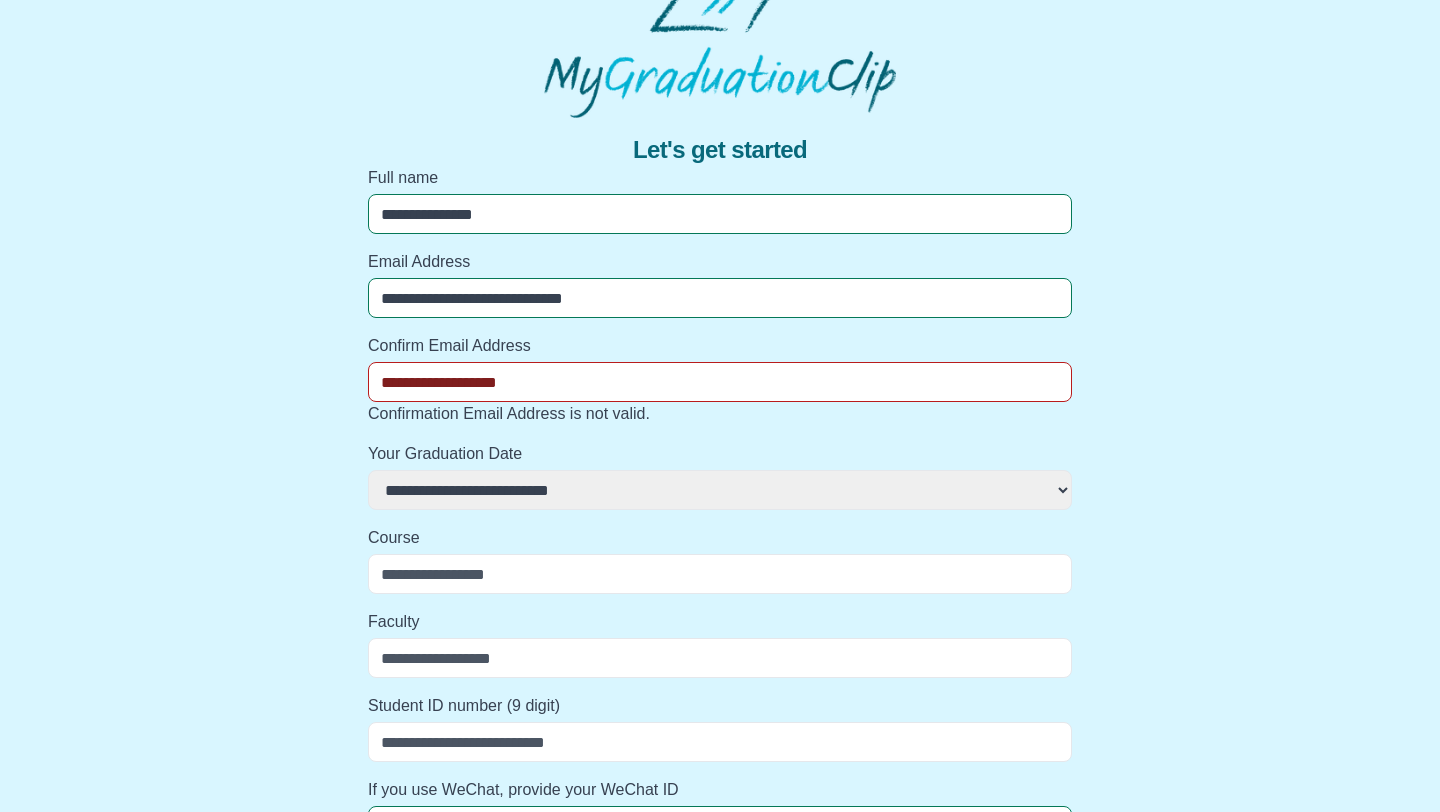 select 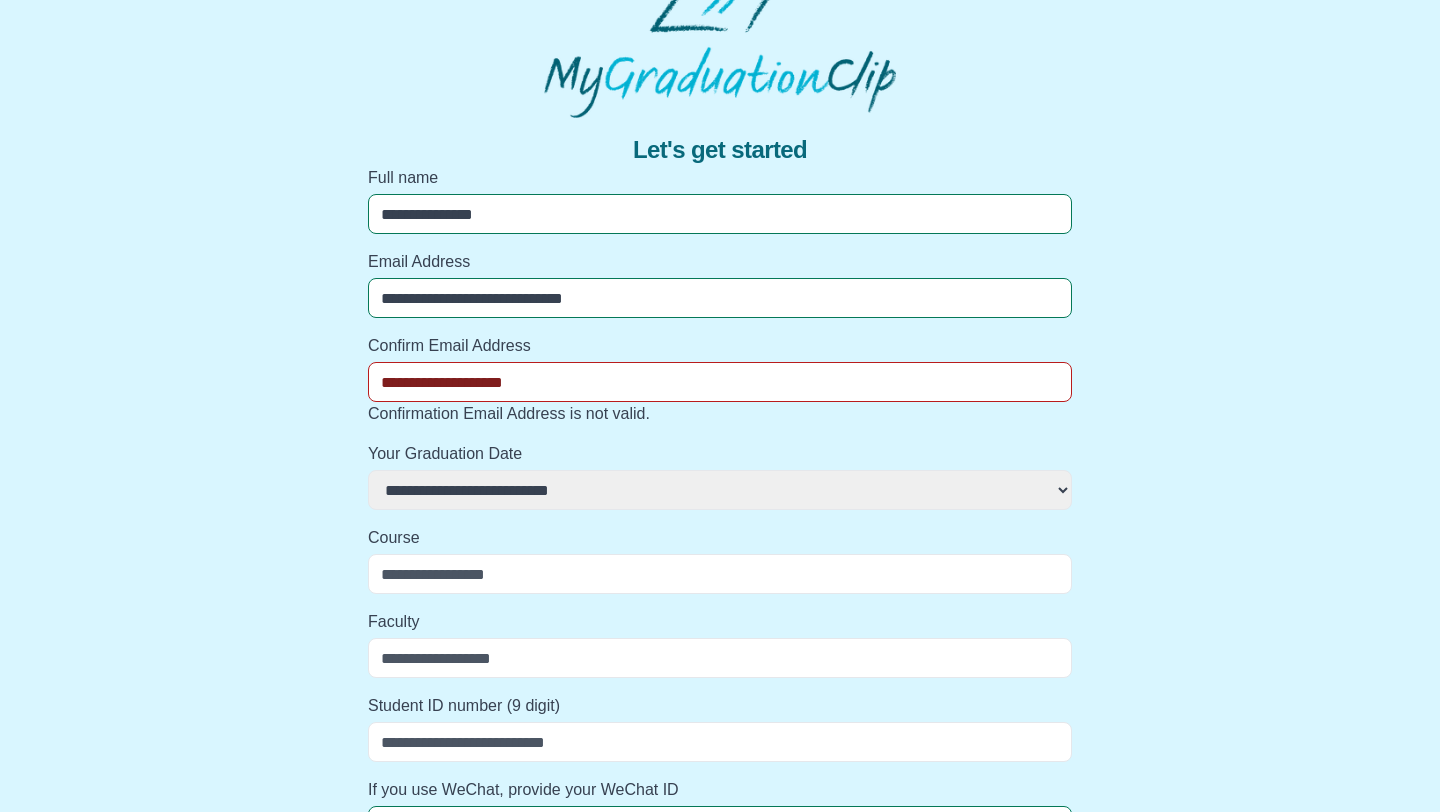 select 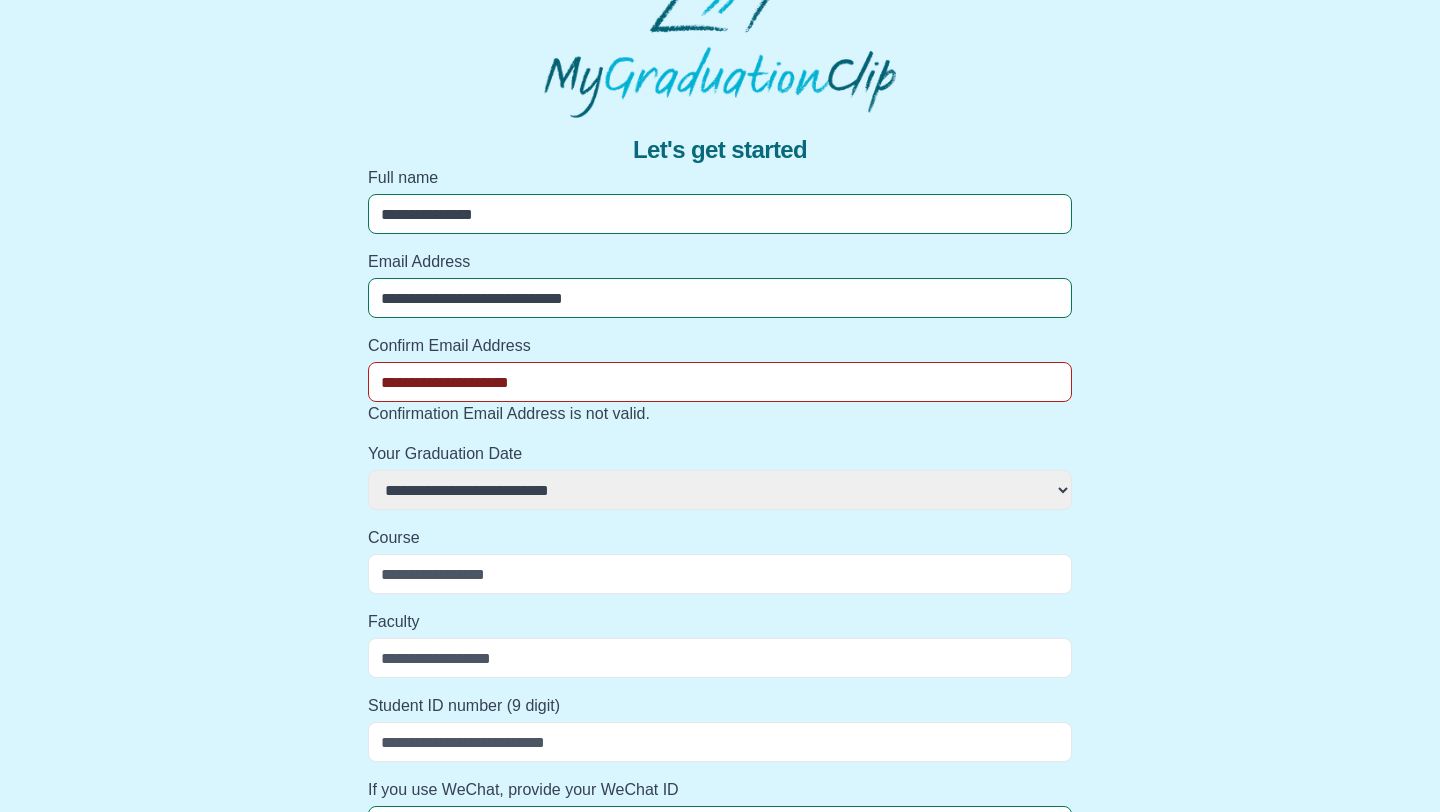 select 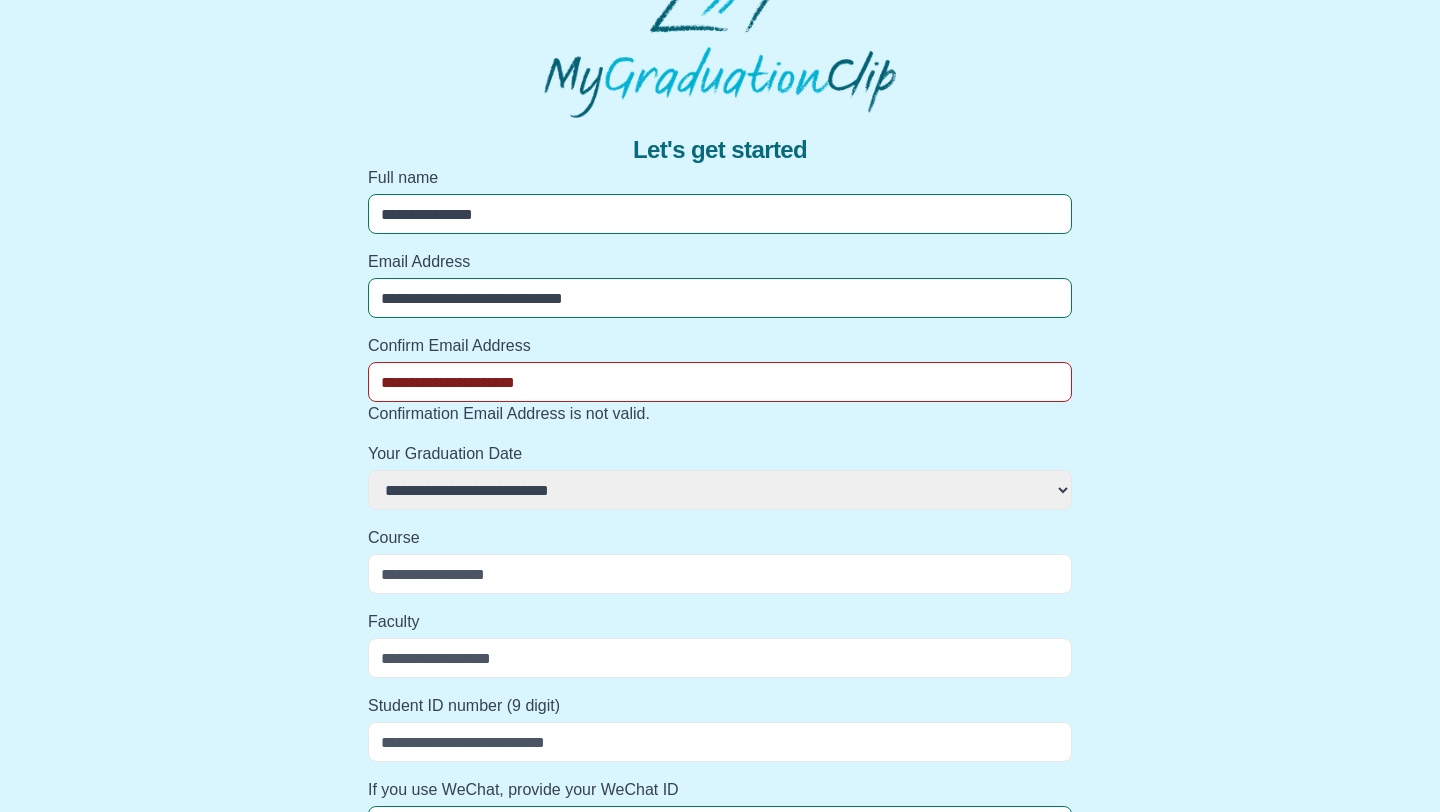 select 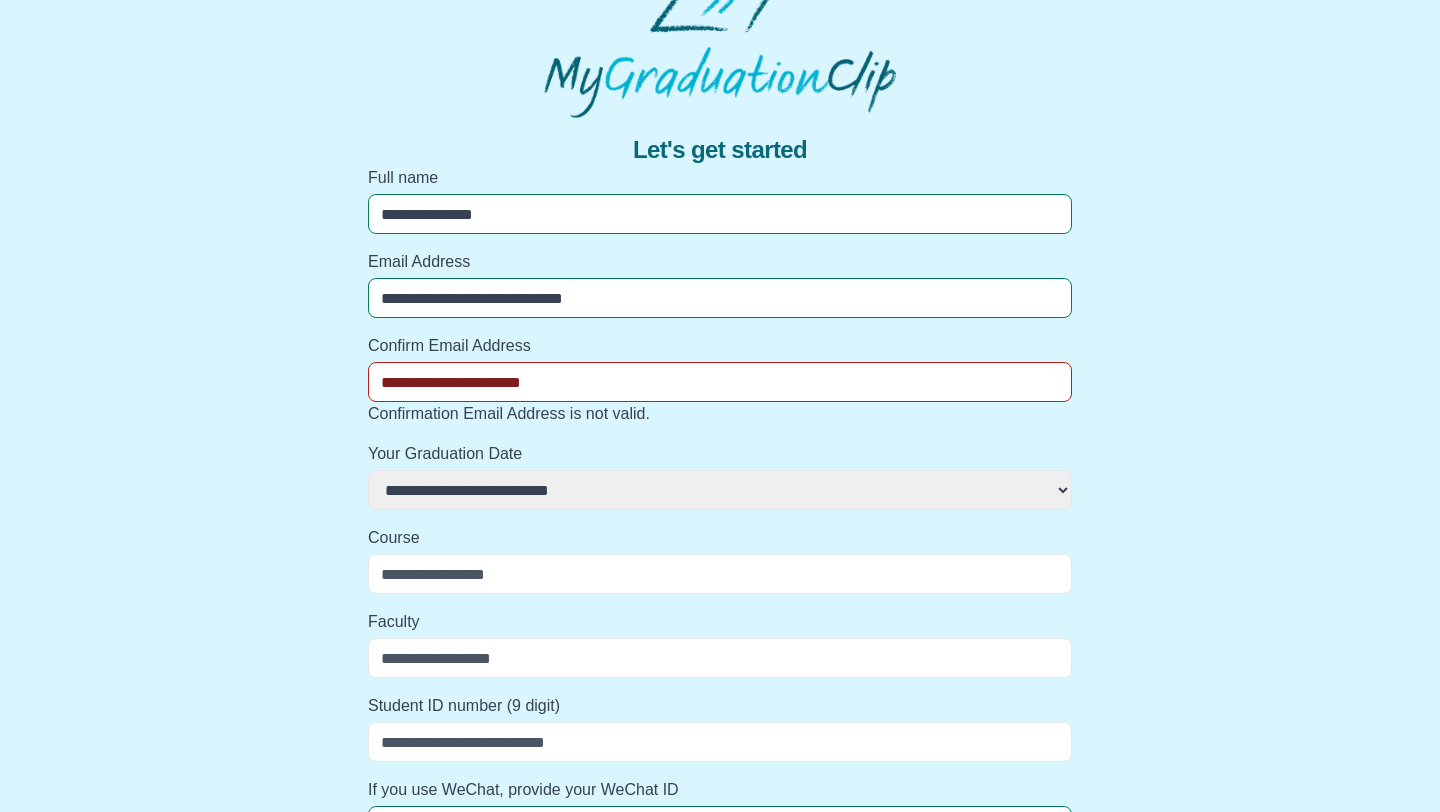 select 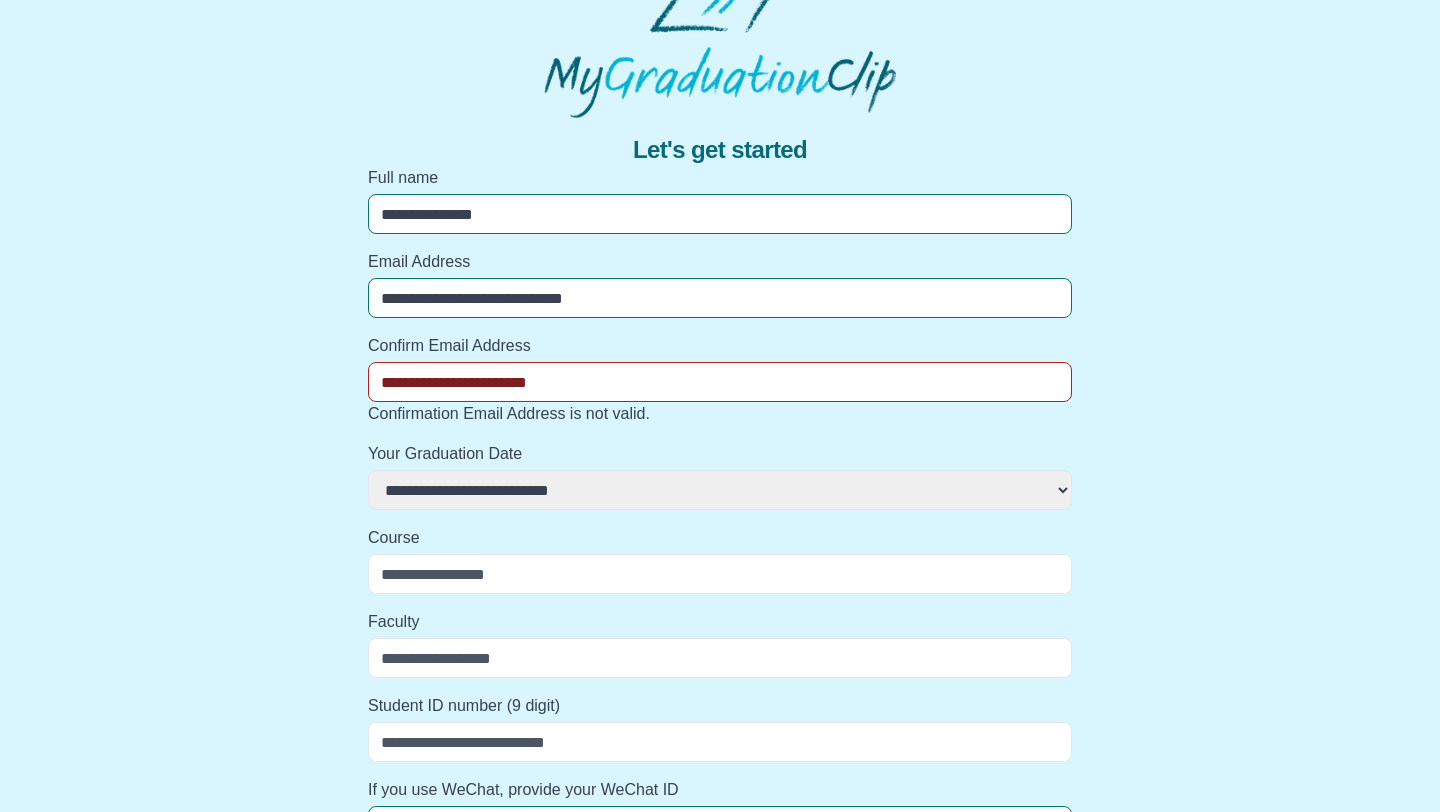 select 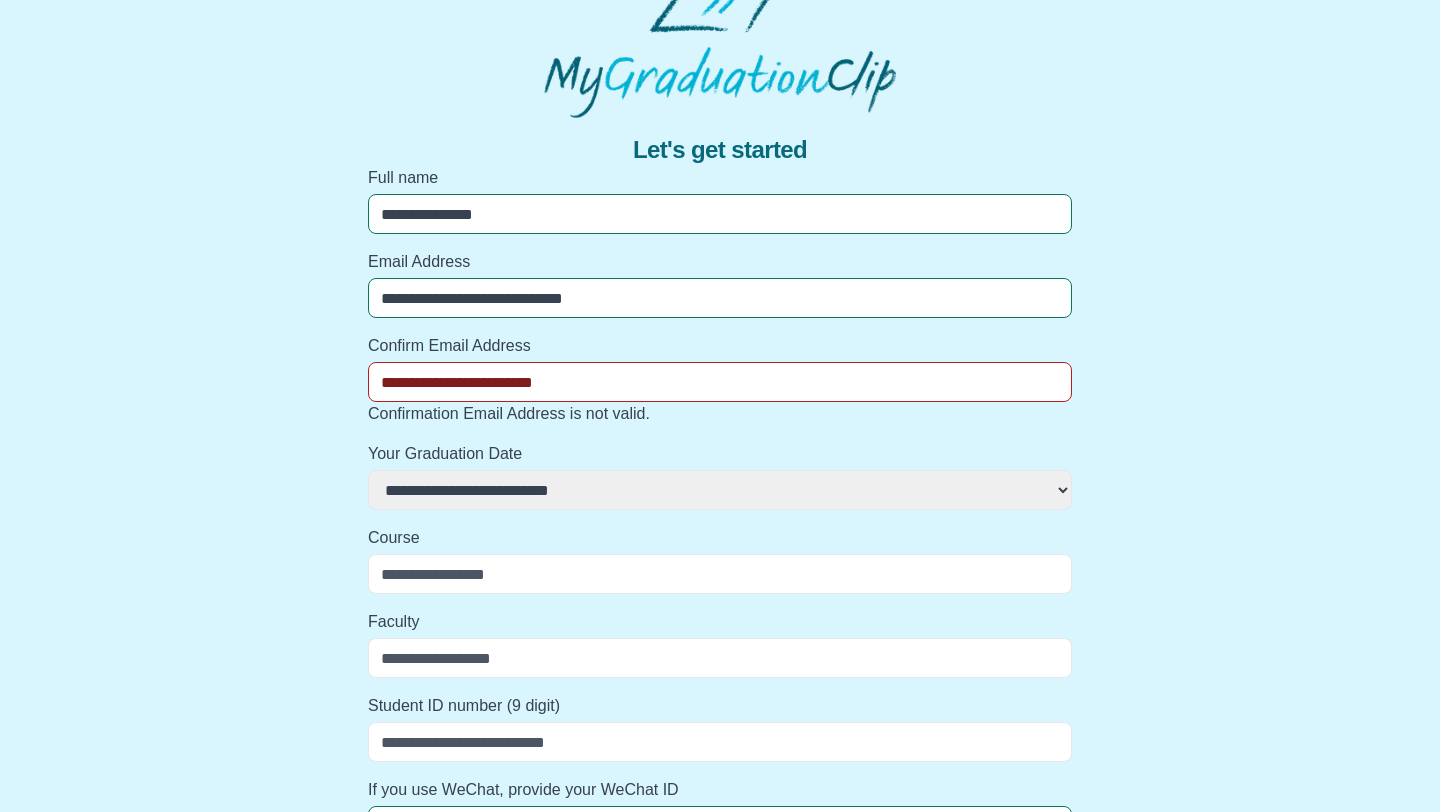 select 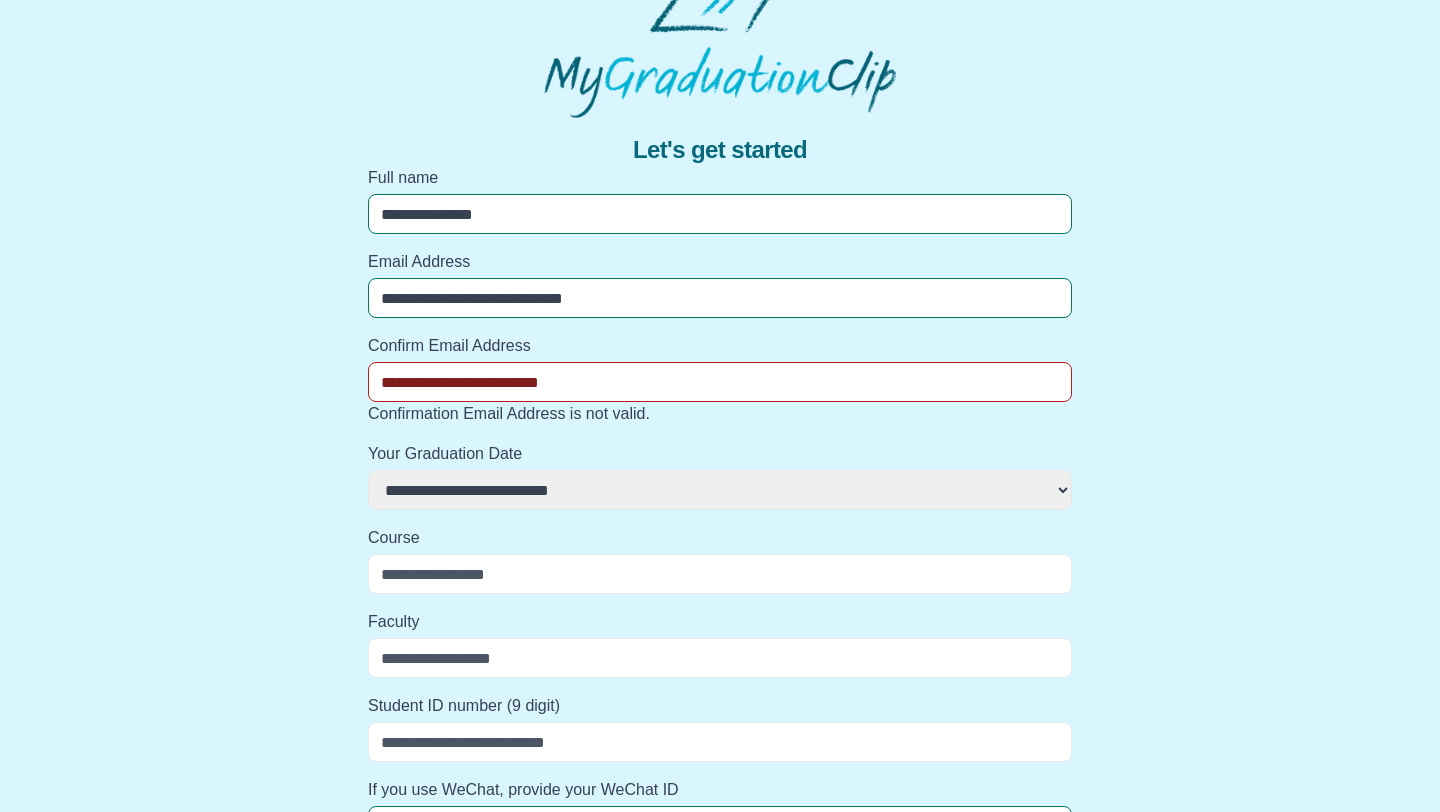 select 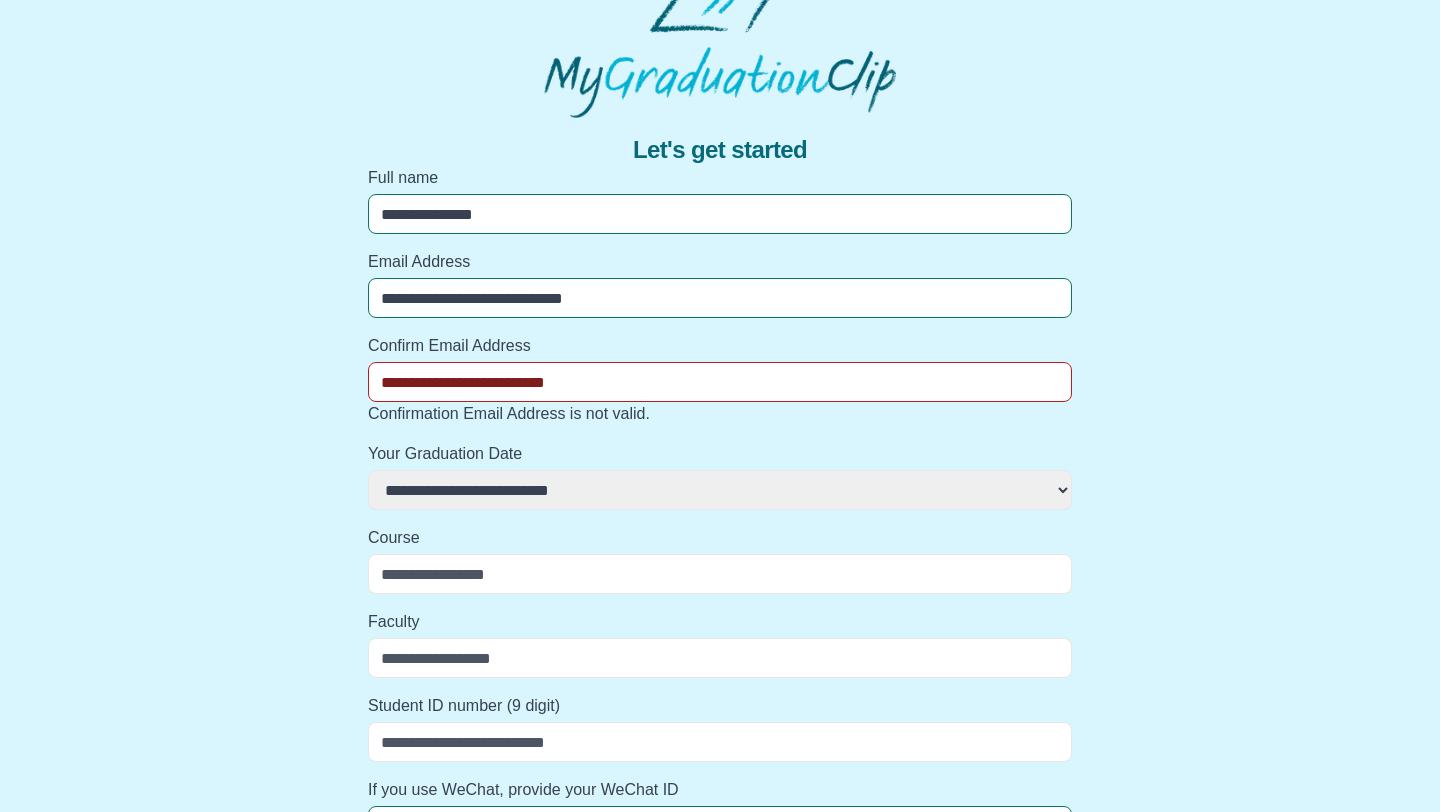 select 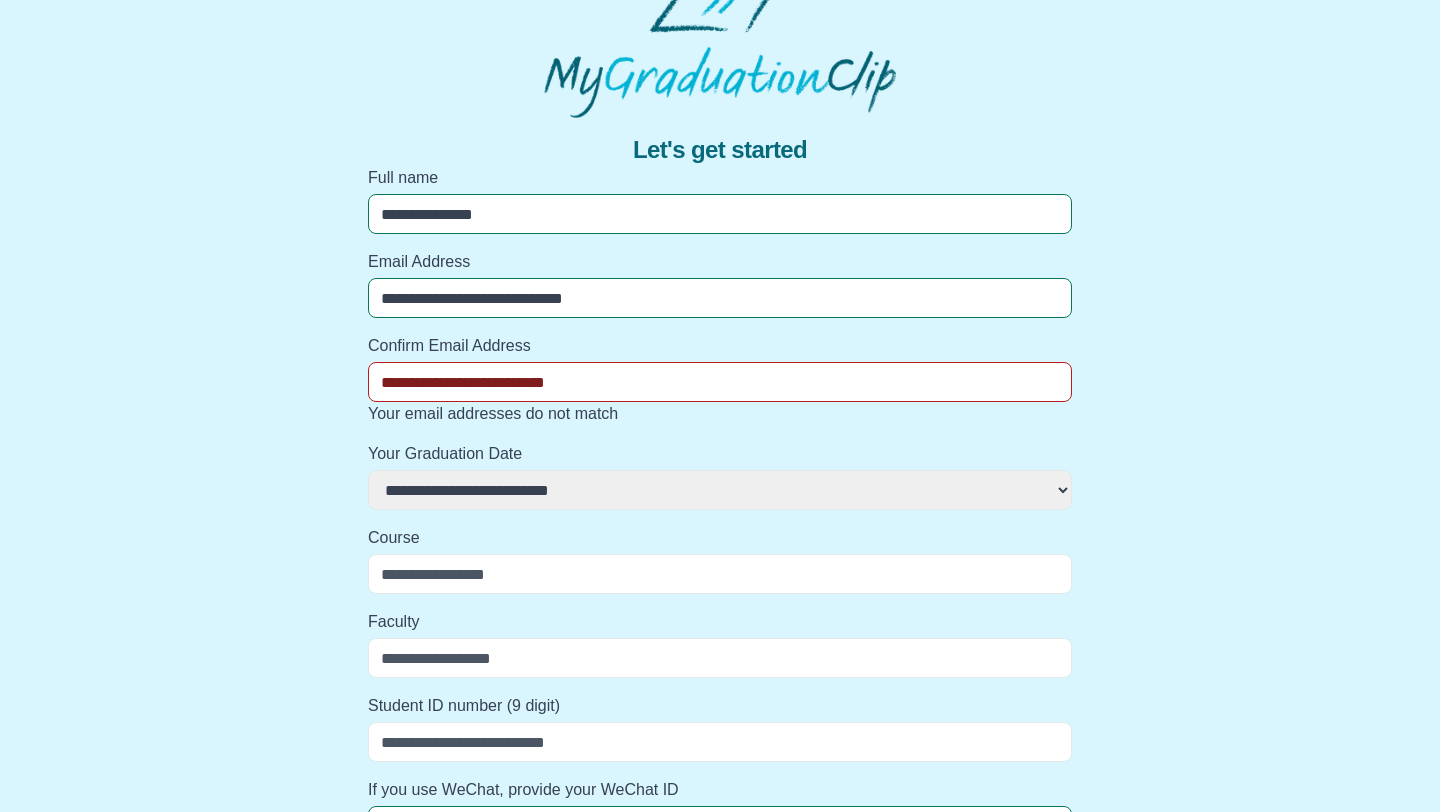 type on "**********" 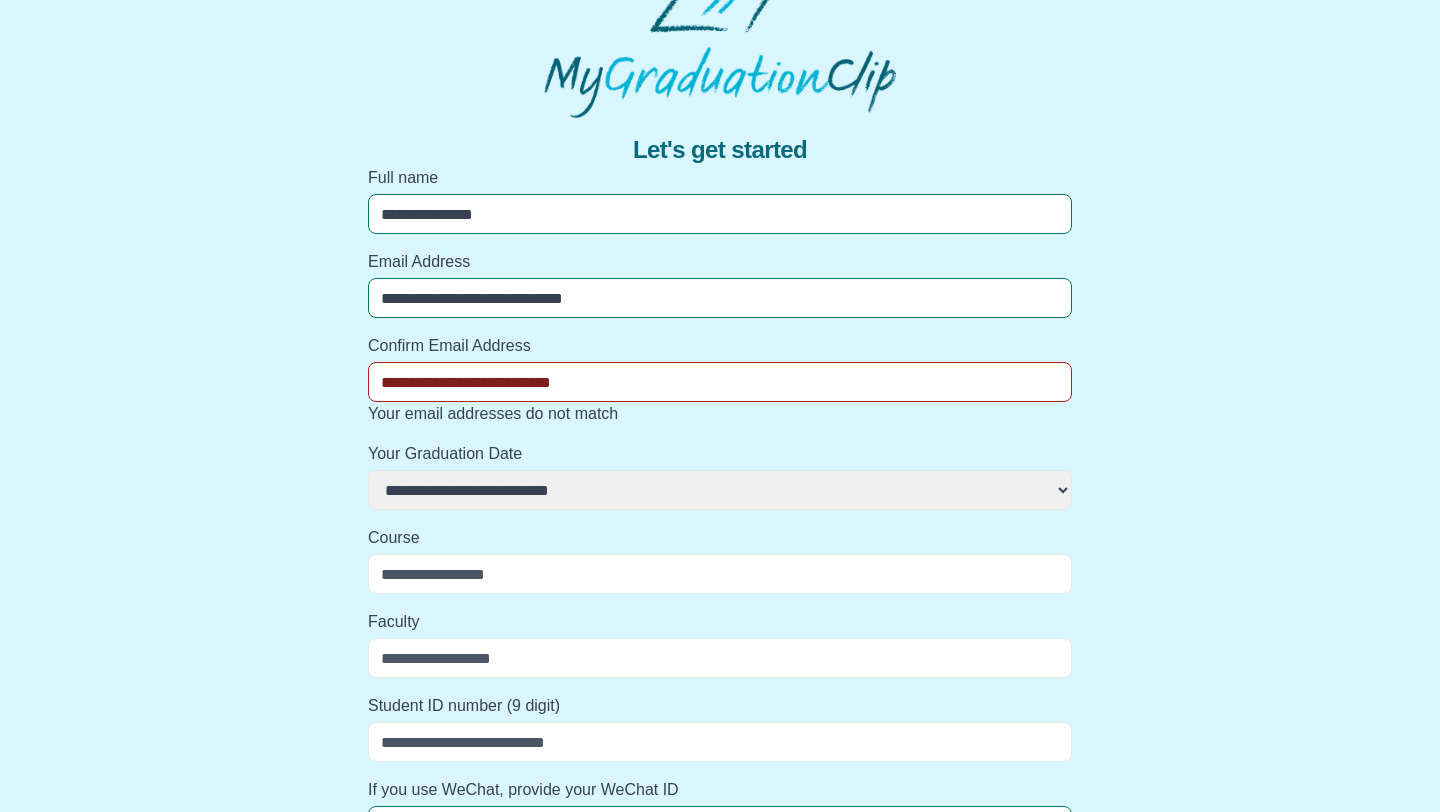 select 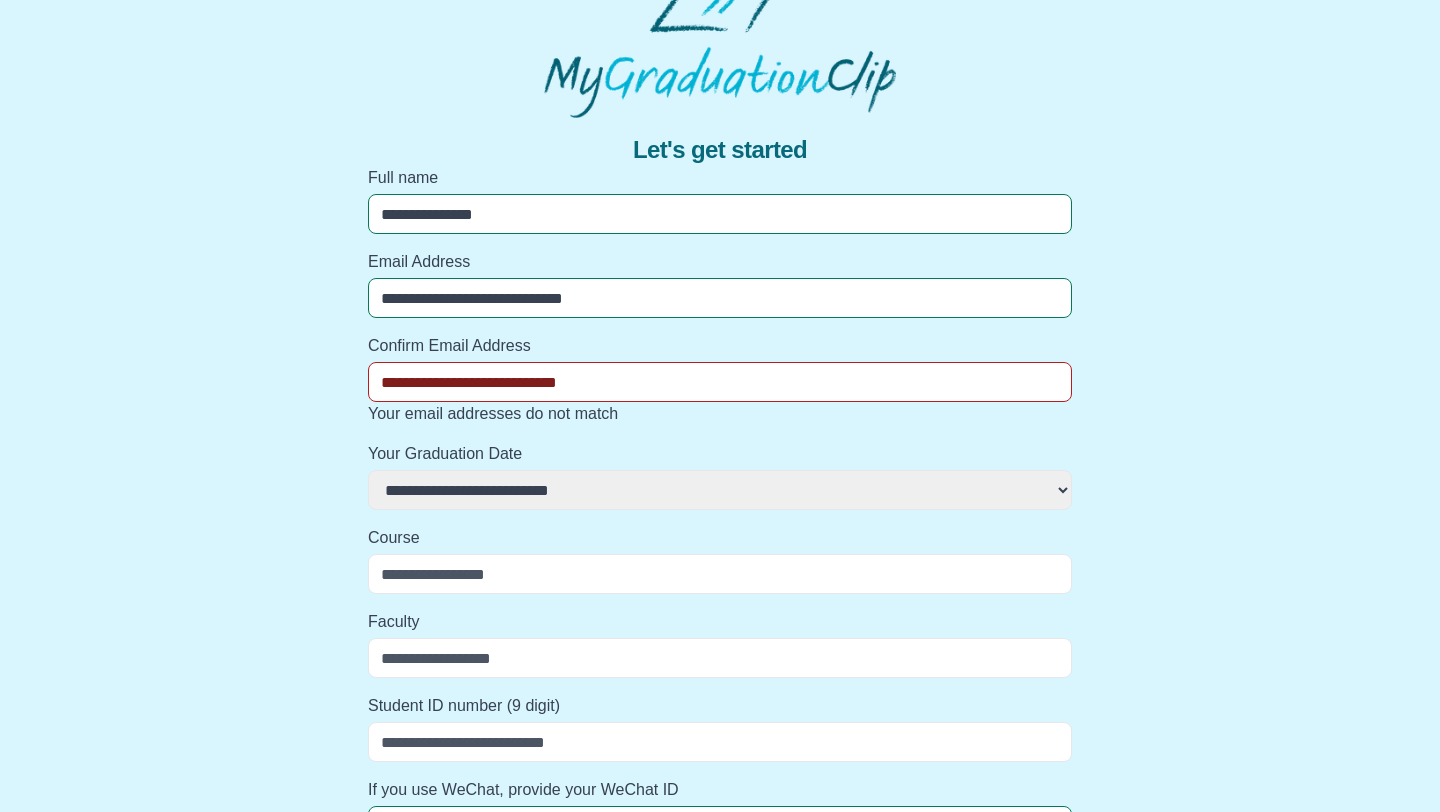 select 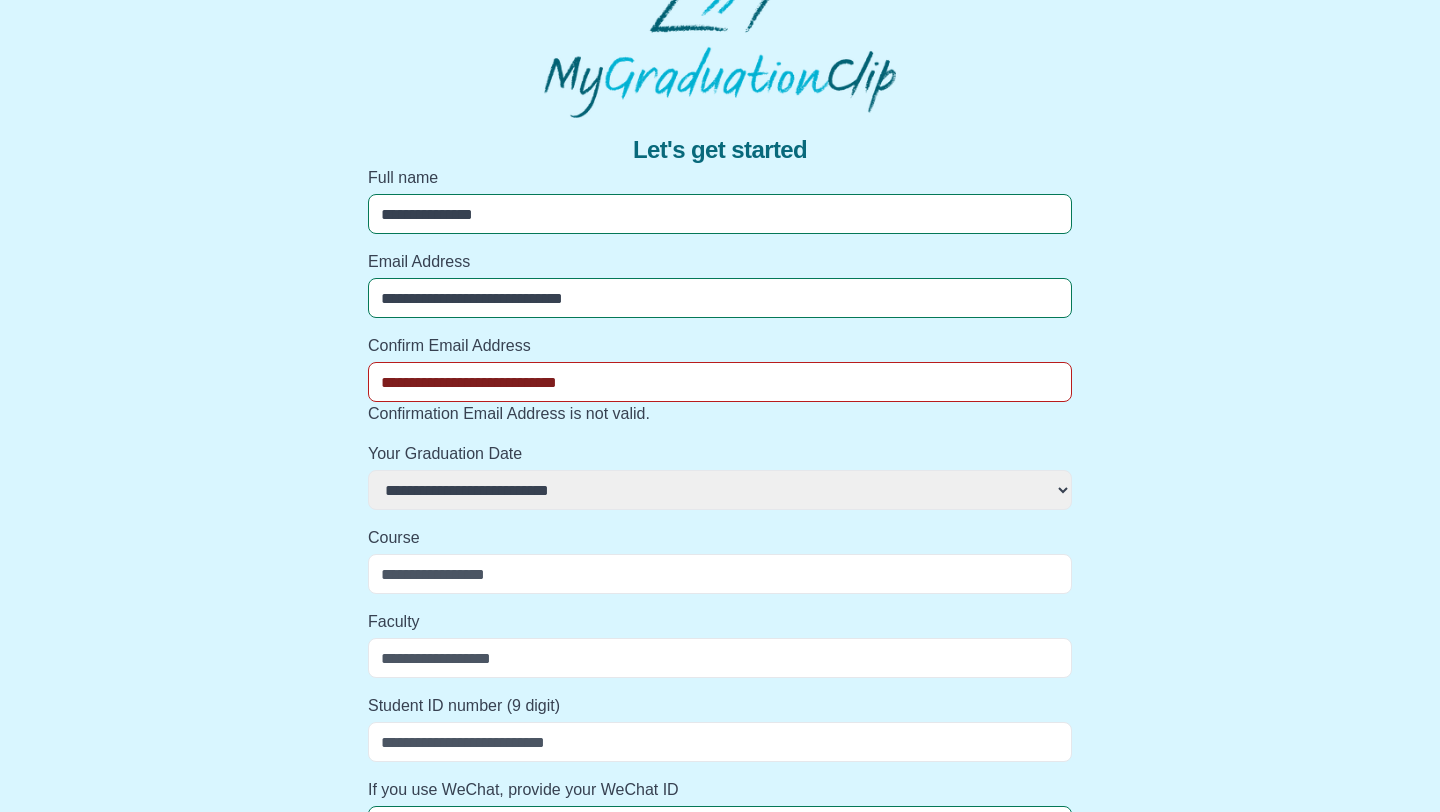 type on "**********" 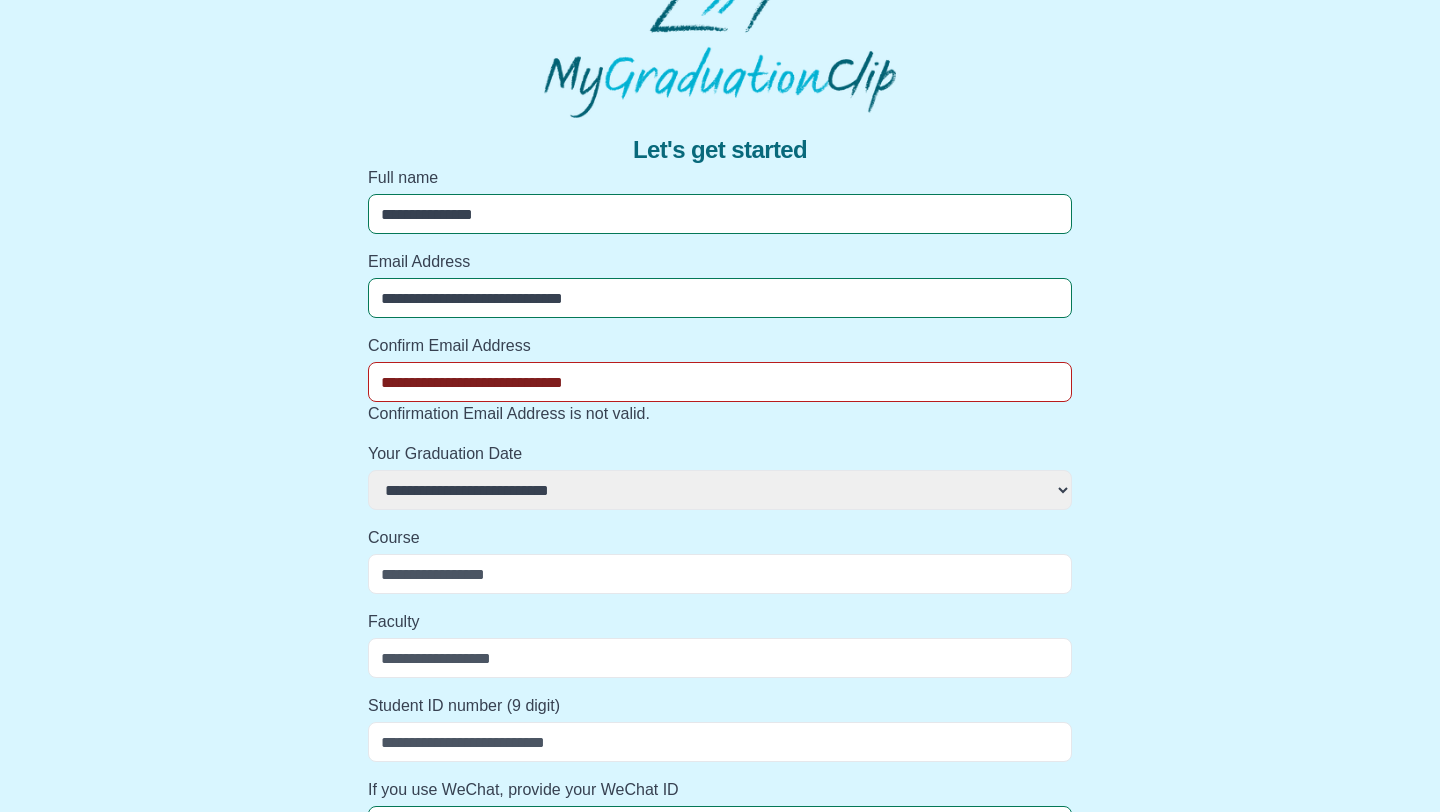 select 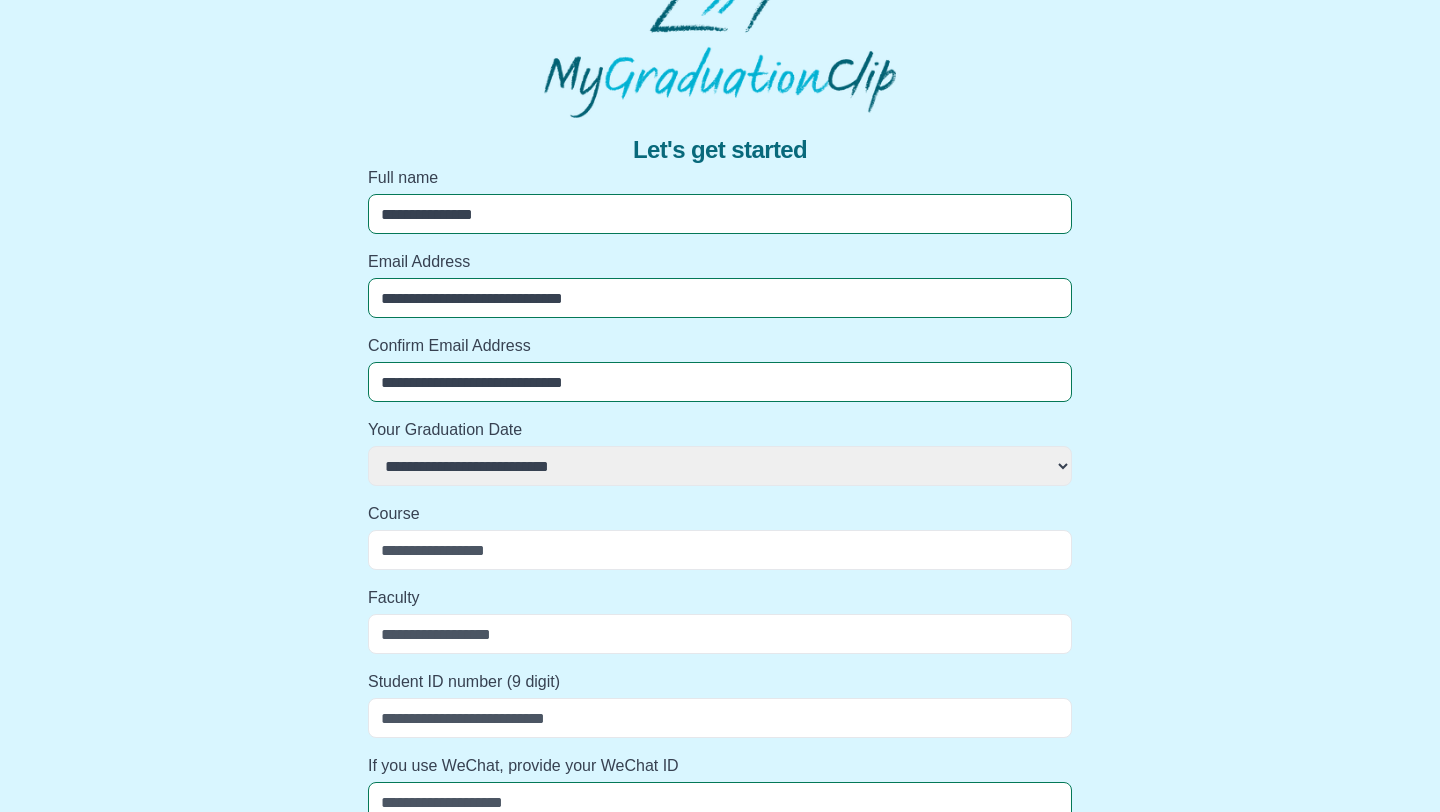 type on "**********" 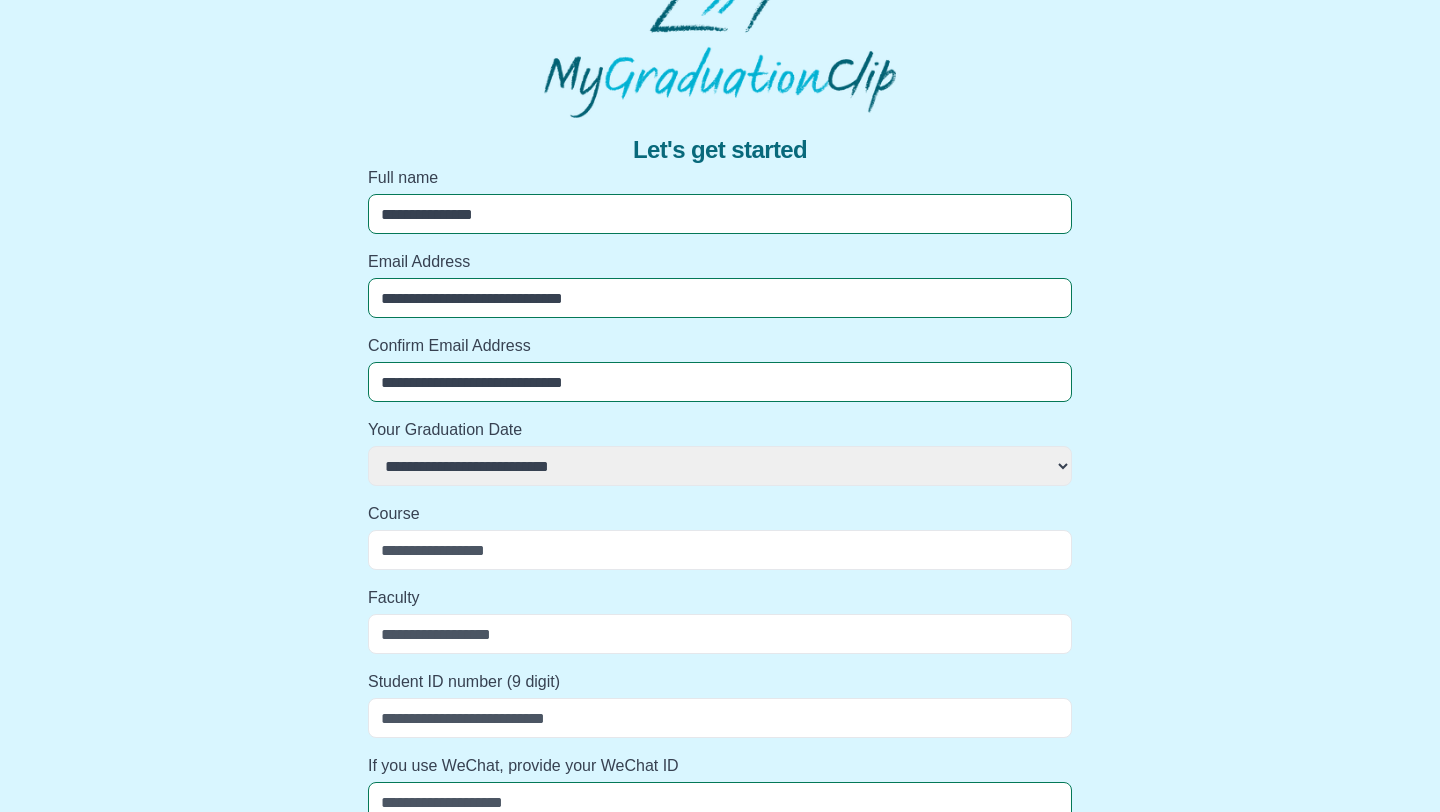 click on "**********" at bounding box center (720, 466) 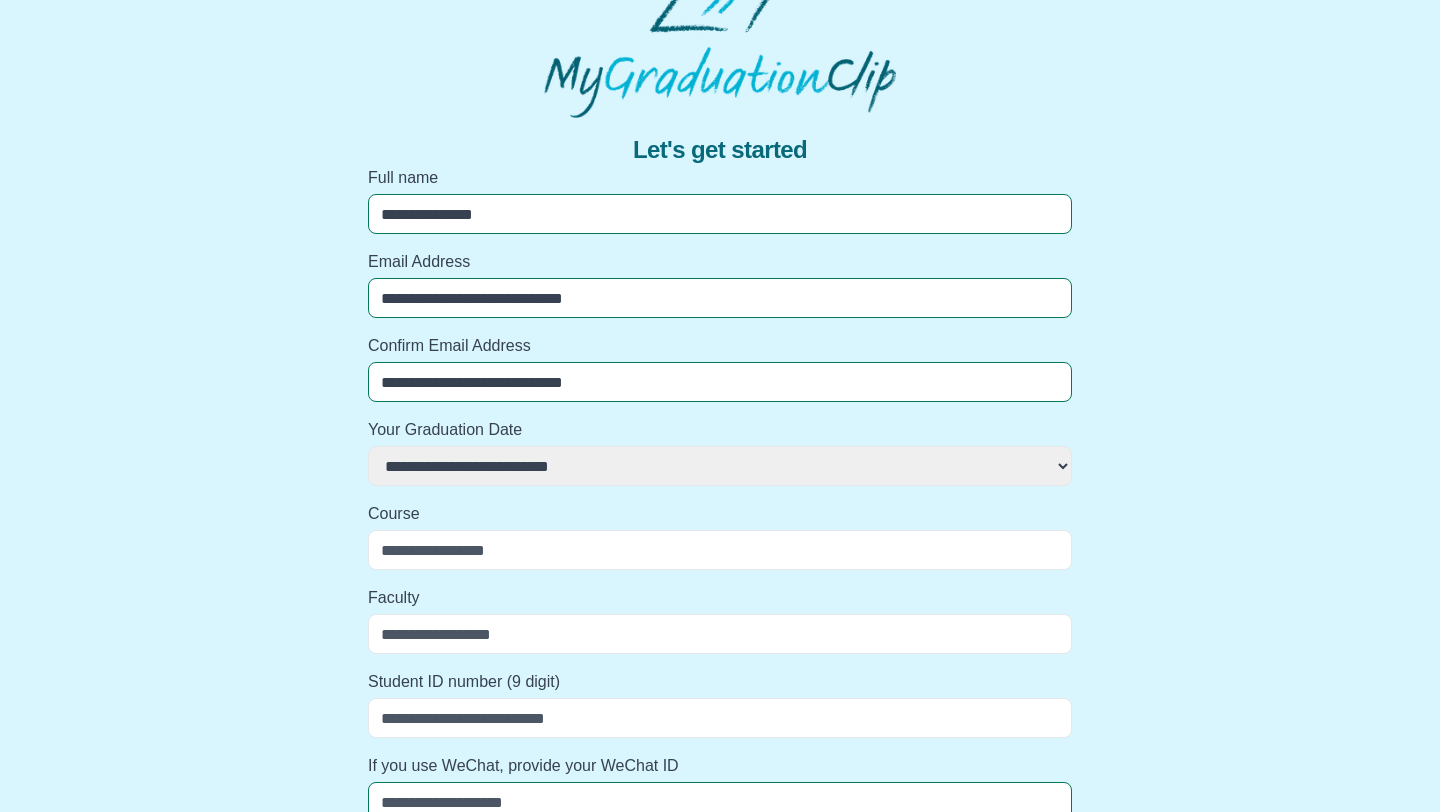 select on "**********" 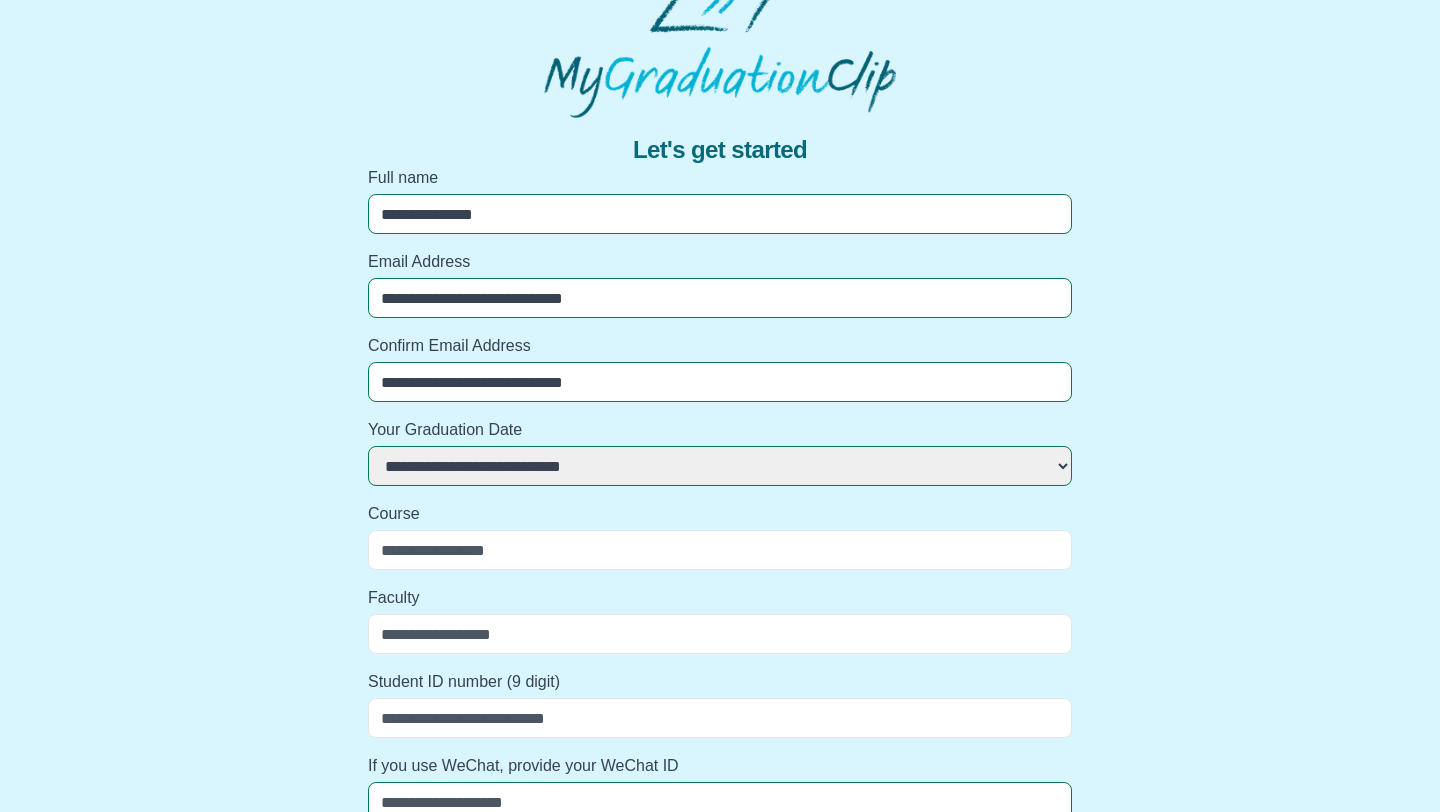 select 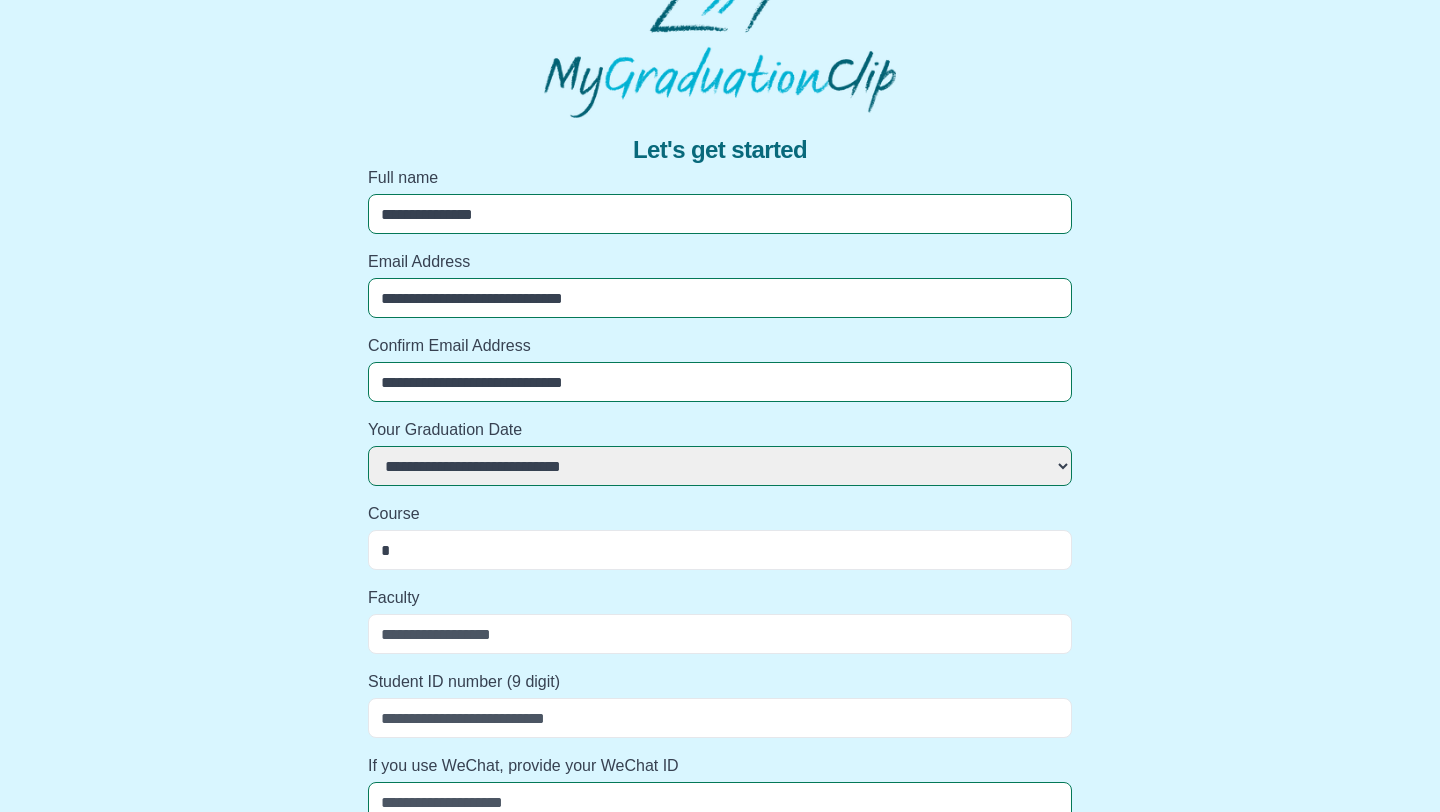 select 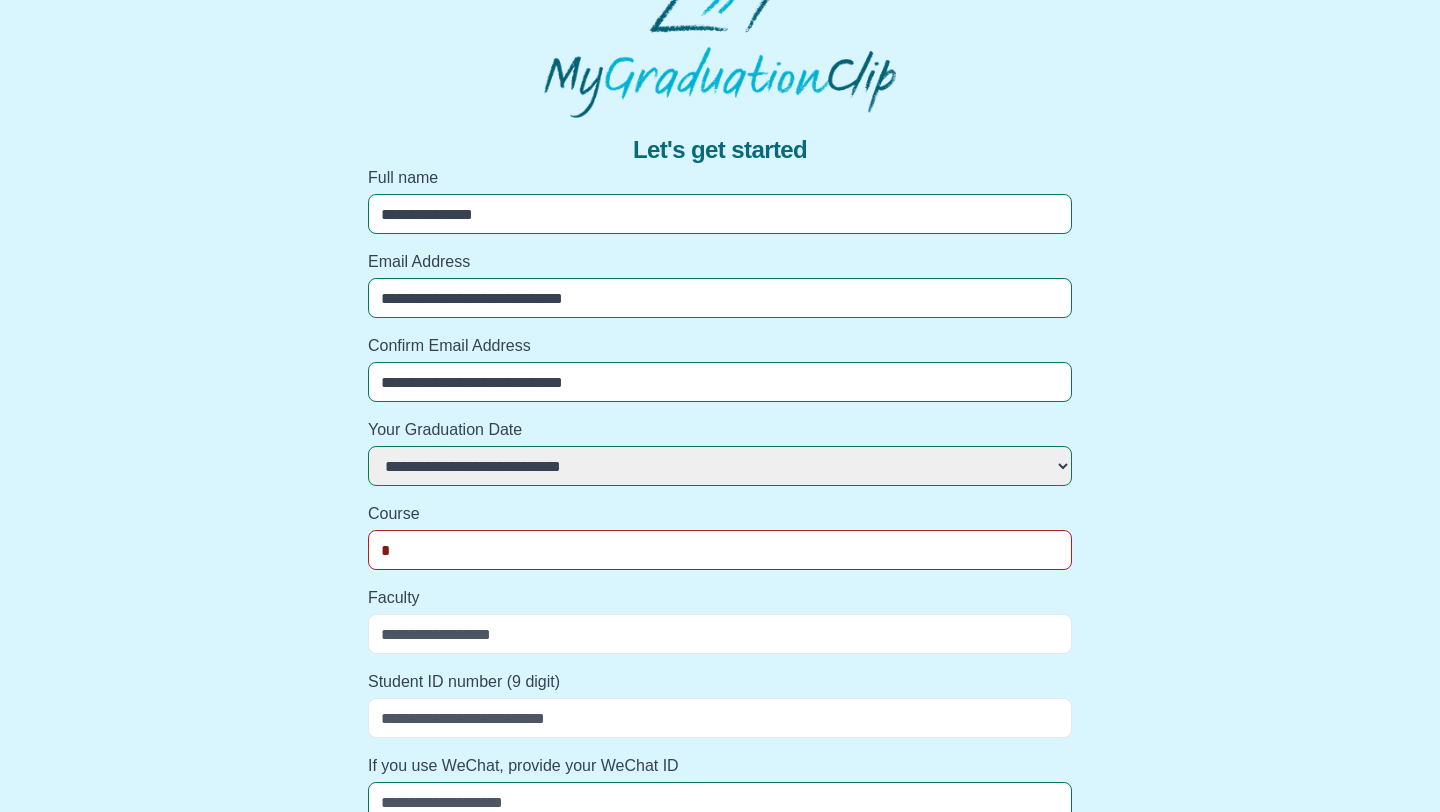 type on "**" 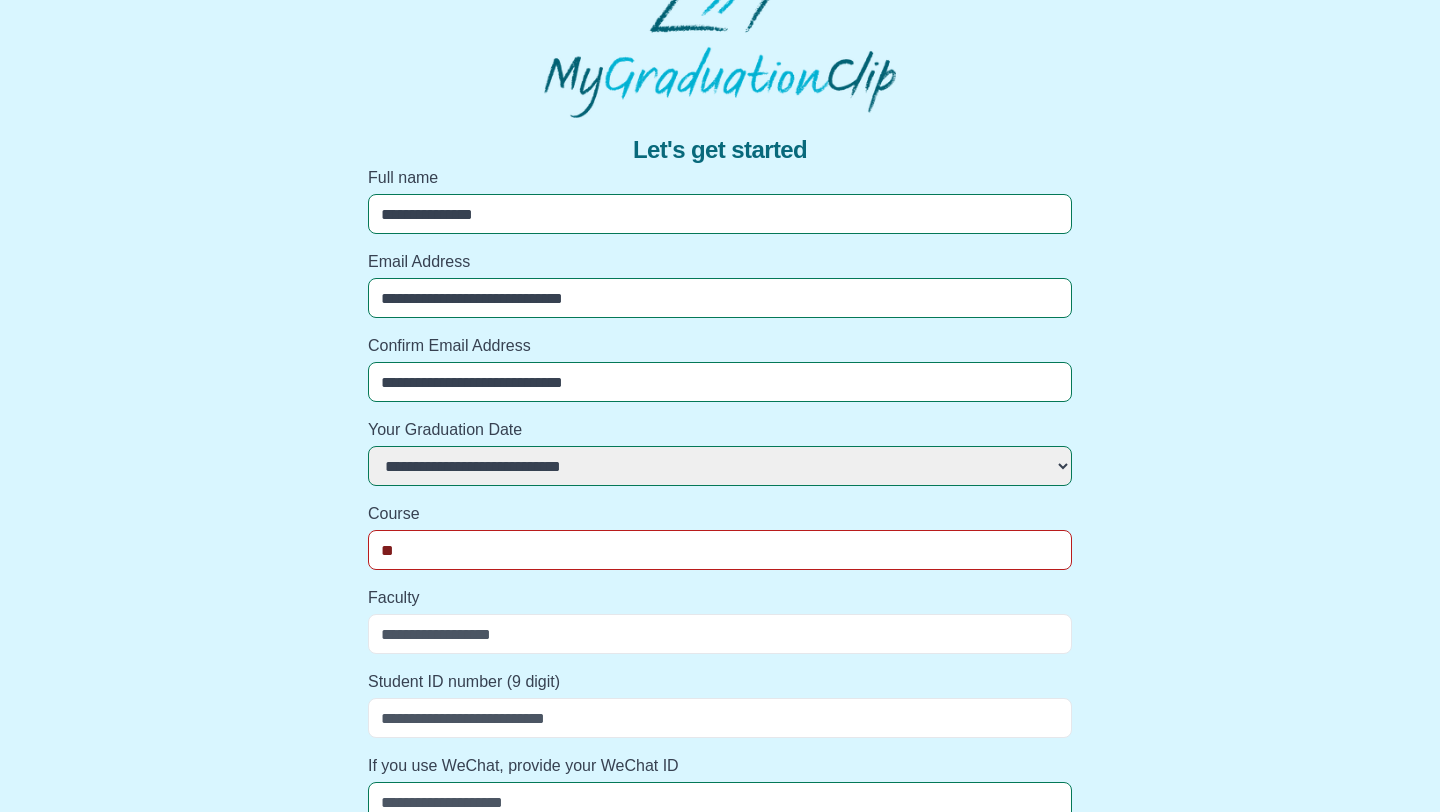 select 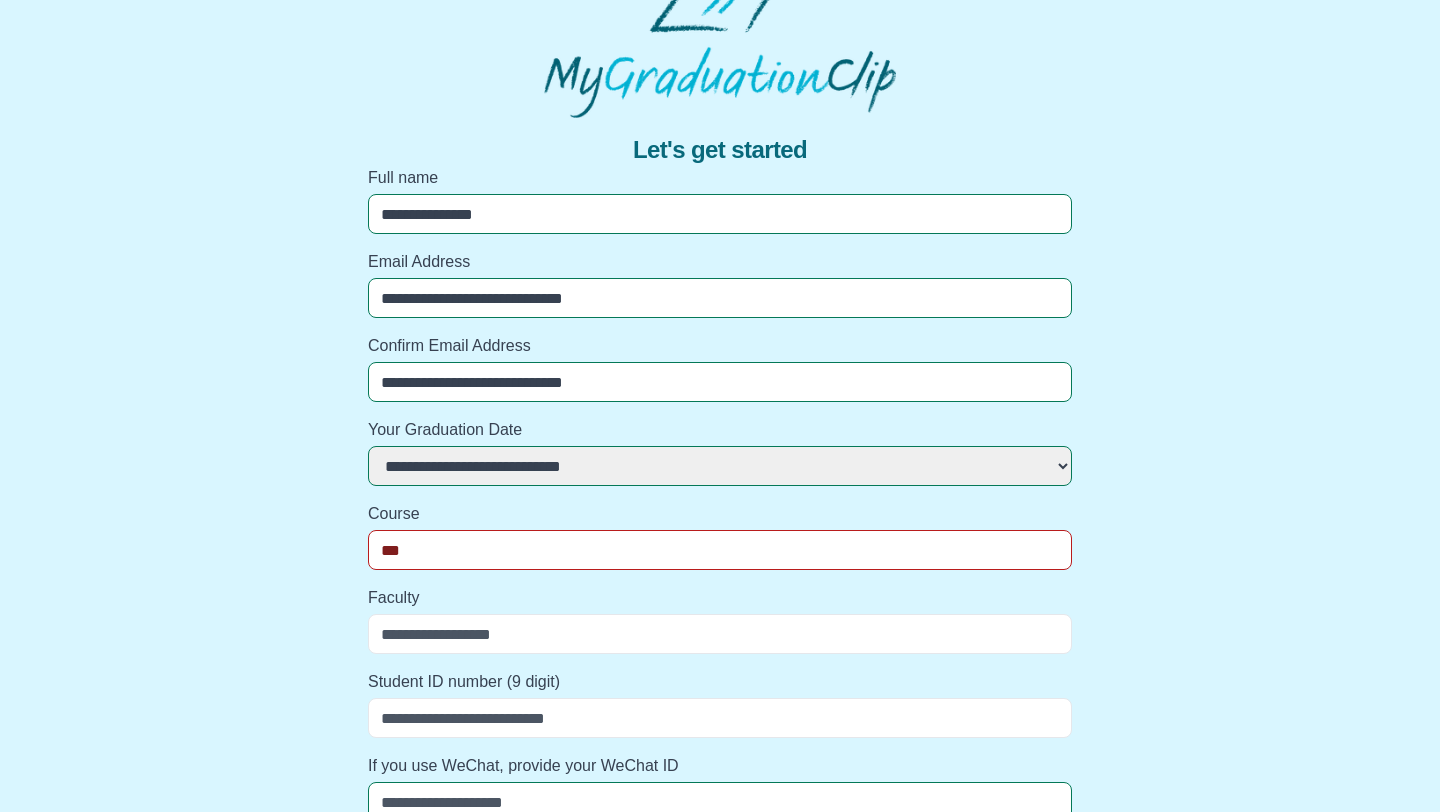 select 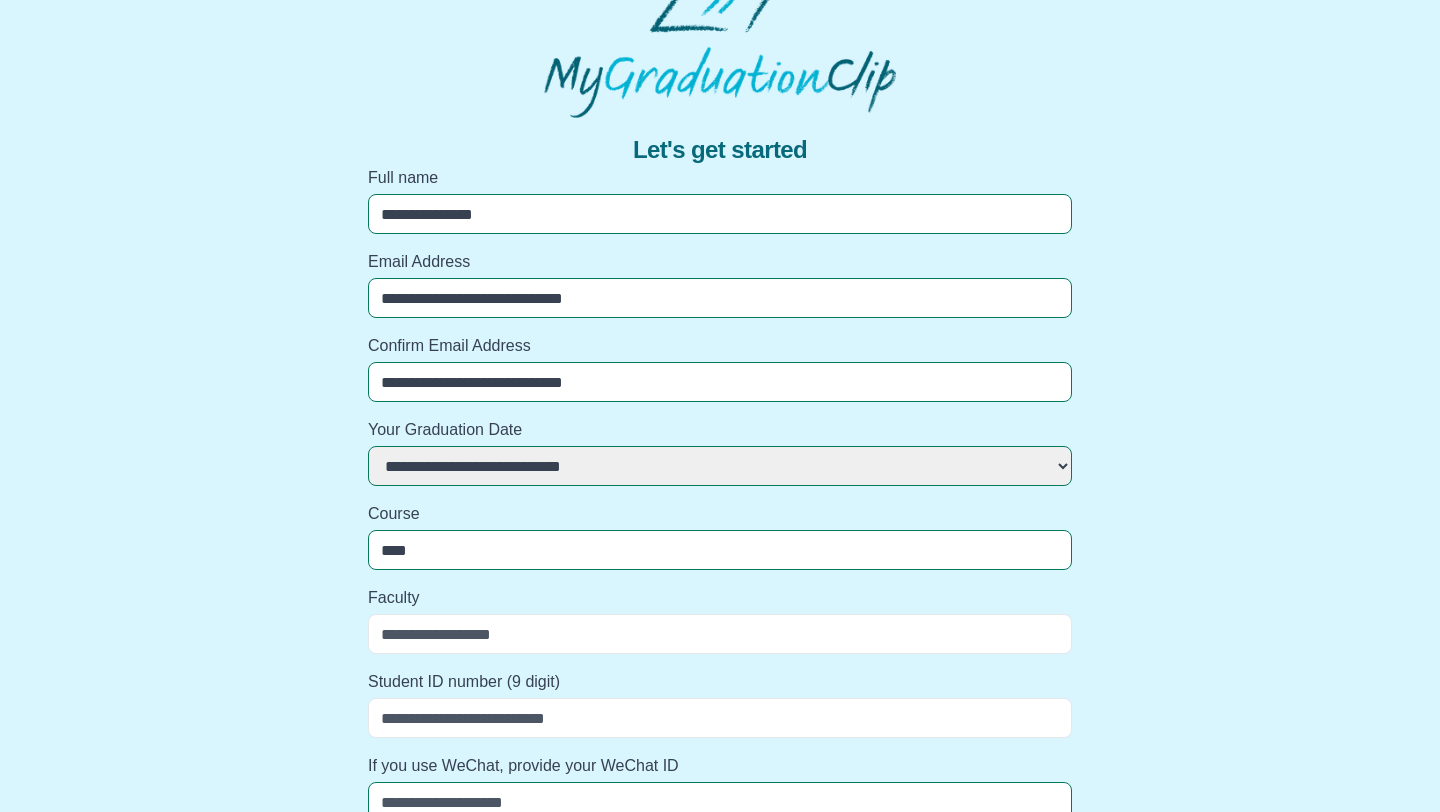 select 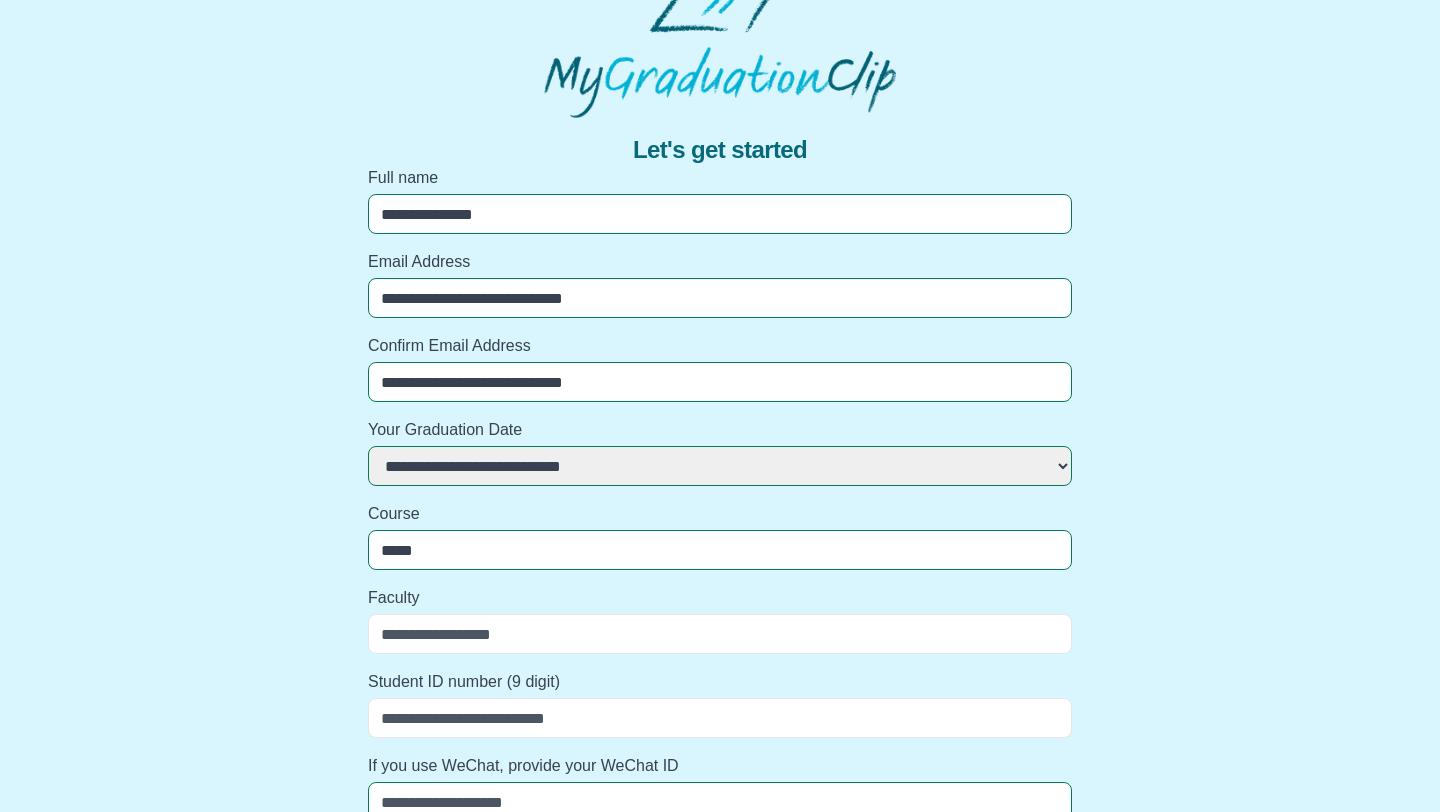 select 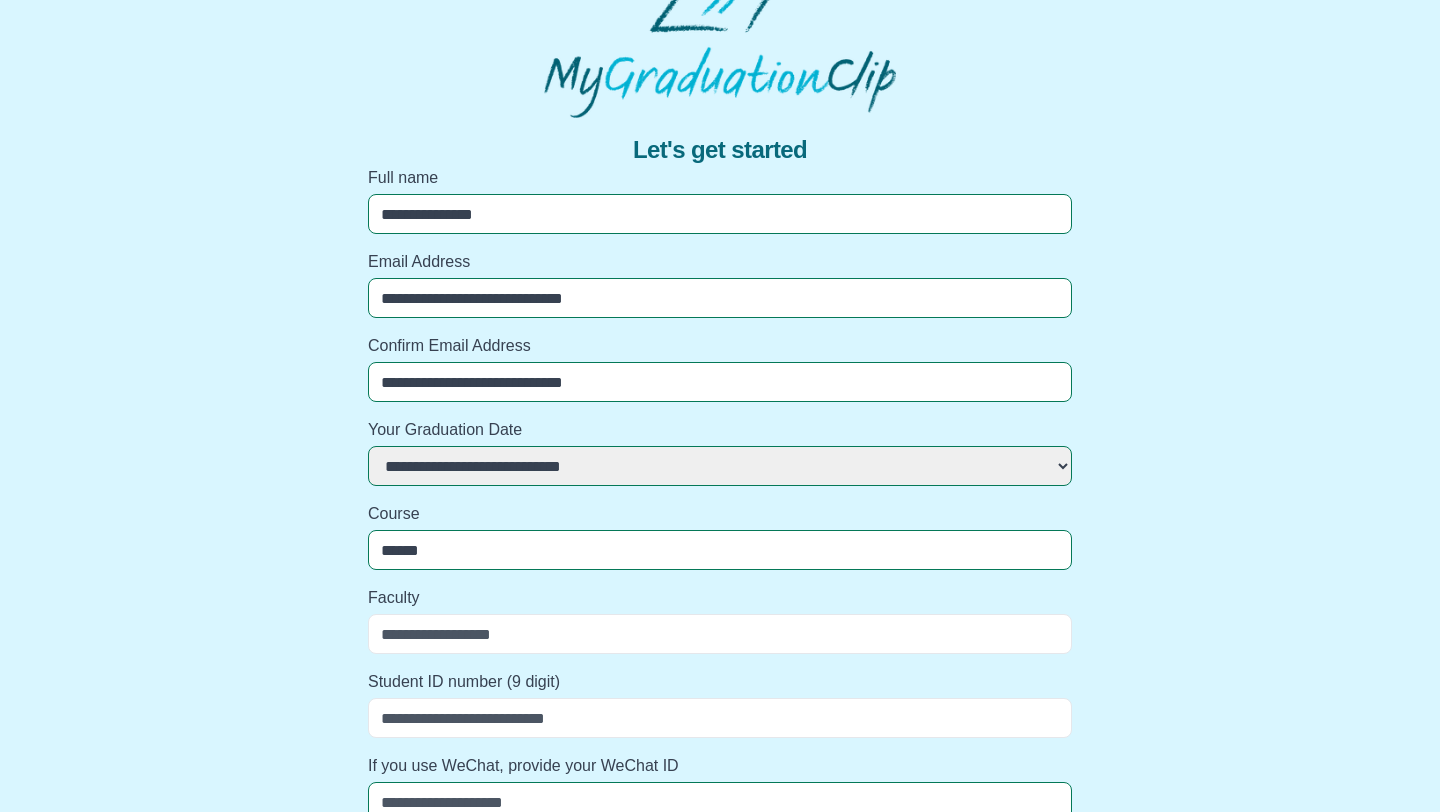 select 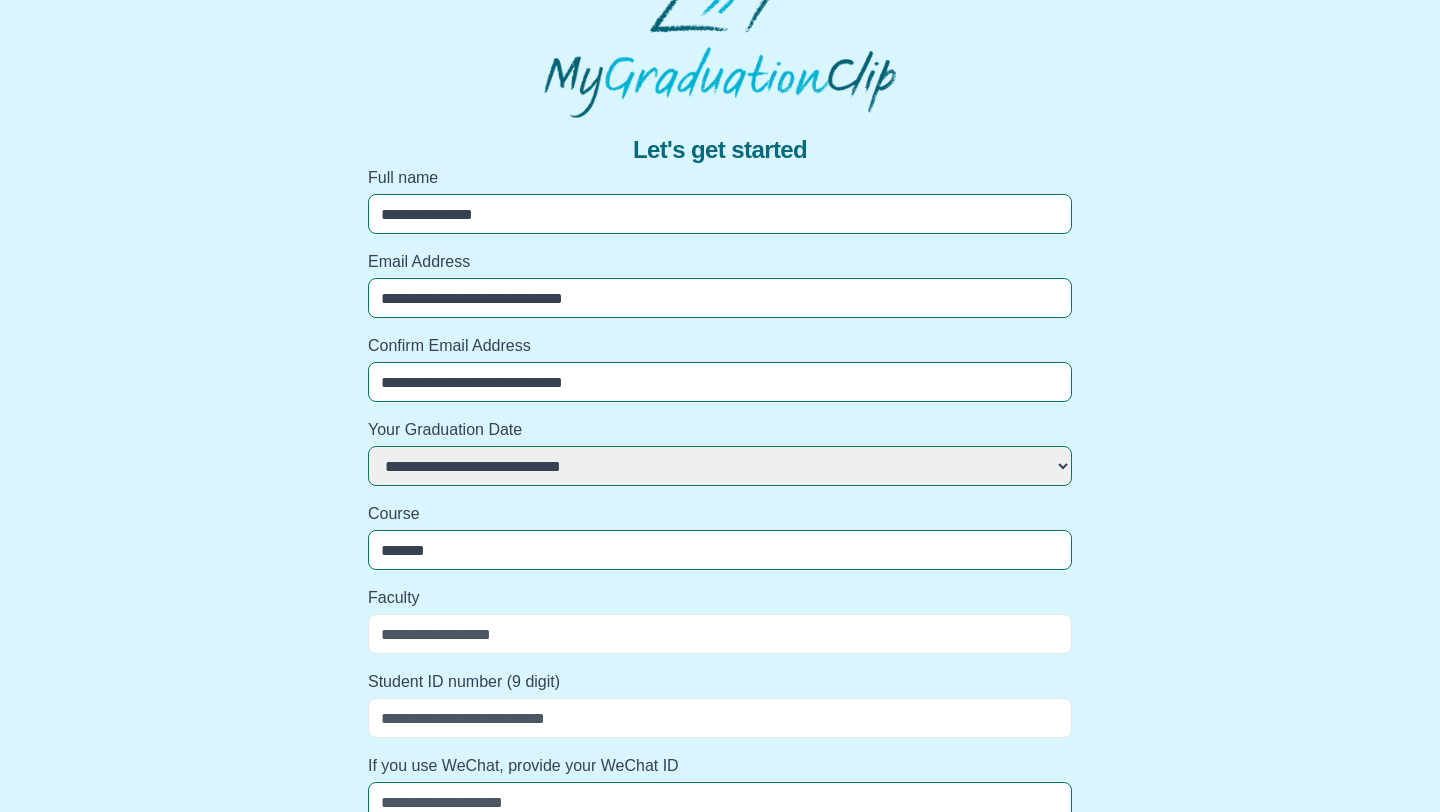 select 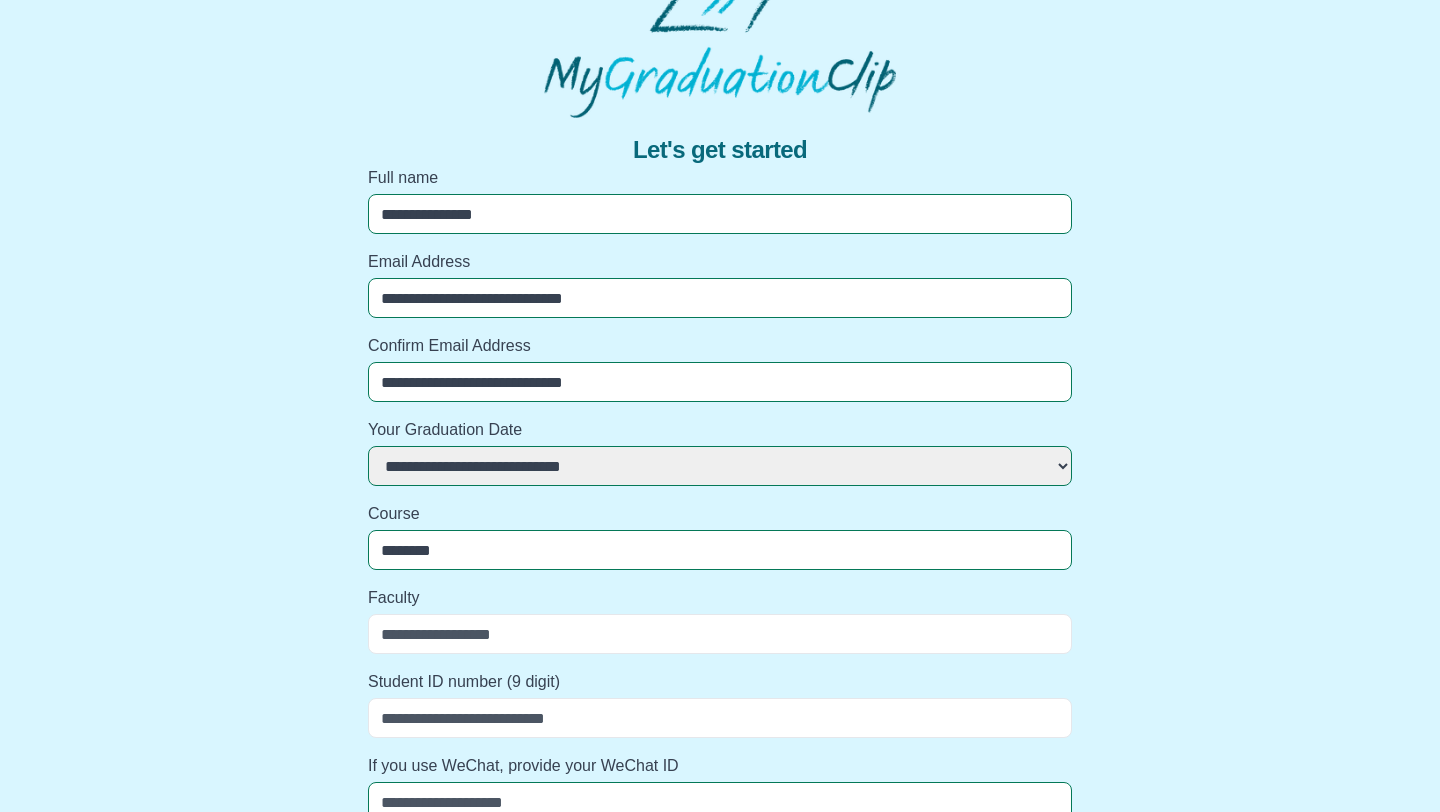 select 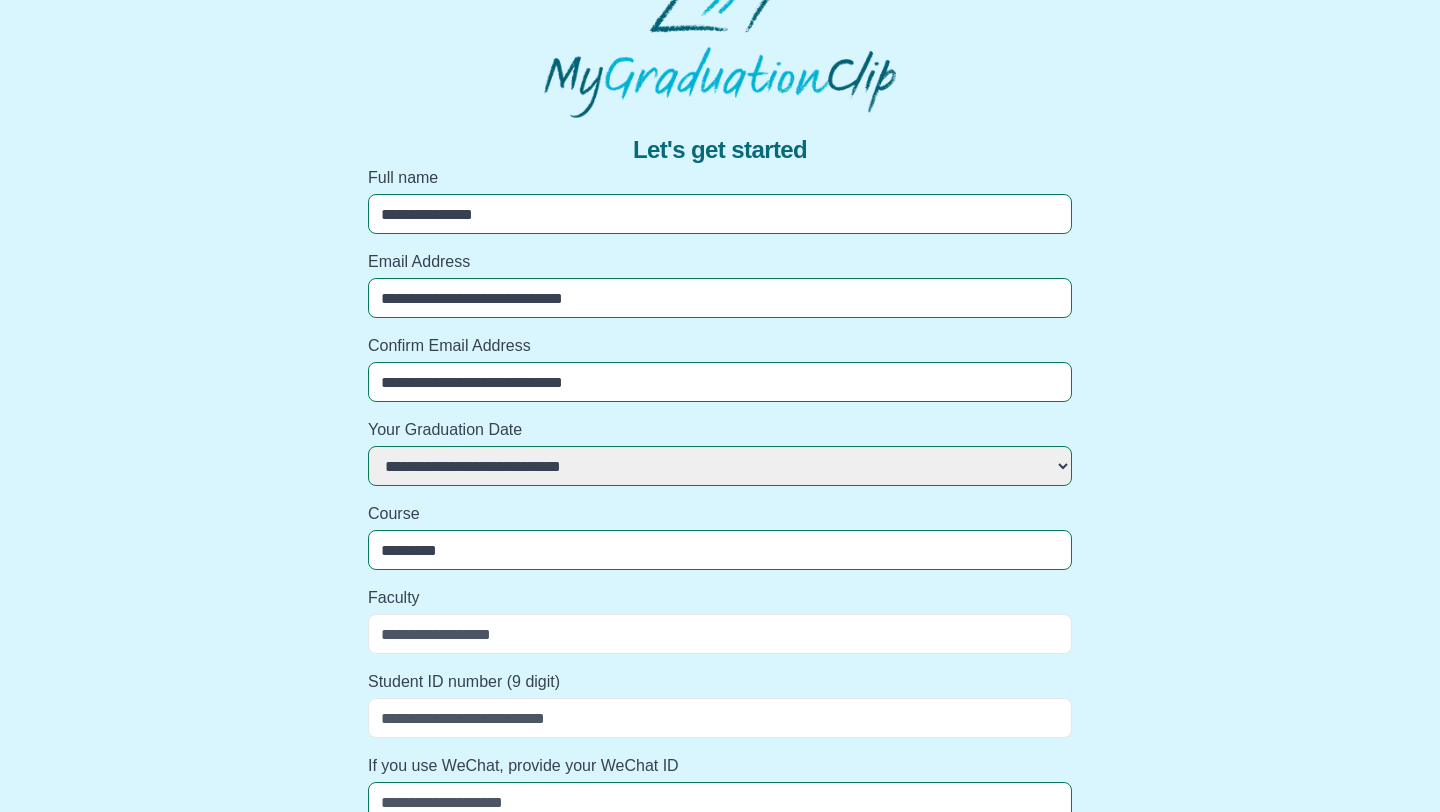 select 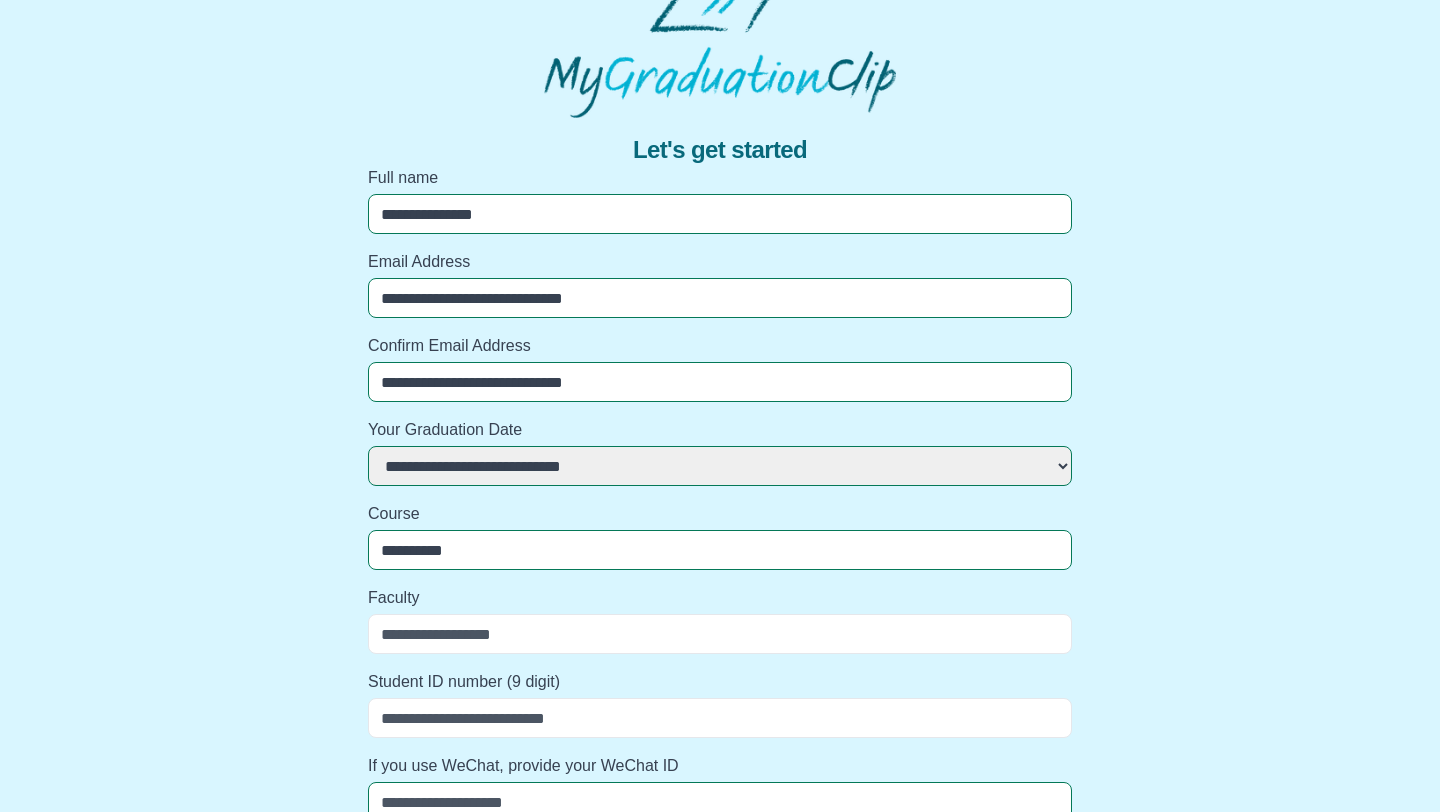 select 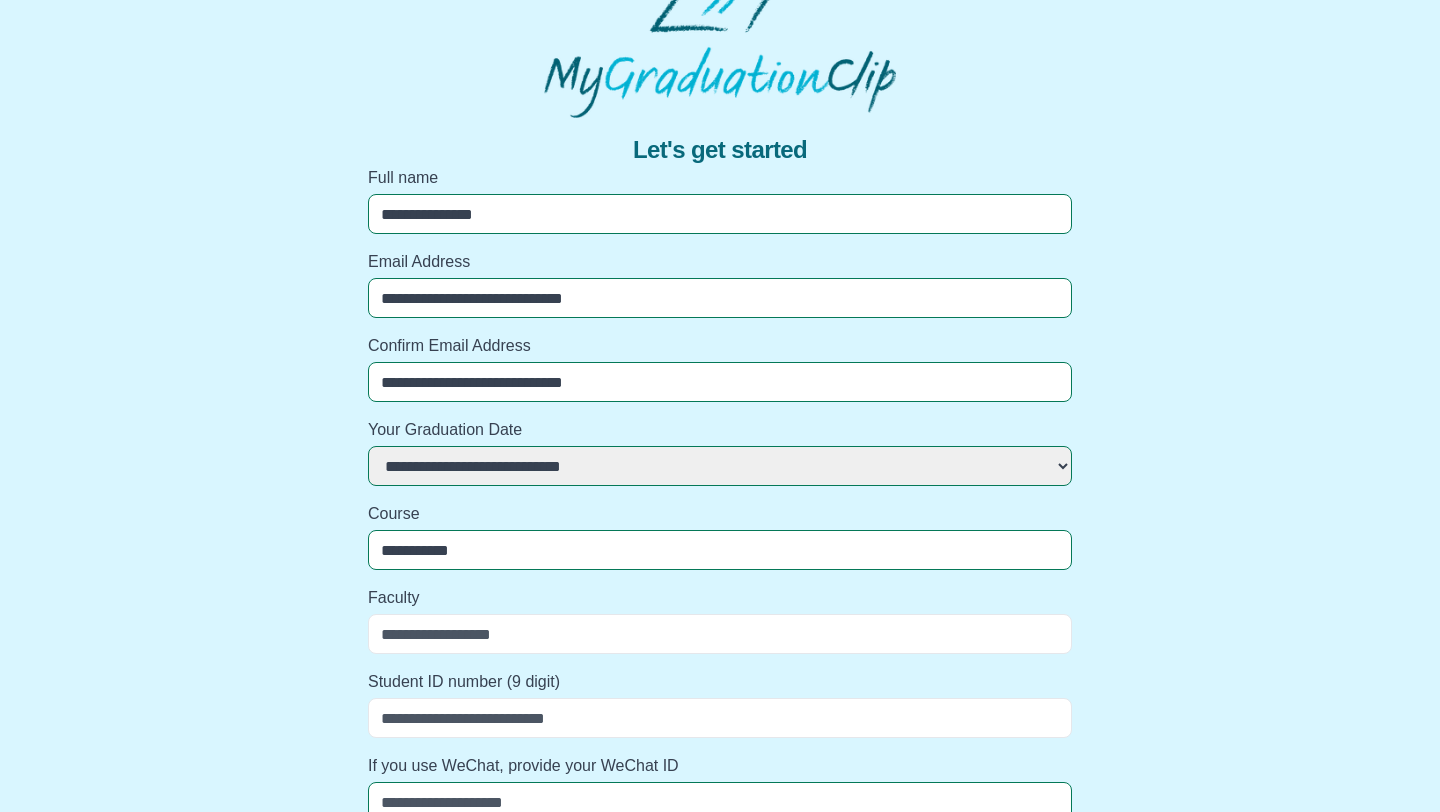 select 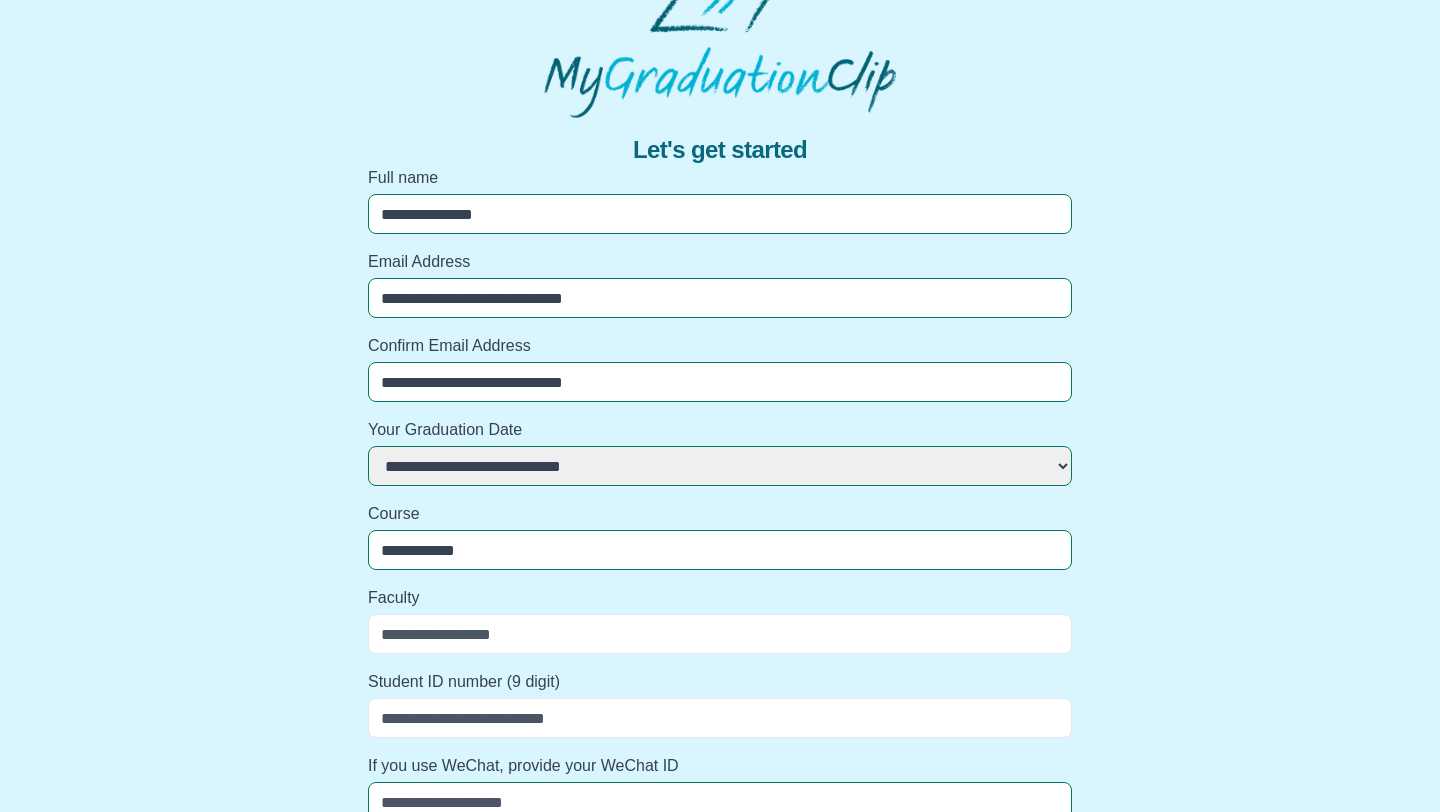 select 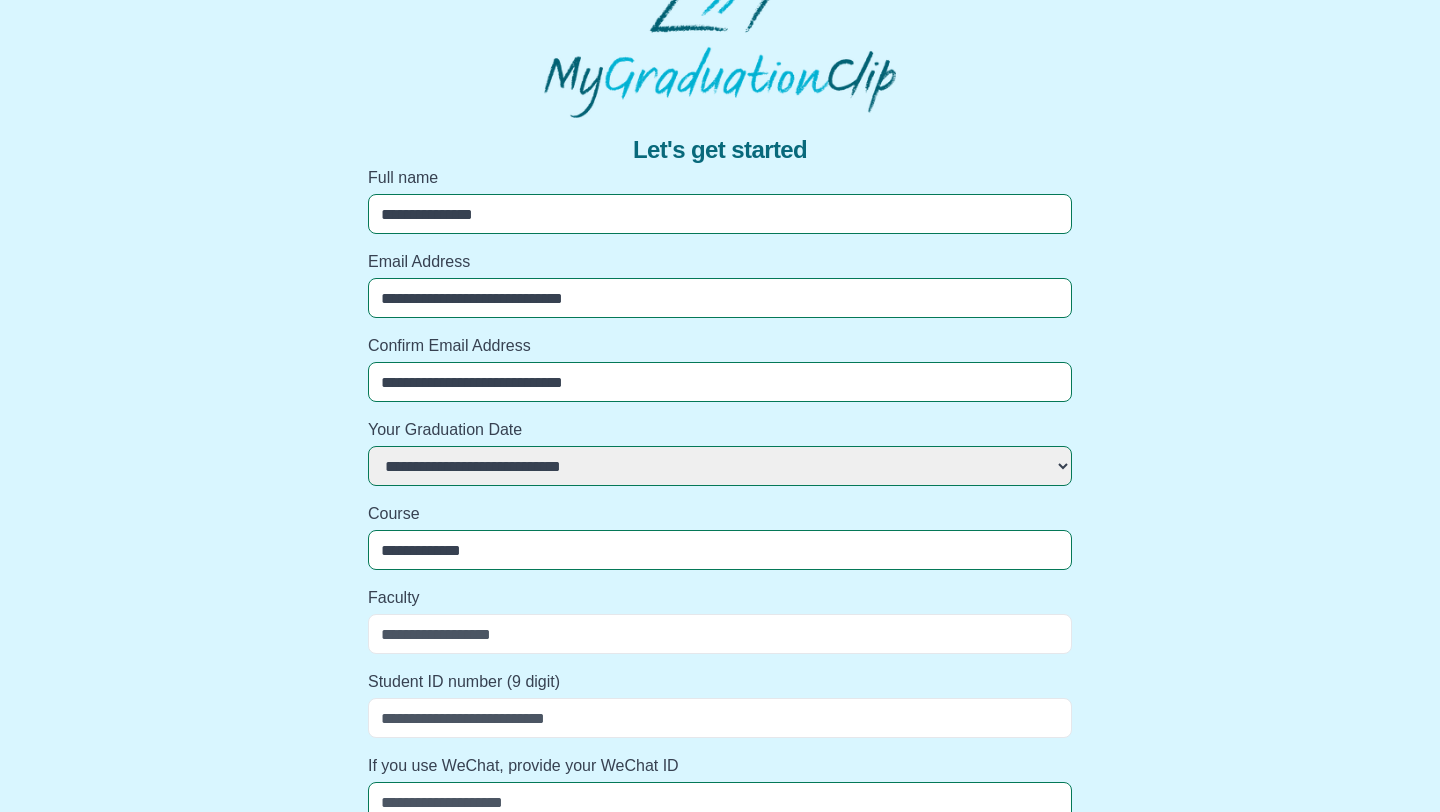 select 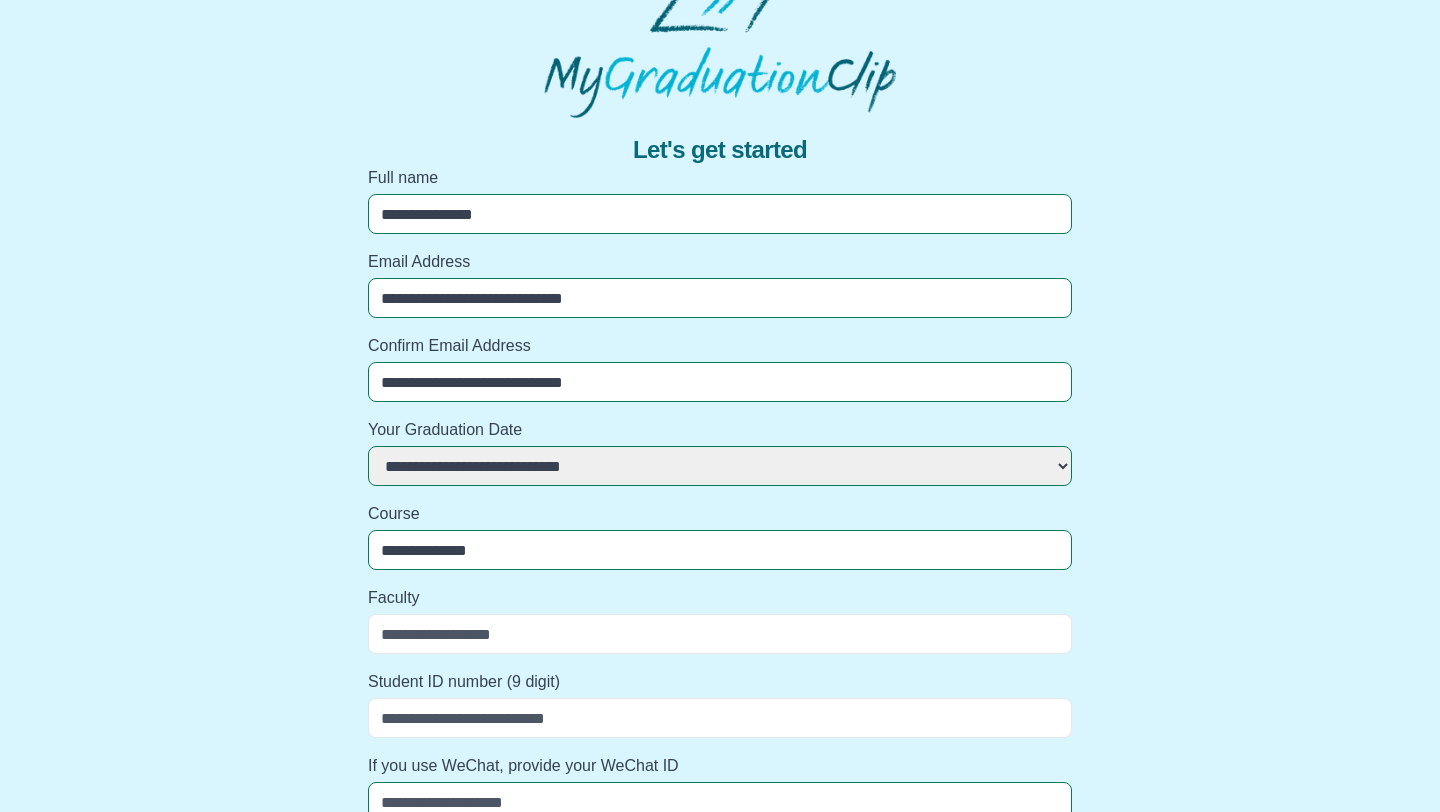 select 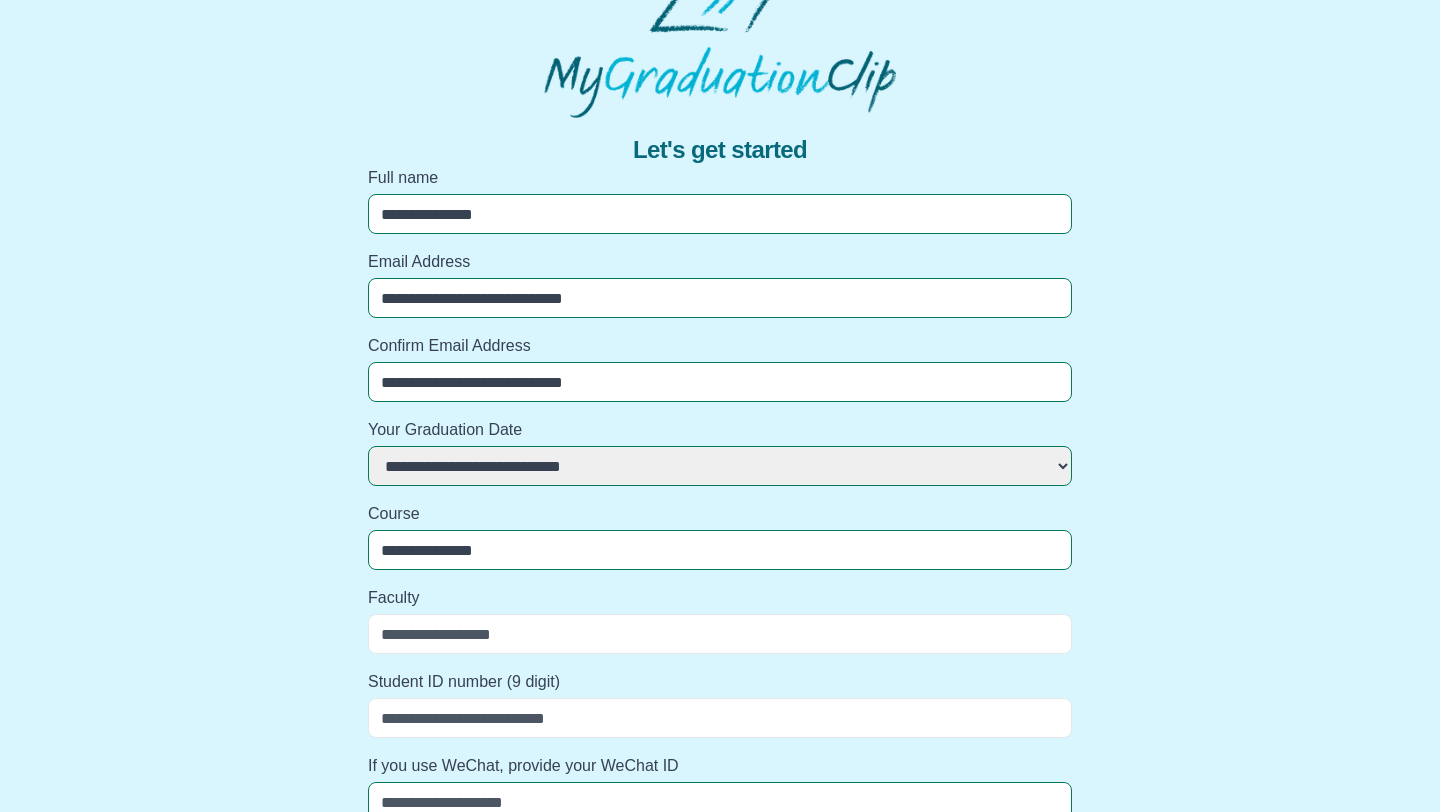 select 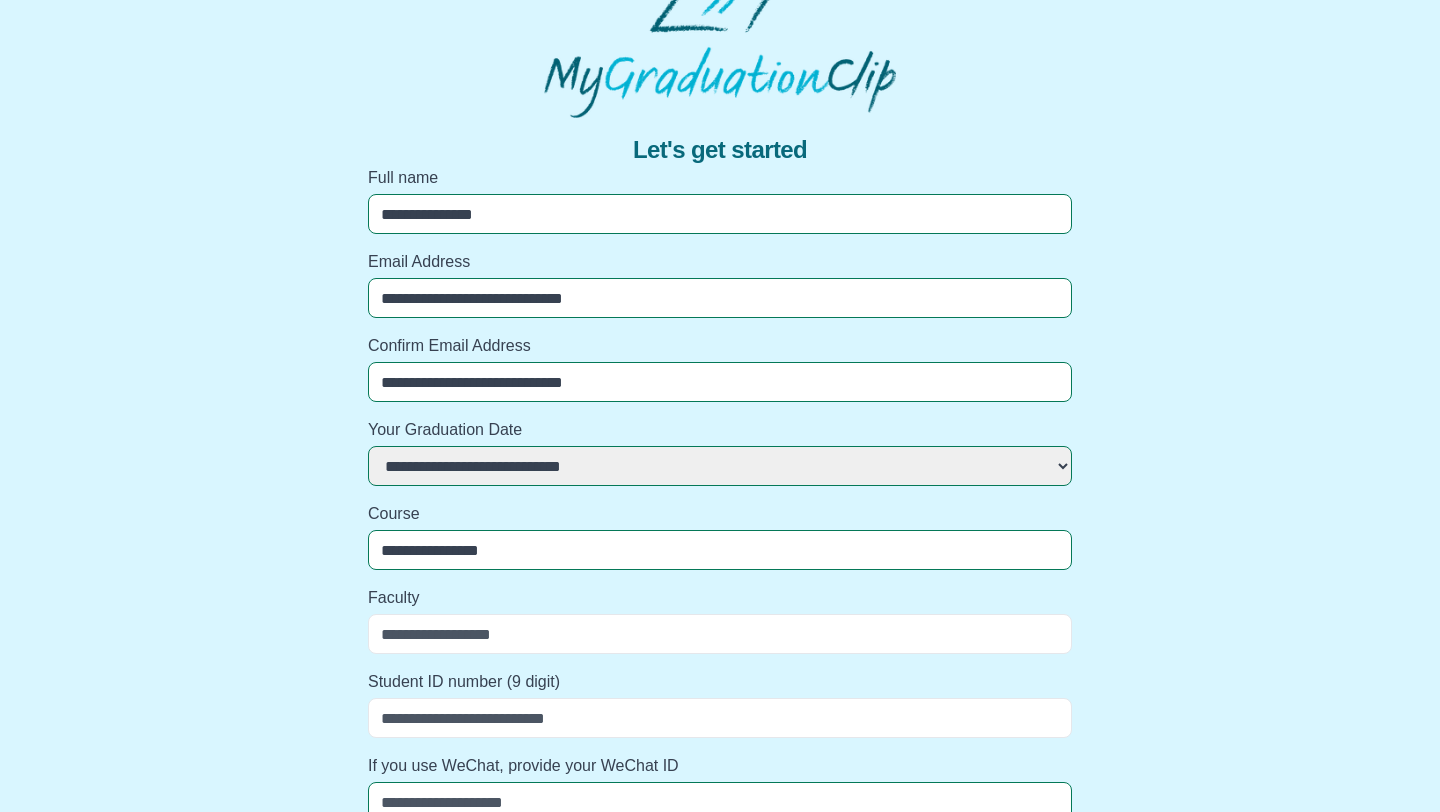 select 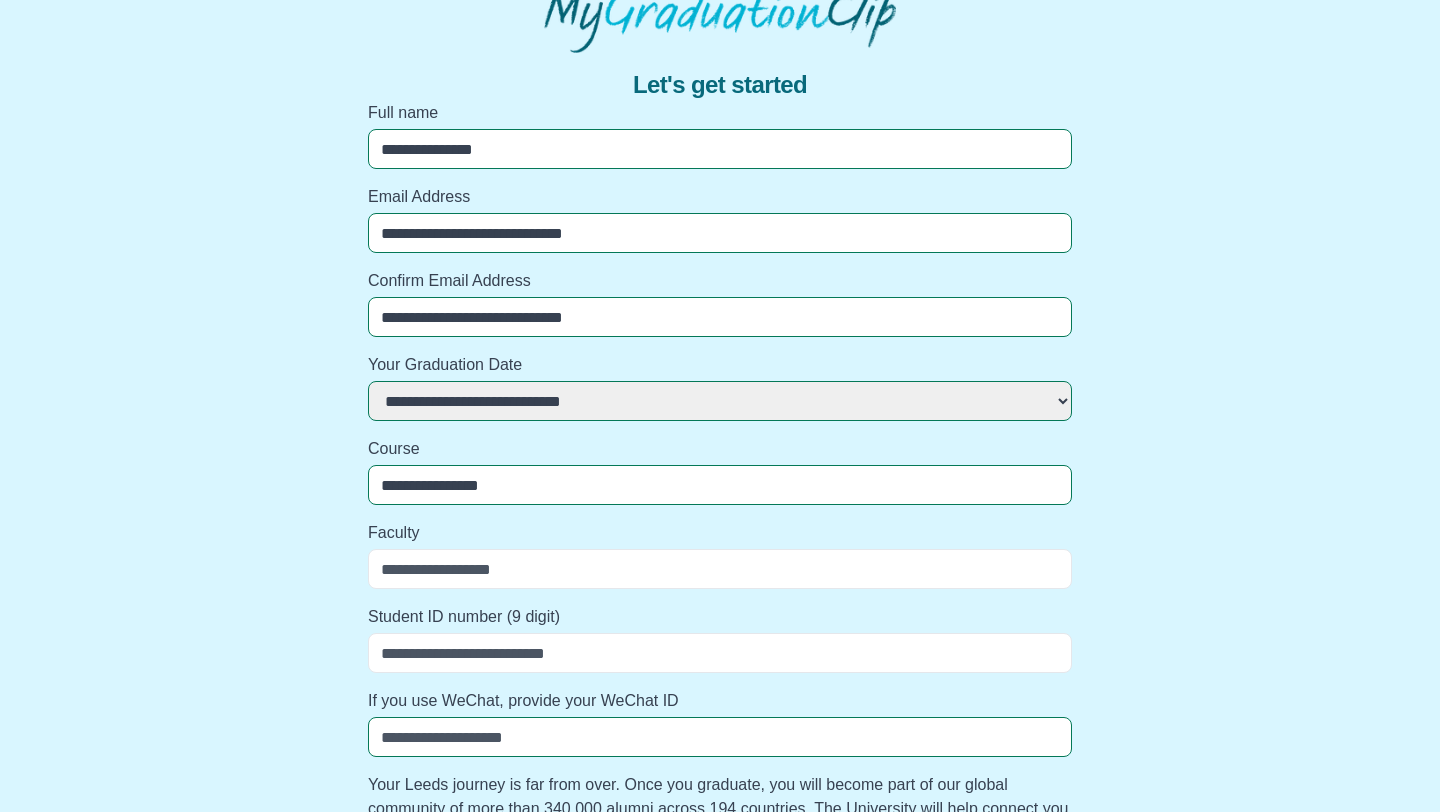 scroll, scrollTop: 120, scrollLeft: 0, axis: vertical 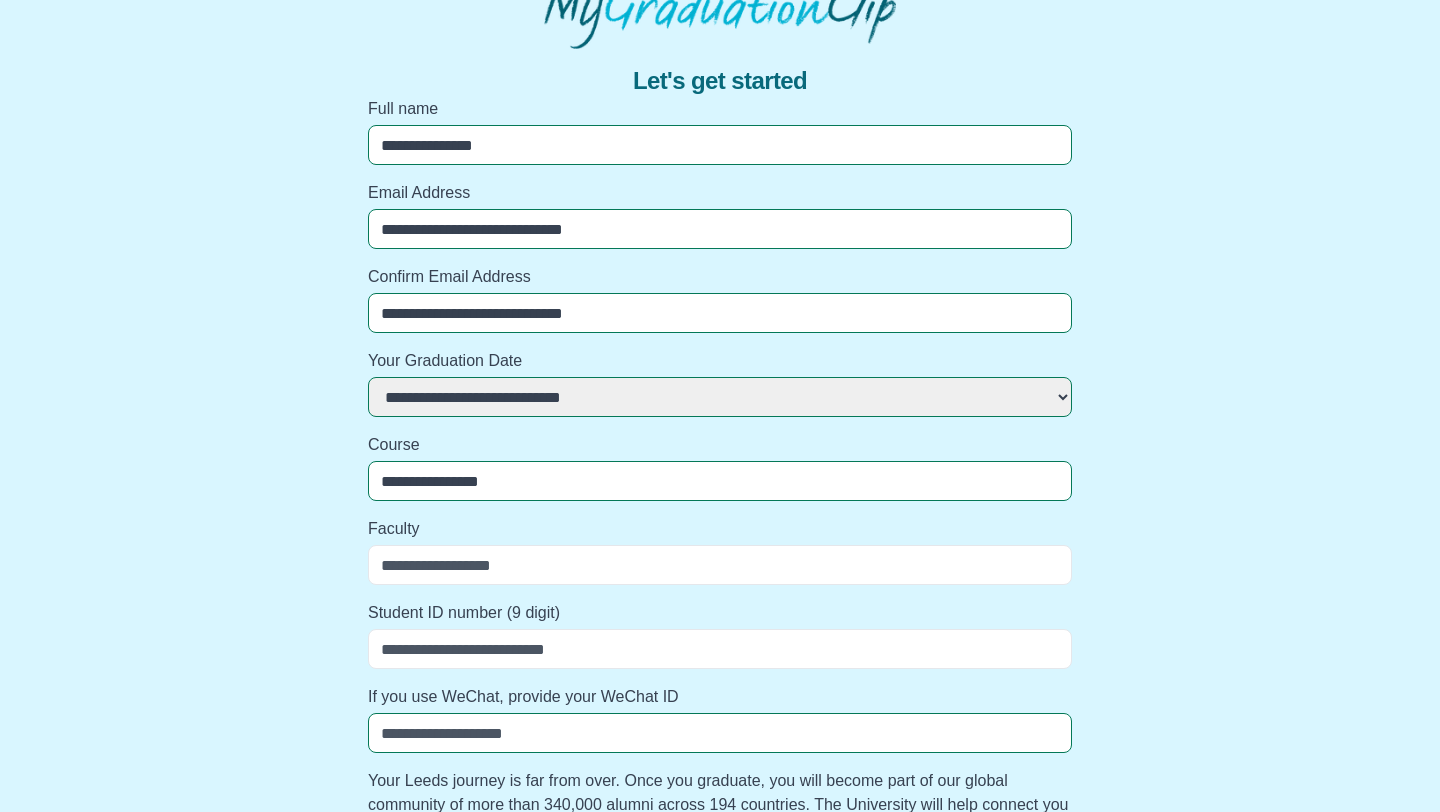 type on "*" 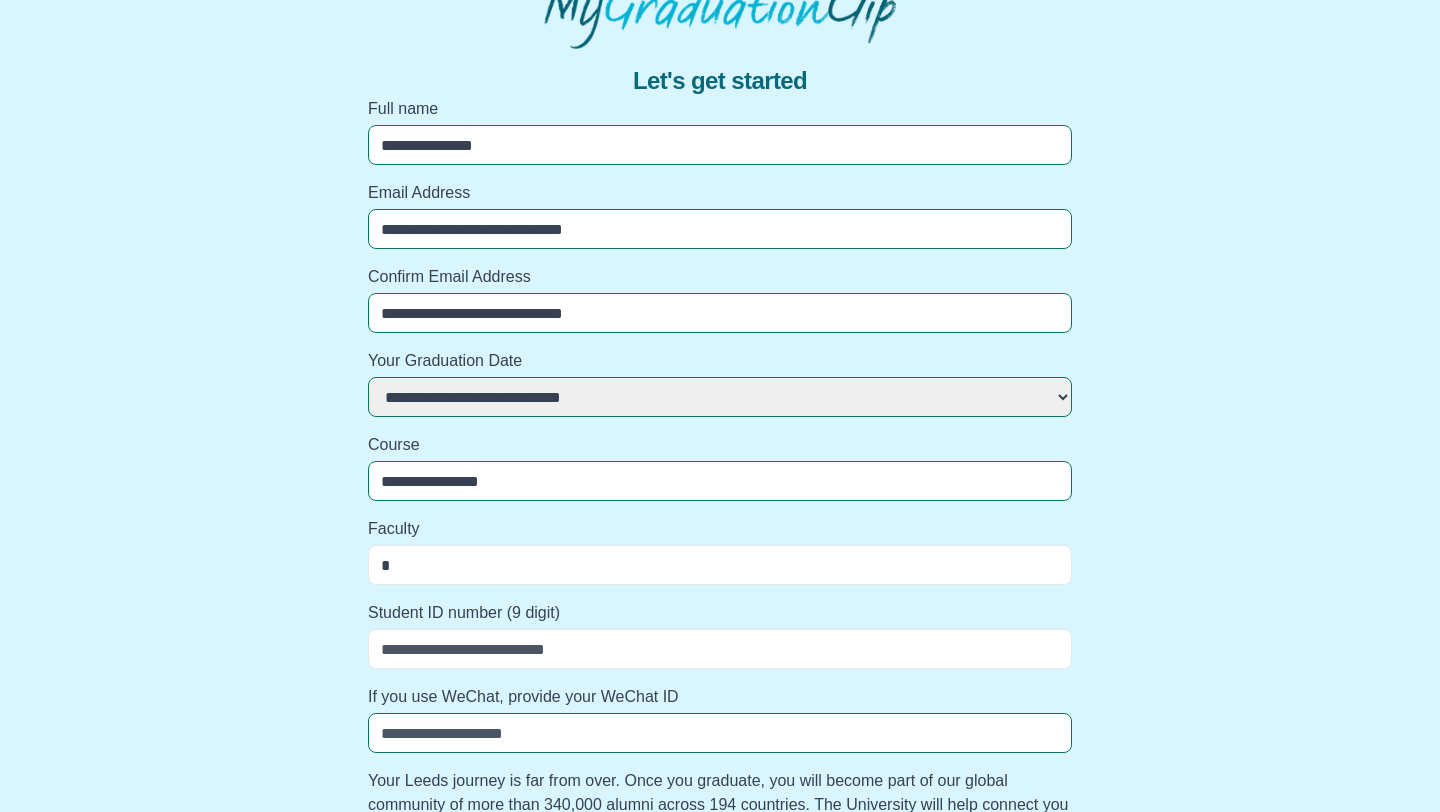 select 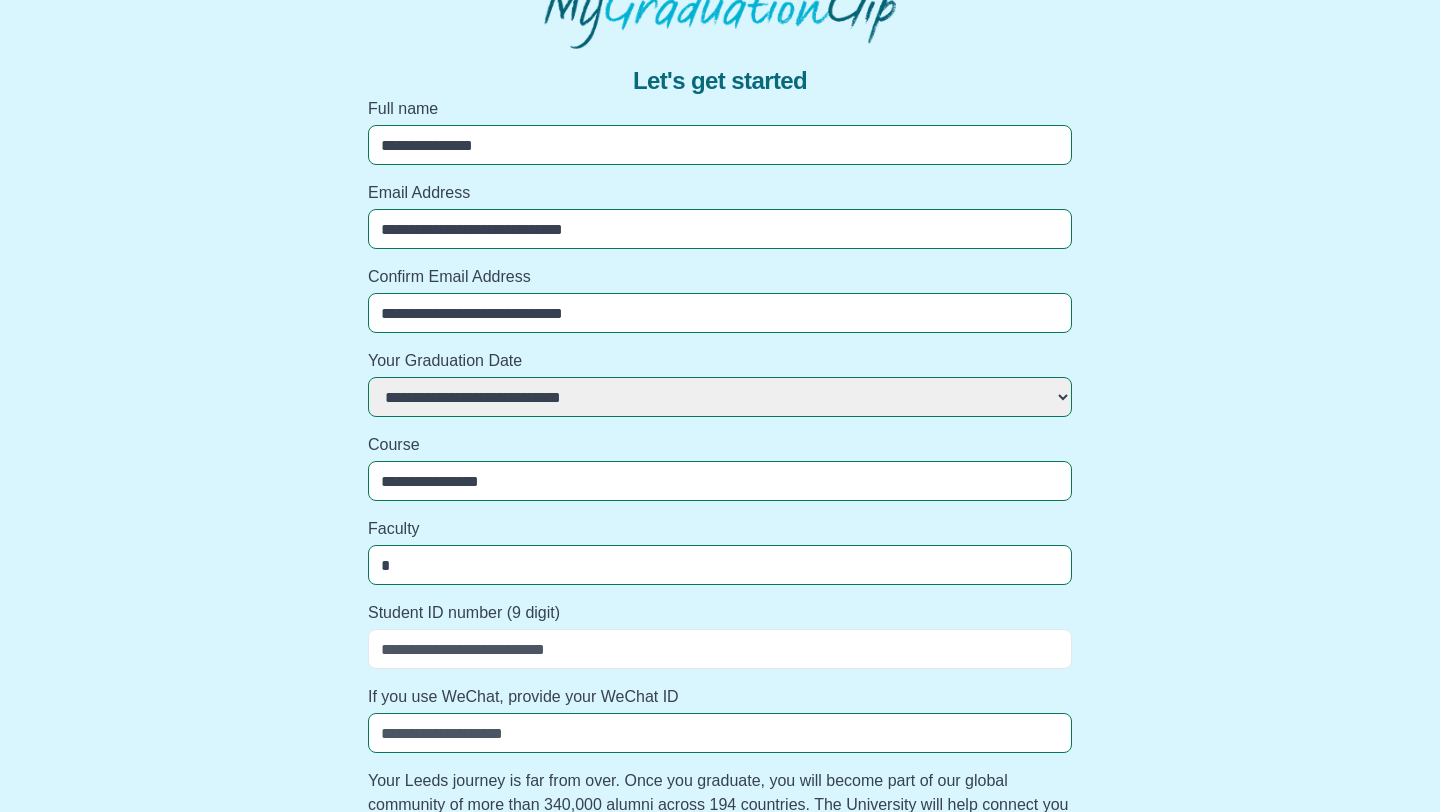 type on "**" 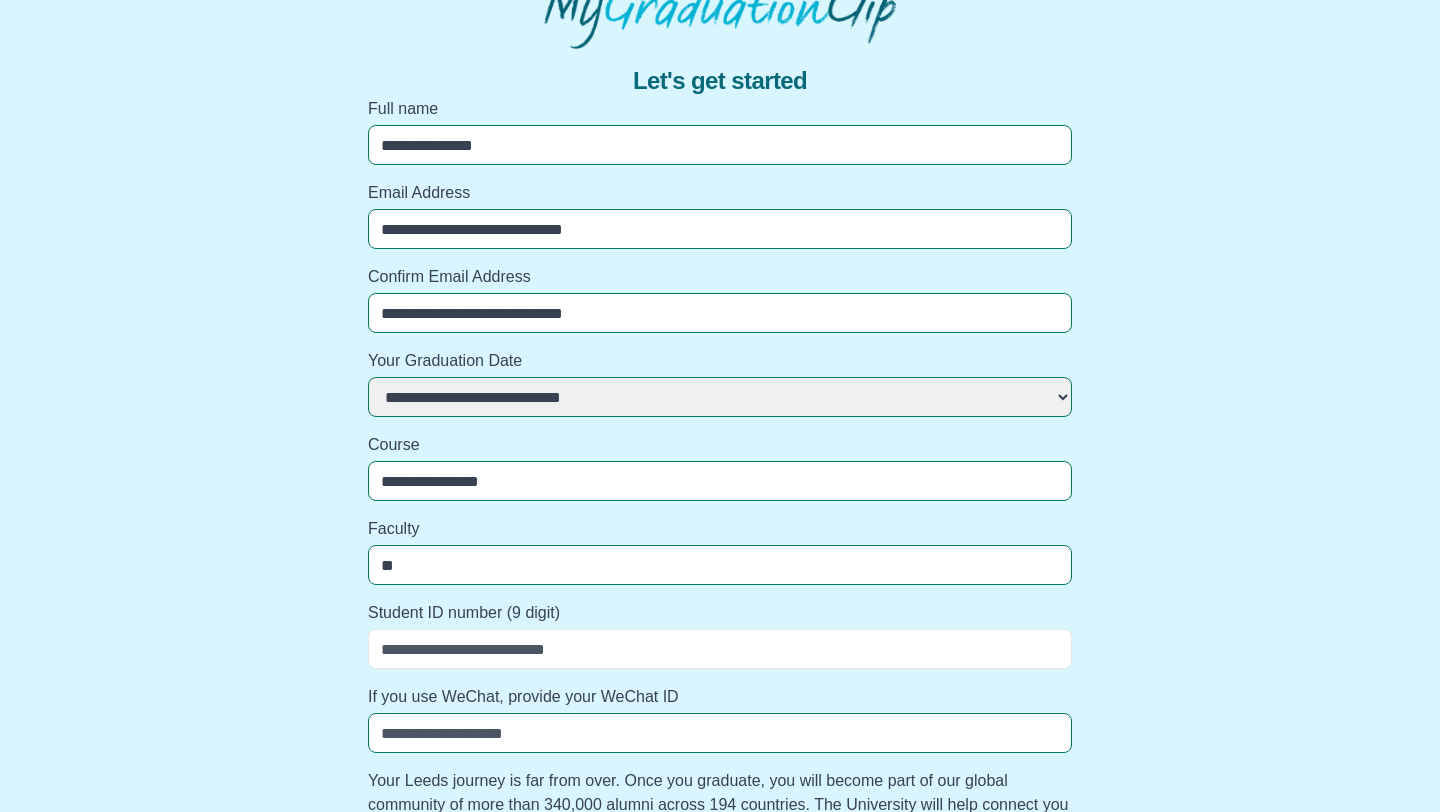 select 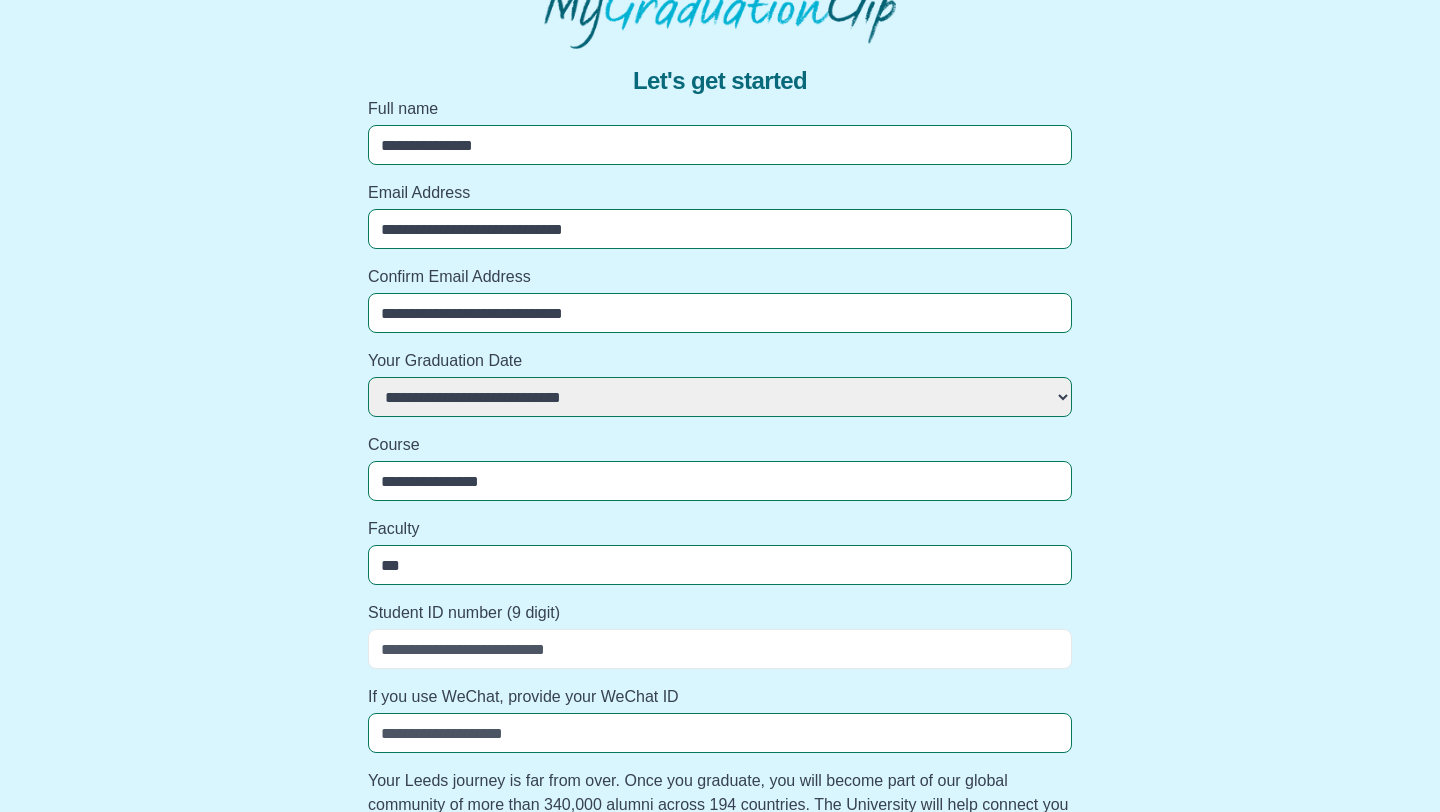 select 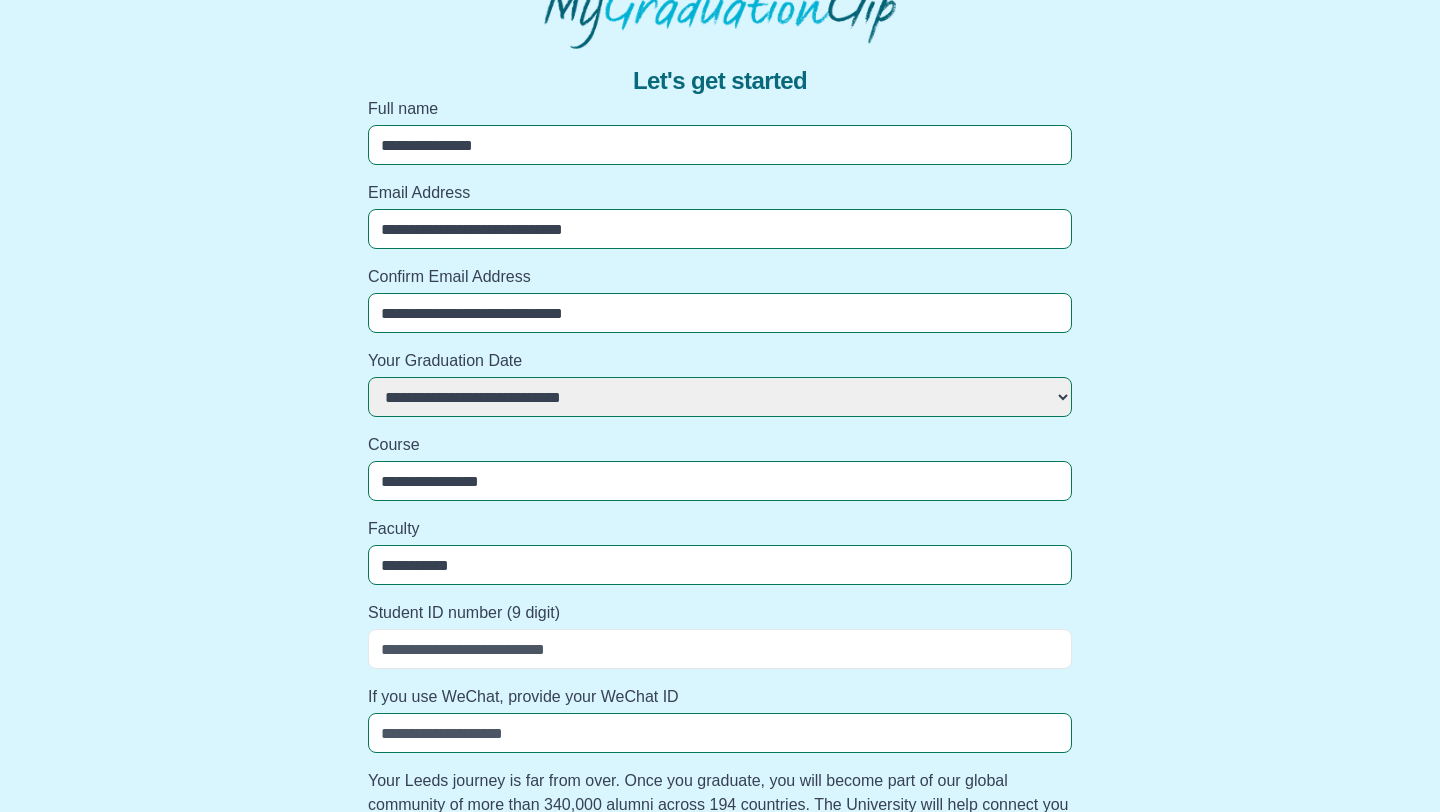 click on "Student ID number (9 digit)" at bounding box center (720, 649) 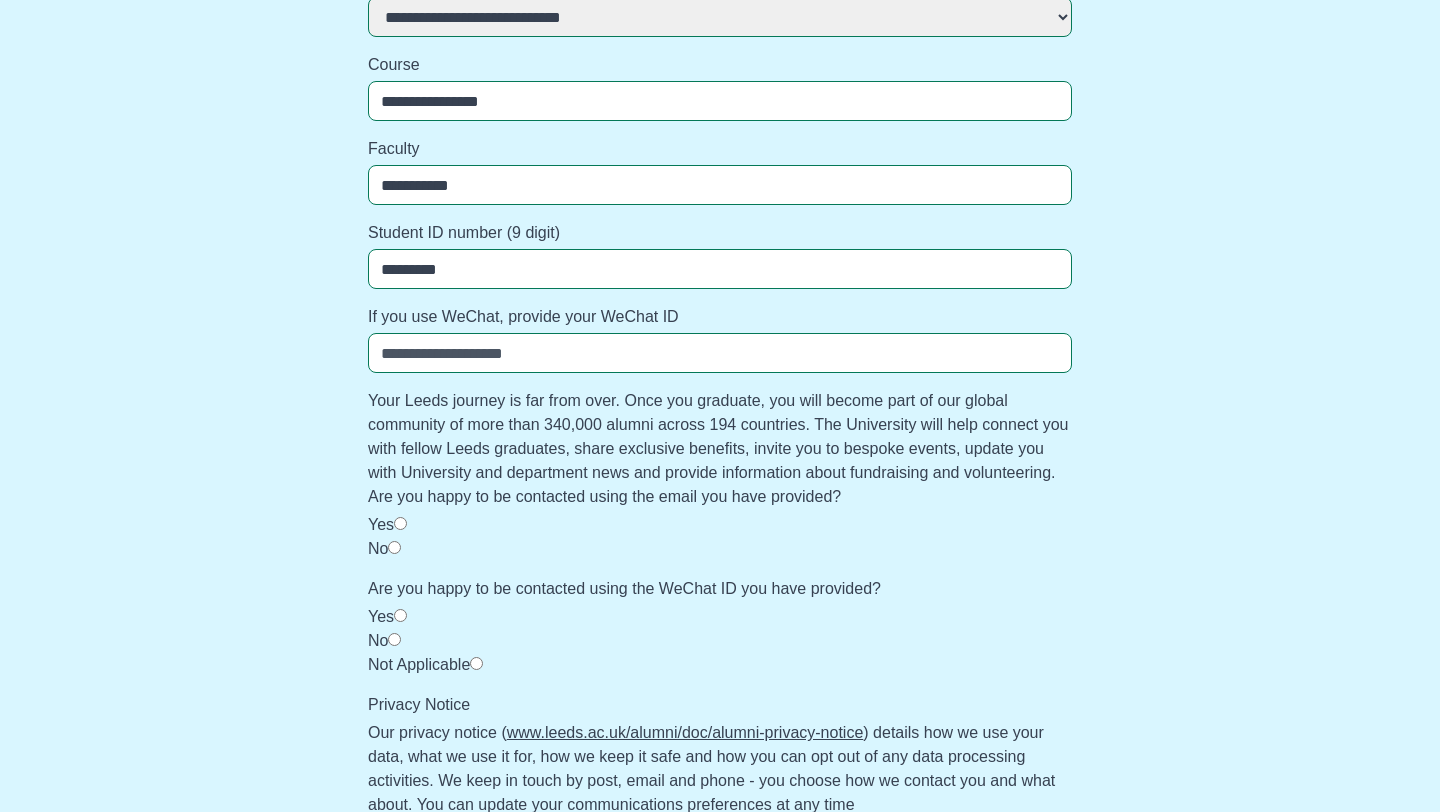 scroll, scrollTop: 505, scrollLeft: 0, axis: vertical 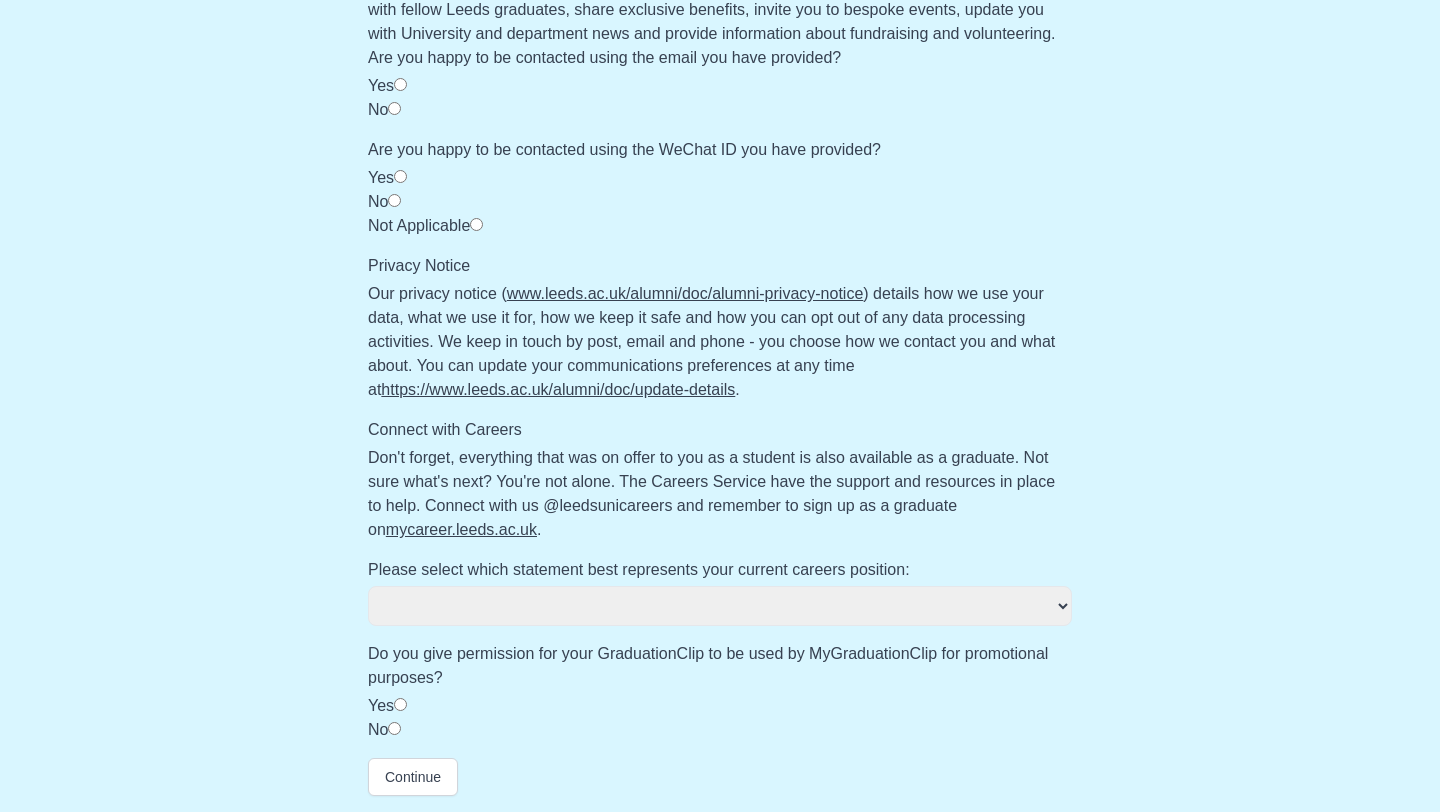 click on "**********" at bounding box center [720, 606] 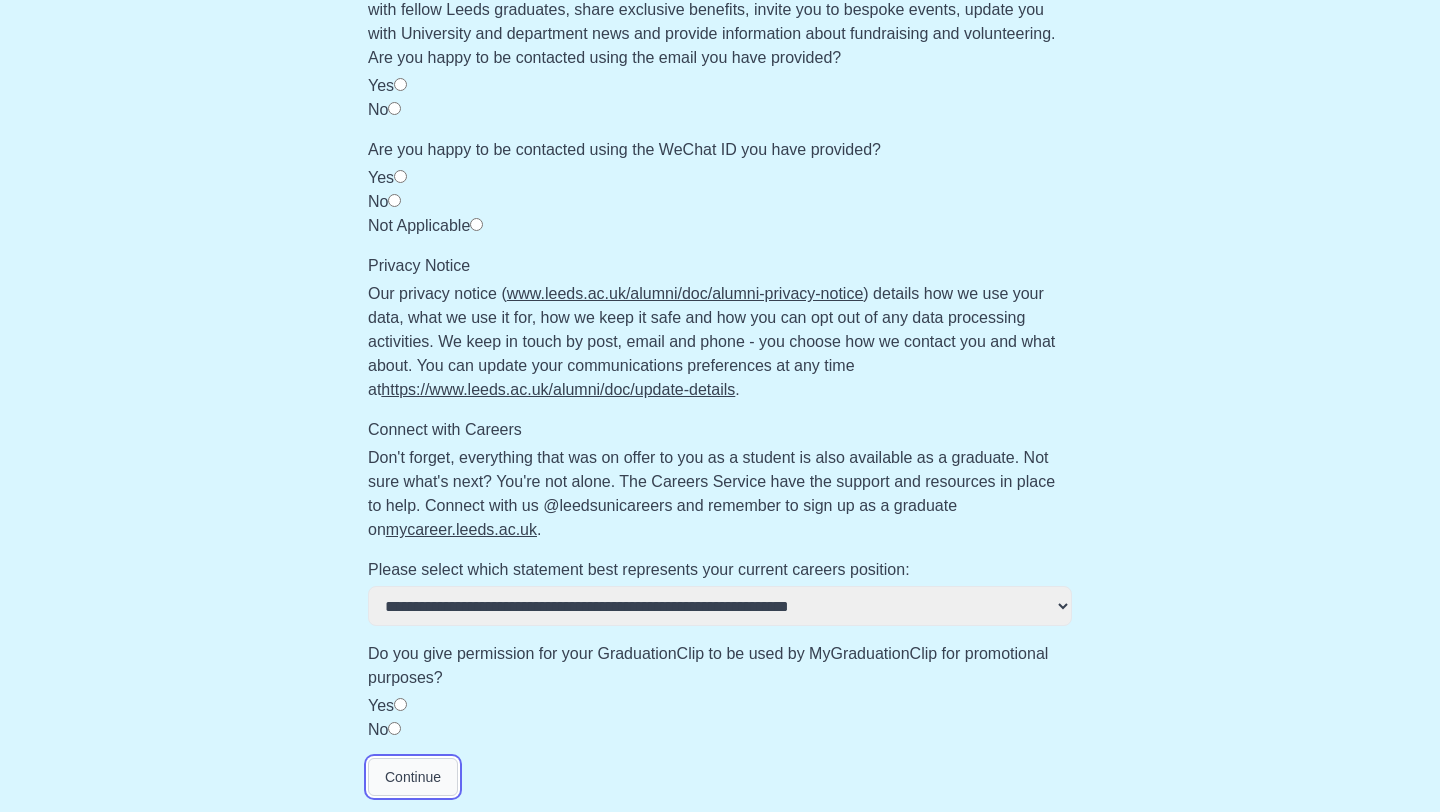 click on "Continue" at bounding box center (413, 777) 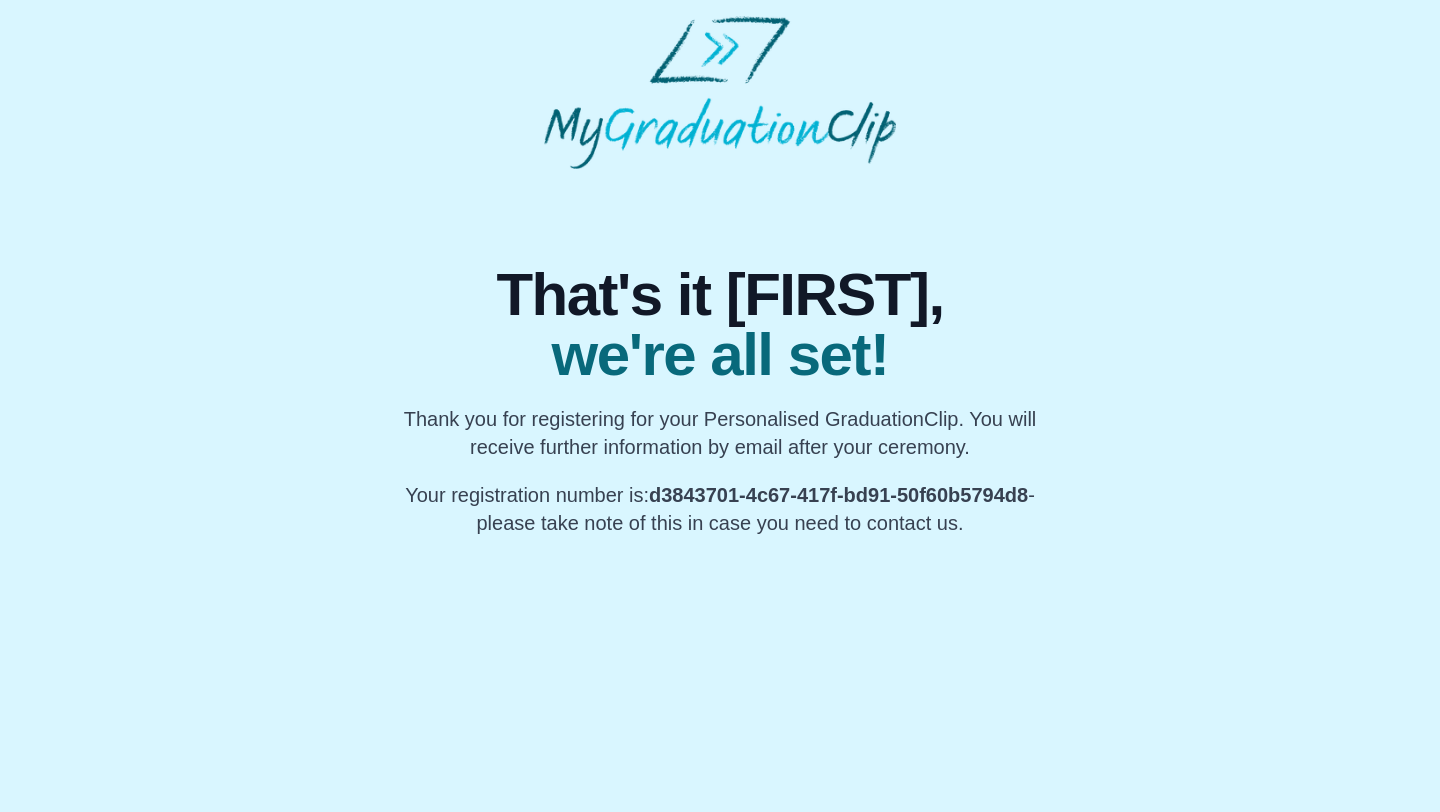 scroll, scrollTop: 0, scrollLeft: 0, axis: both 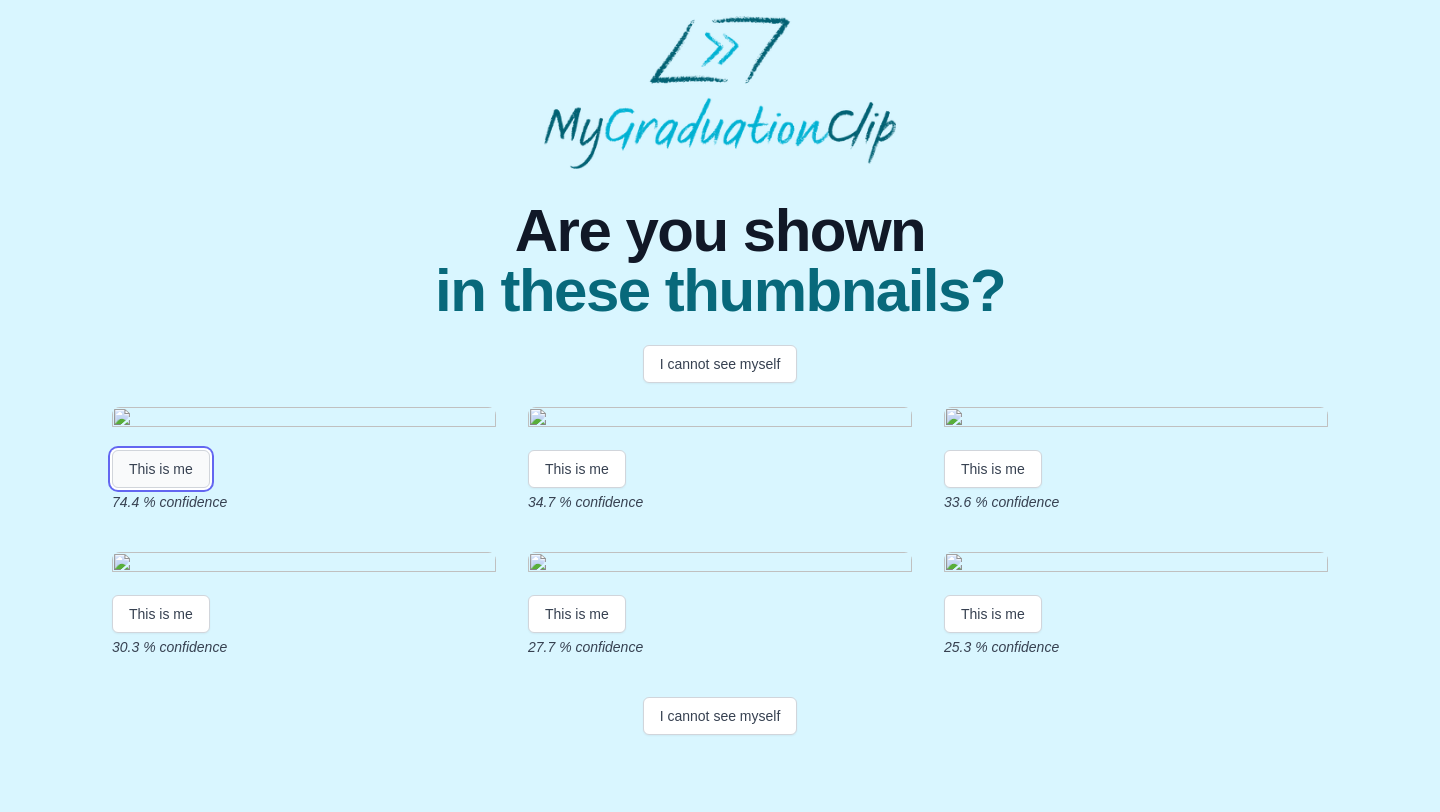 click on "This is me" at bounding box center [161, 469] 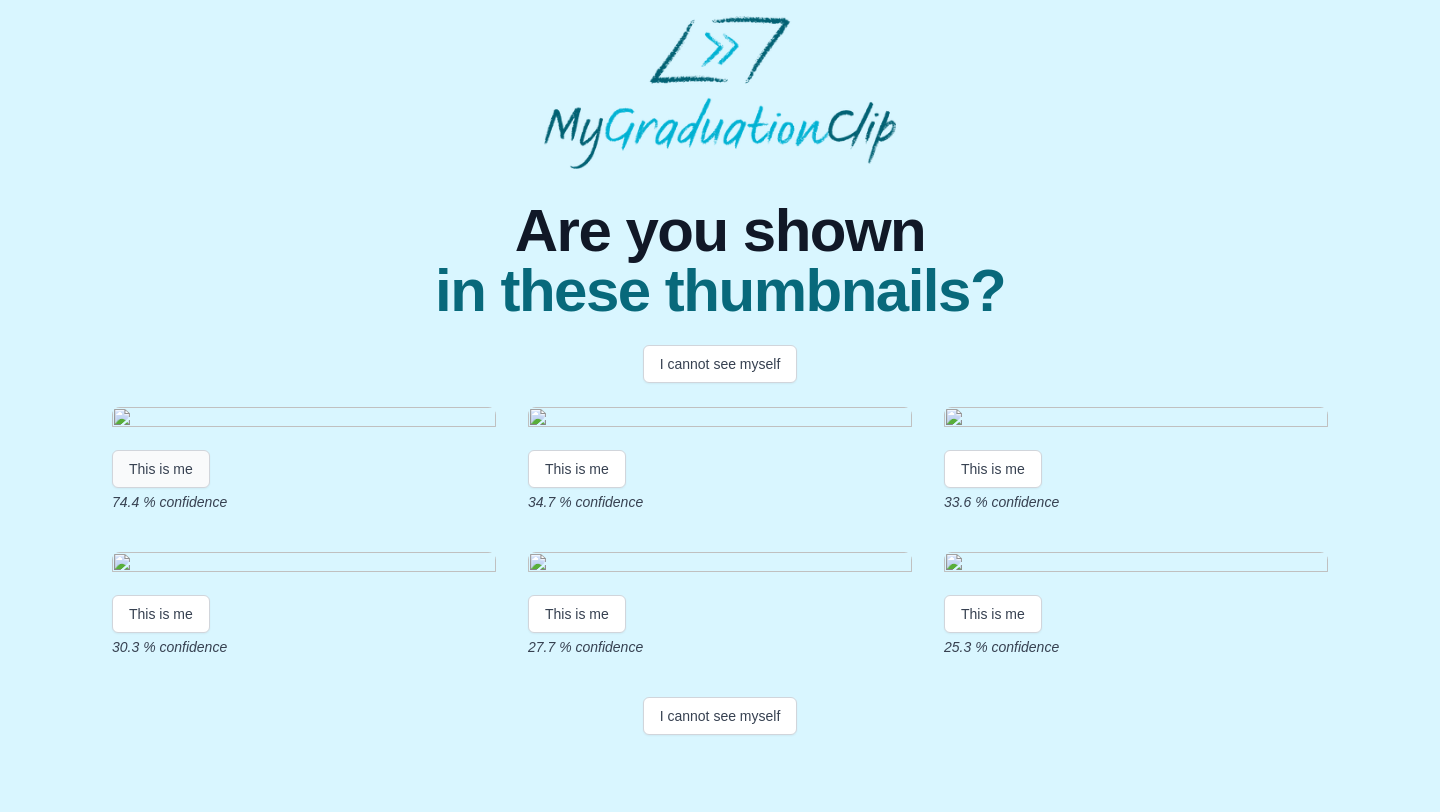 scroll, scrollTop: 0, scrollLeft: 0, axis: both 